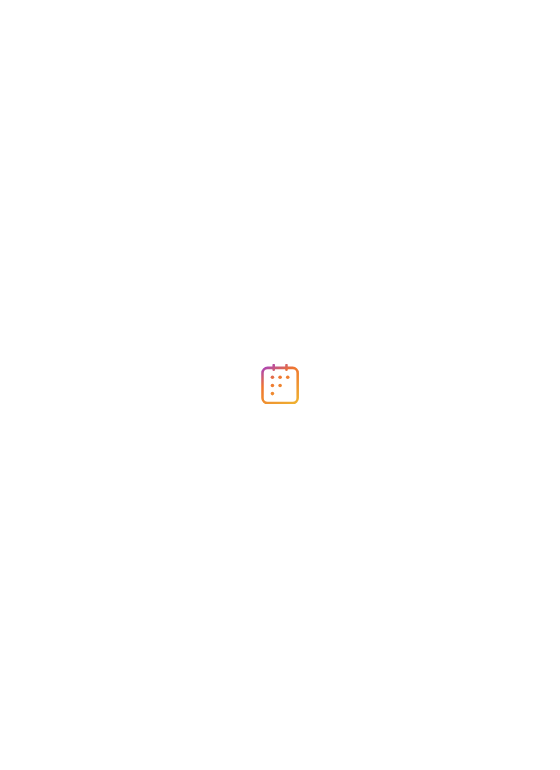 scroll, scrollTop: 0, scrollLeft: 0, axis: both 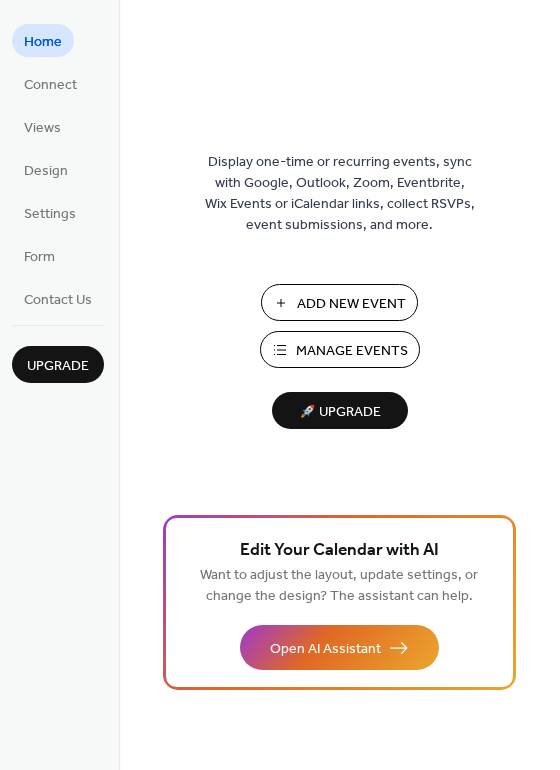 click on "Add New Event" at bounding box center [351, 304] 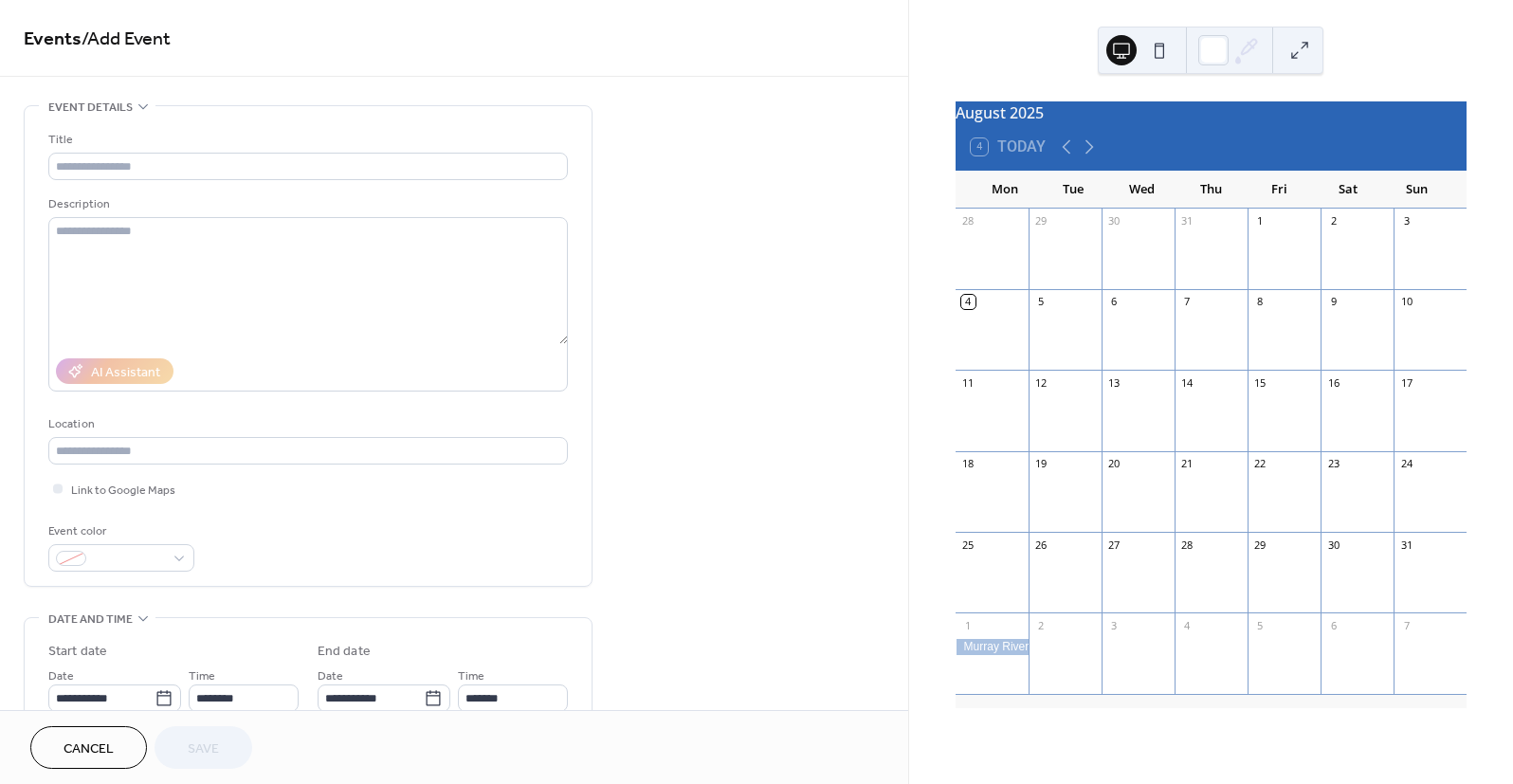 scroll, scrollTop: 0, scrollLeft: 0, axis: both 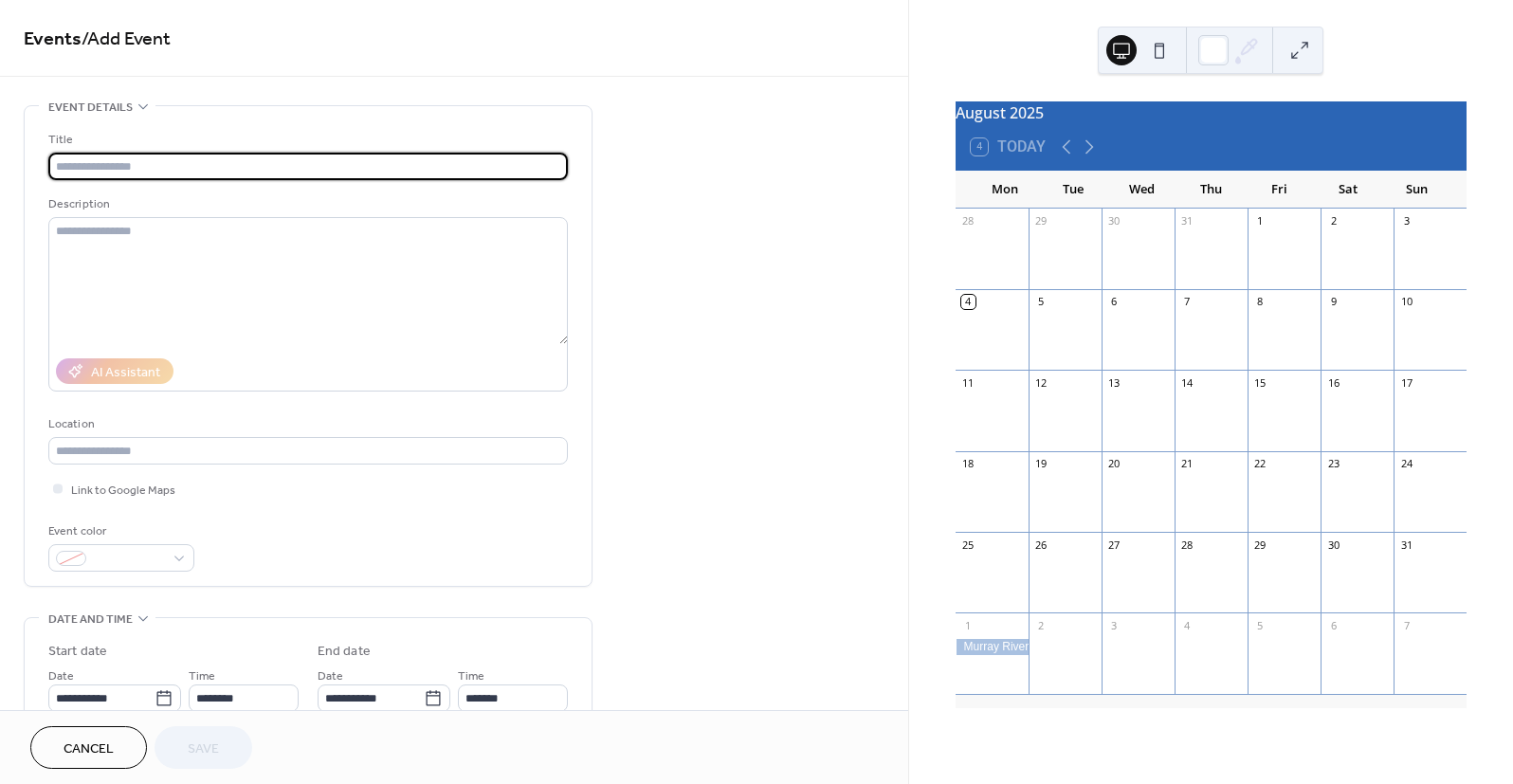 click at bounding box center [308, 166] 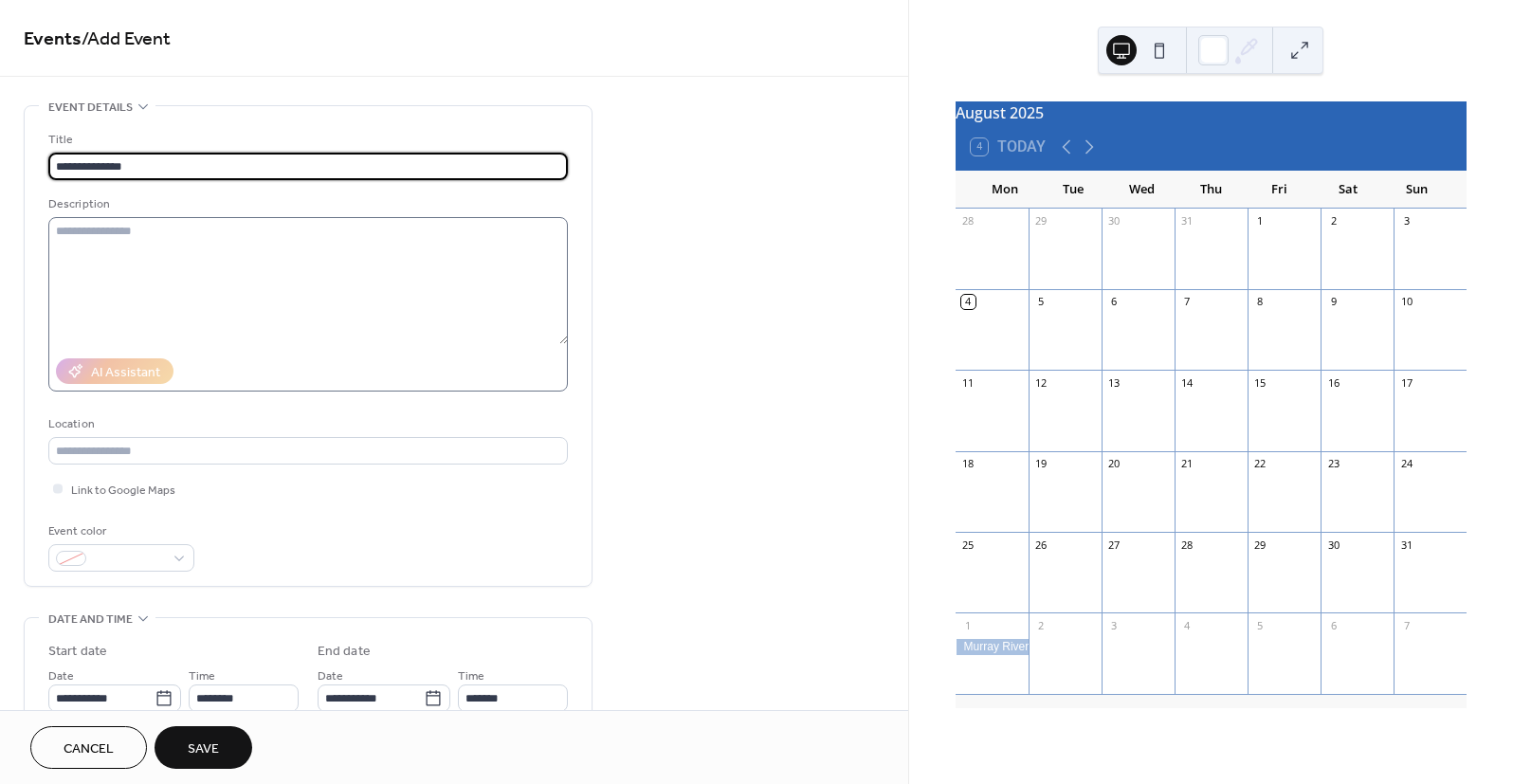 type on "**********" 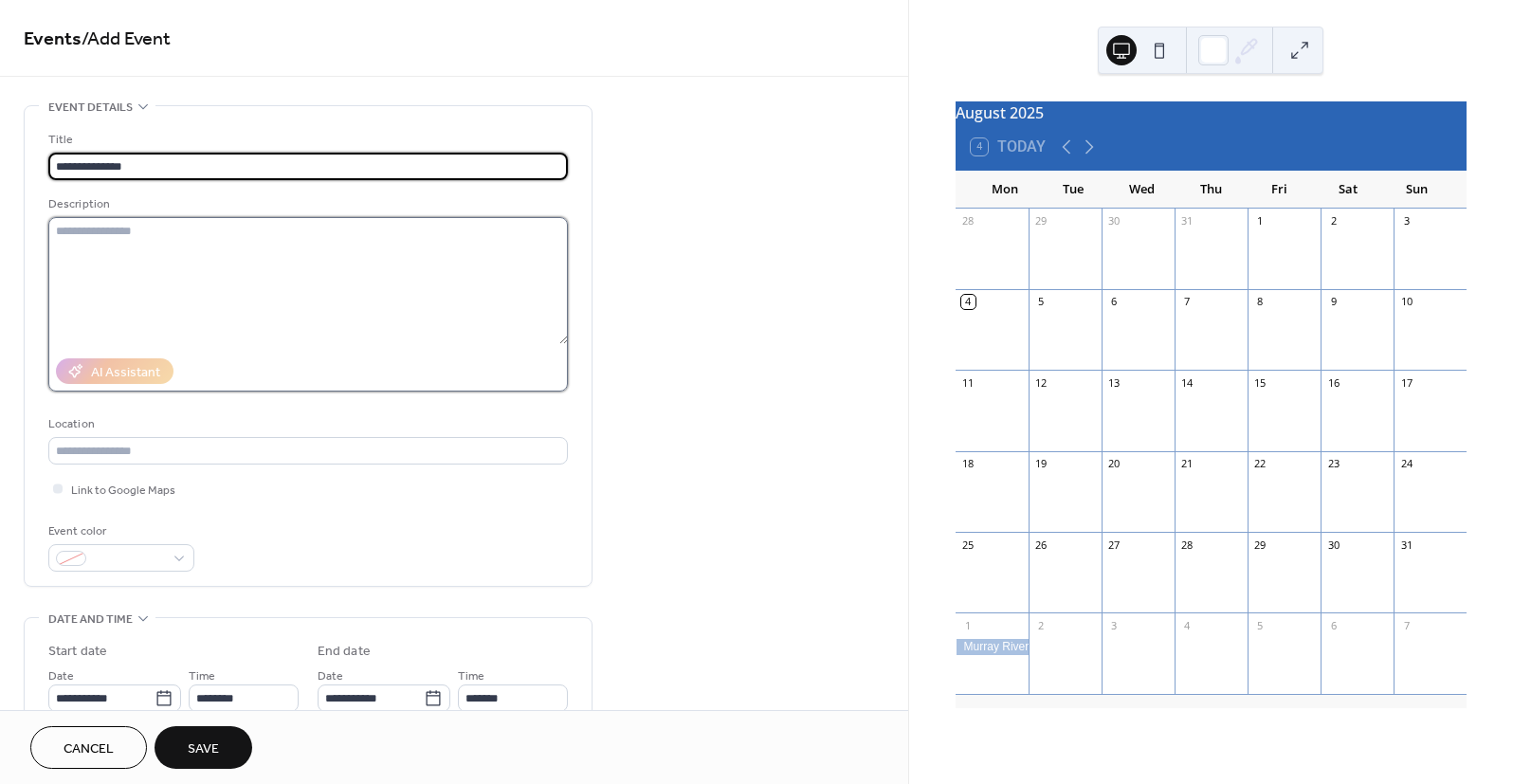 click at bounding box center (308, 281) 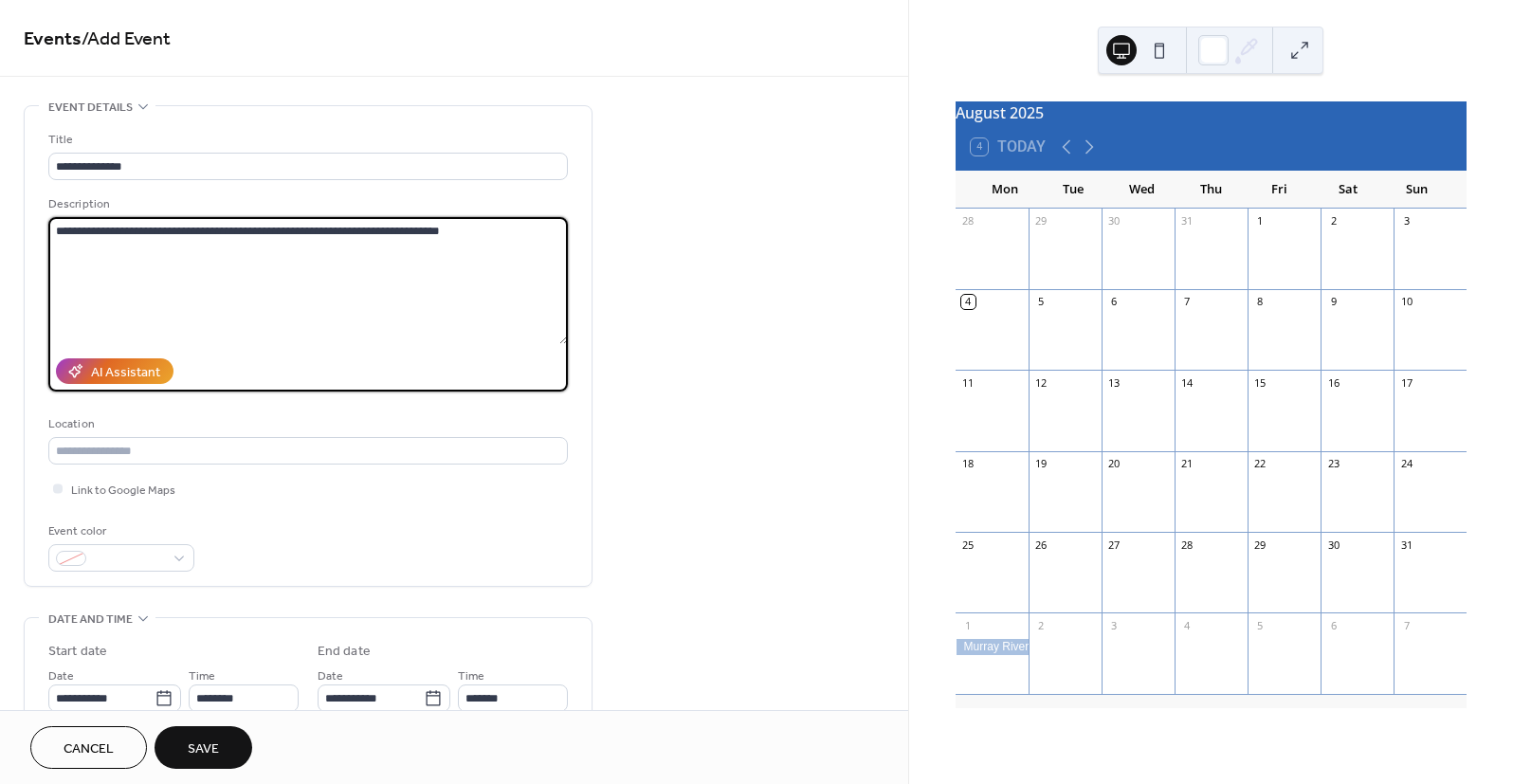 scroll, scrollTop: 207, scrollLeft: 0, axis: vertical 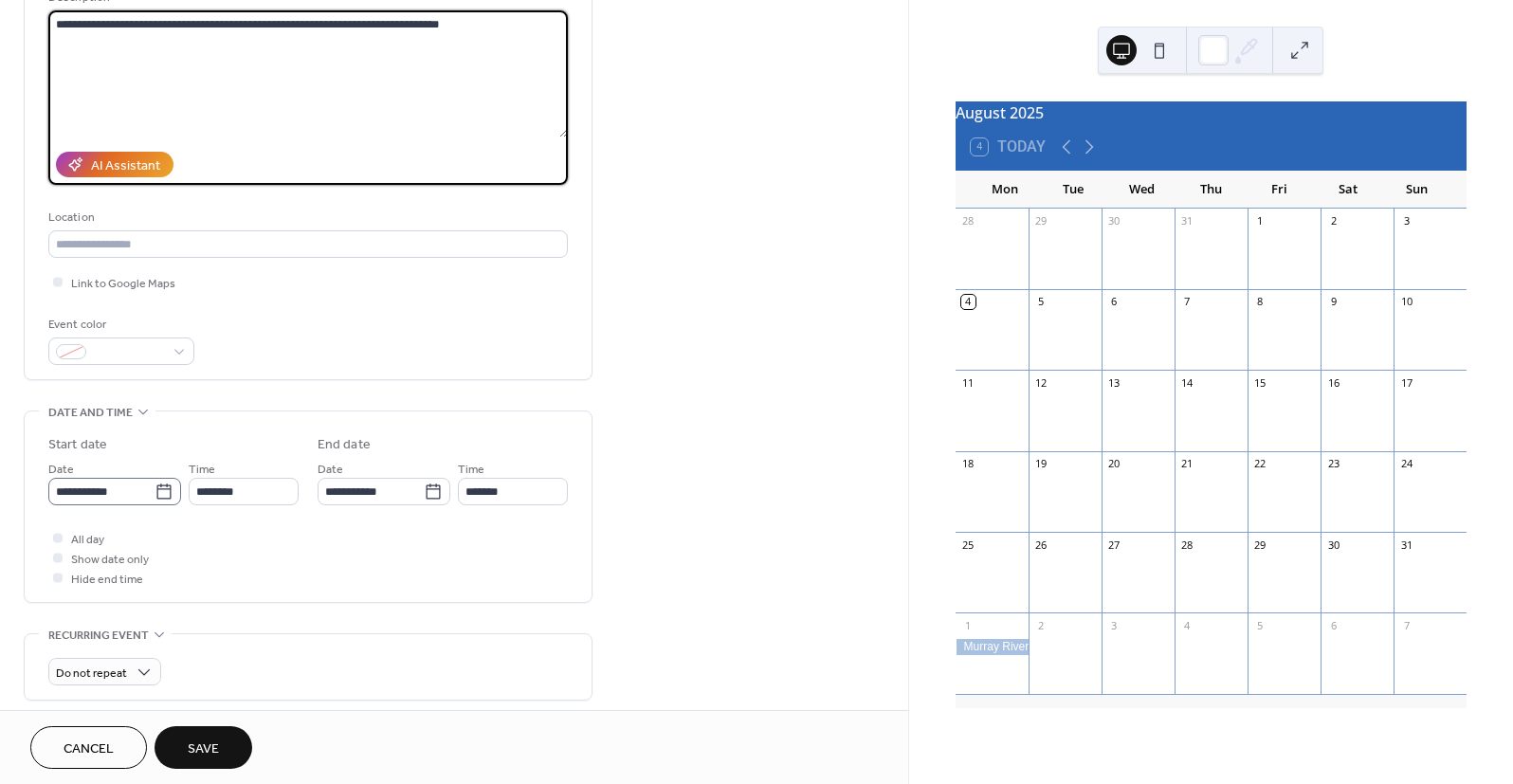 type on "**********" 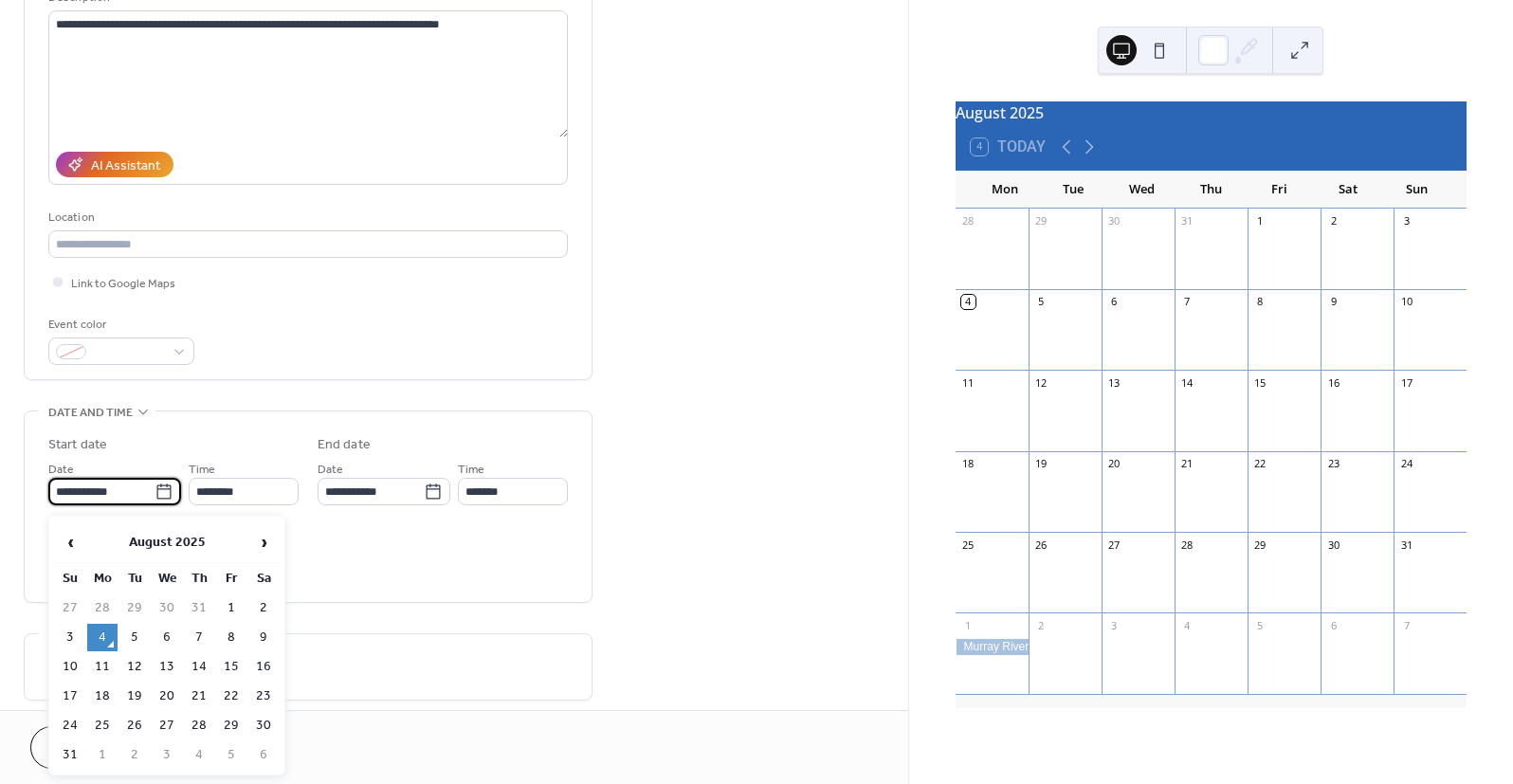 click on "**********" at bounding box center [101, 491] 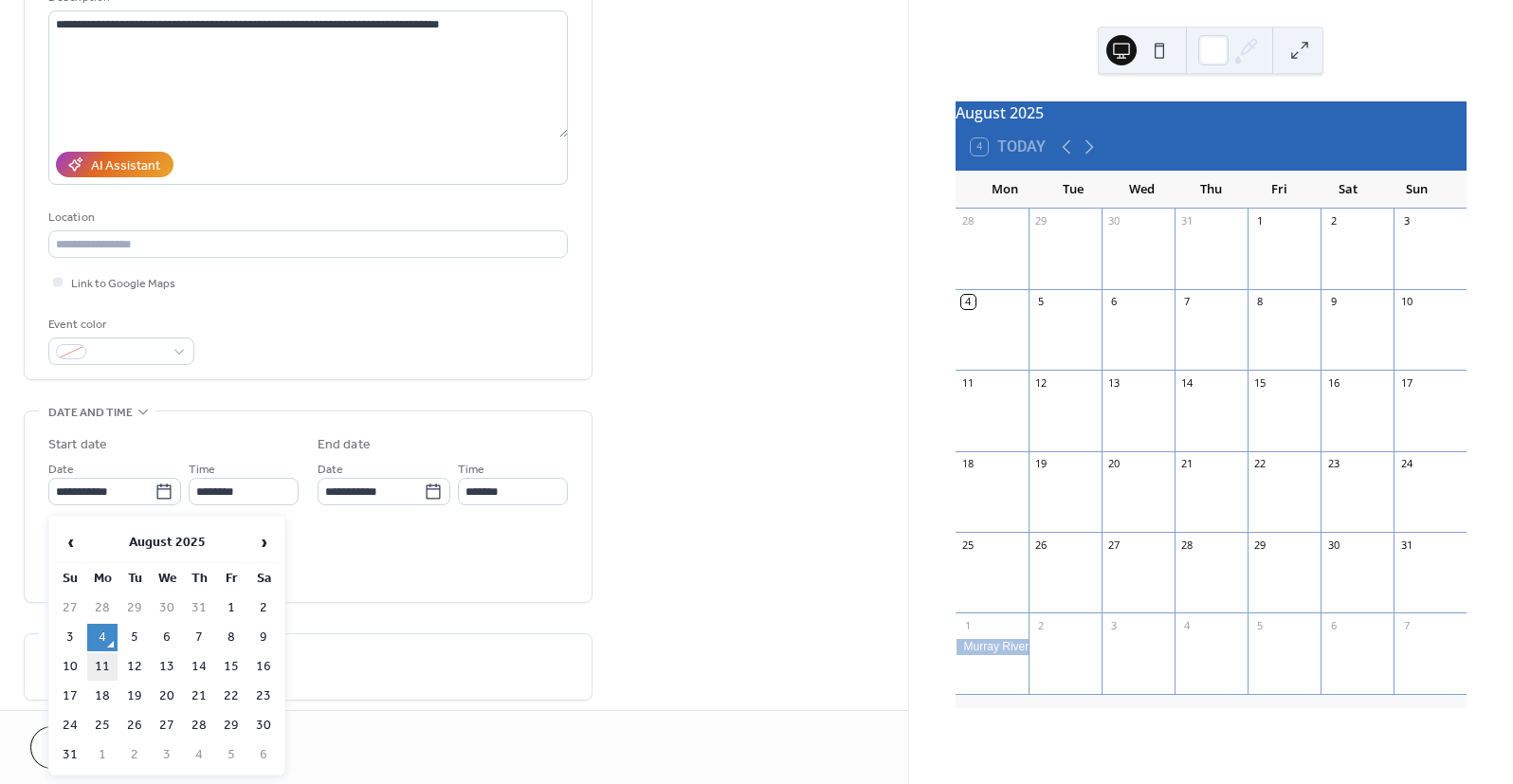 click on "11" at bounding box center [102, 666] 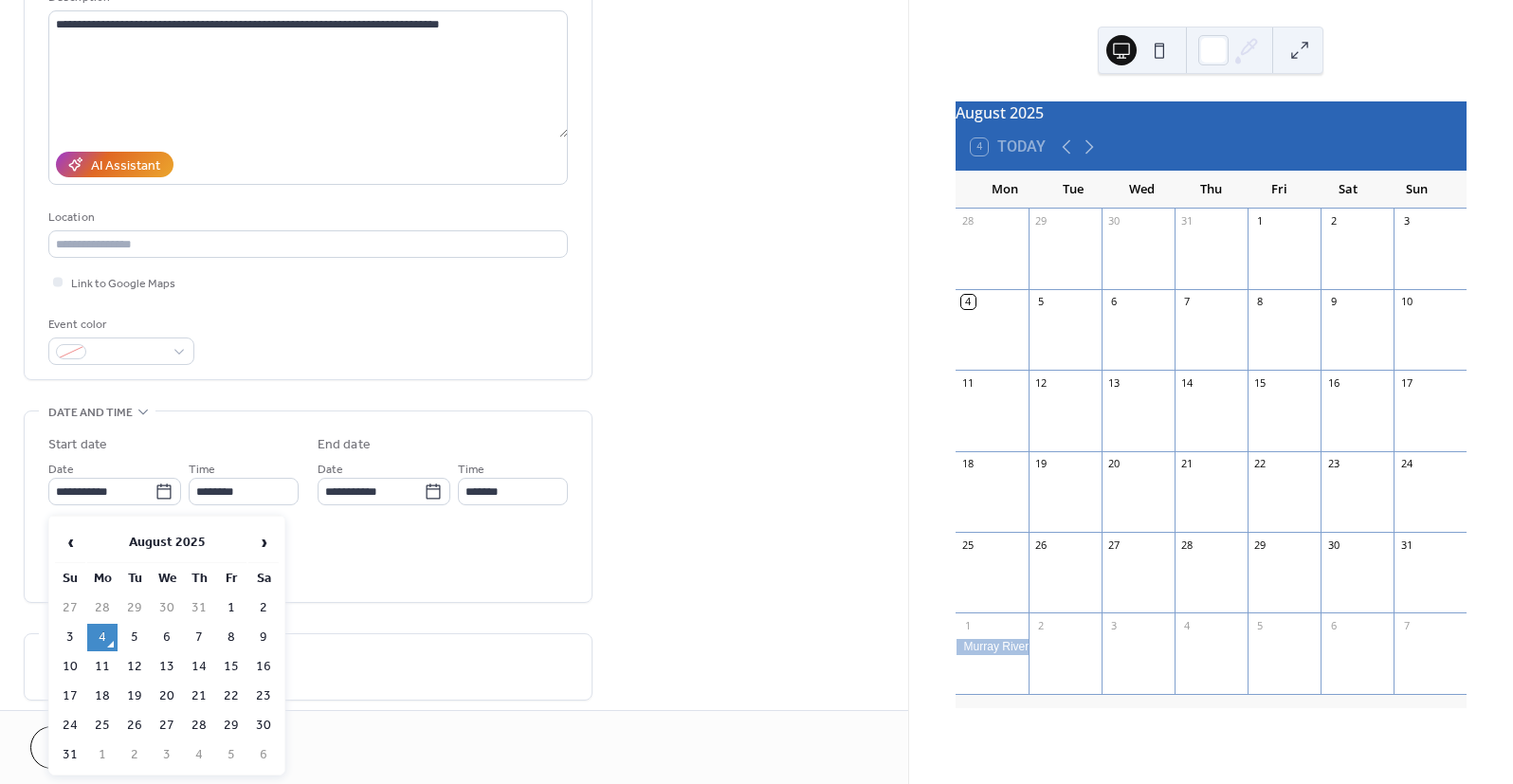 type on "**********" 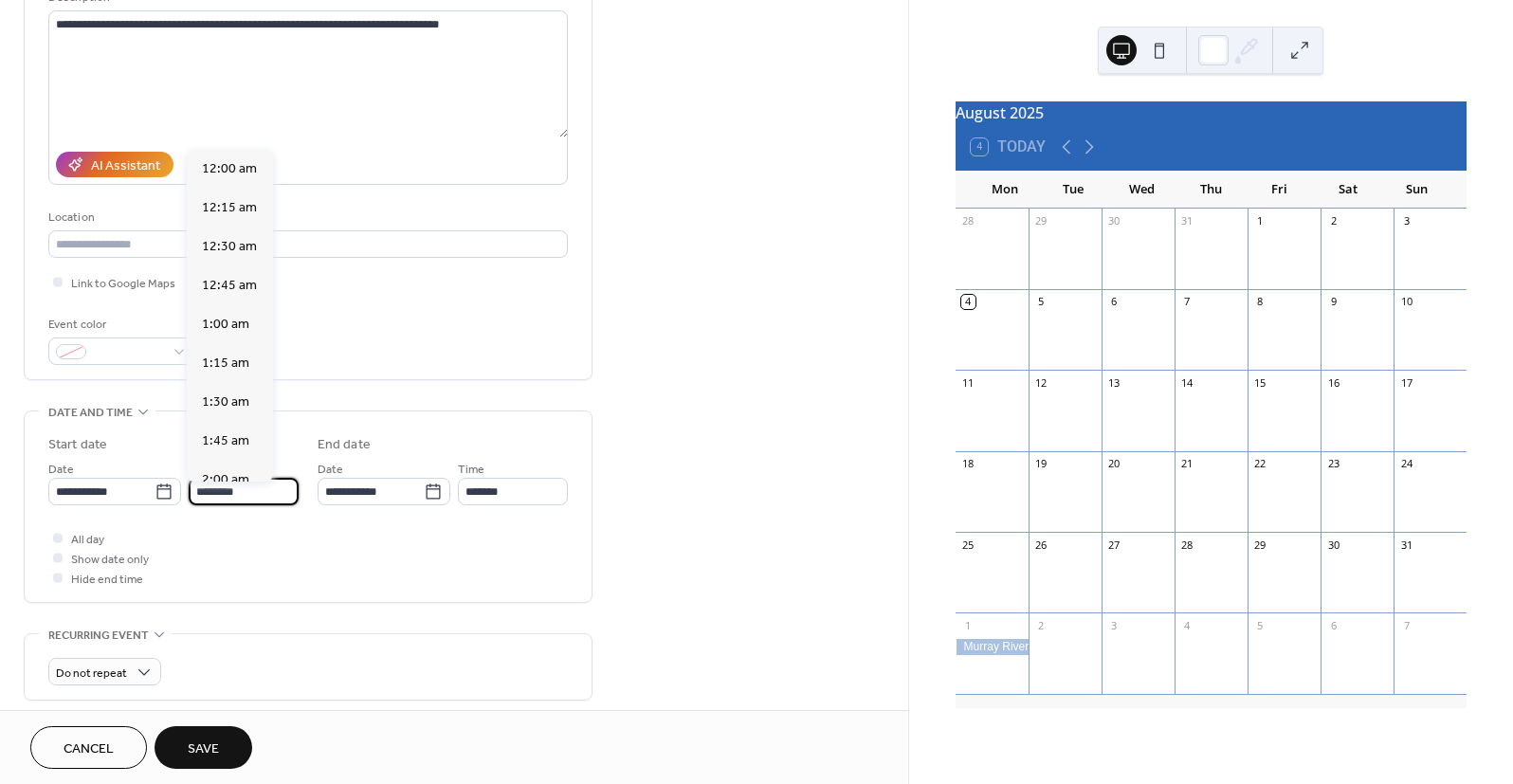 click on "********" at bounding box center (244, 491) 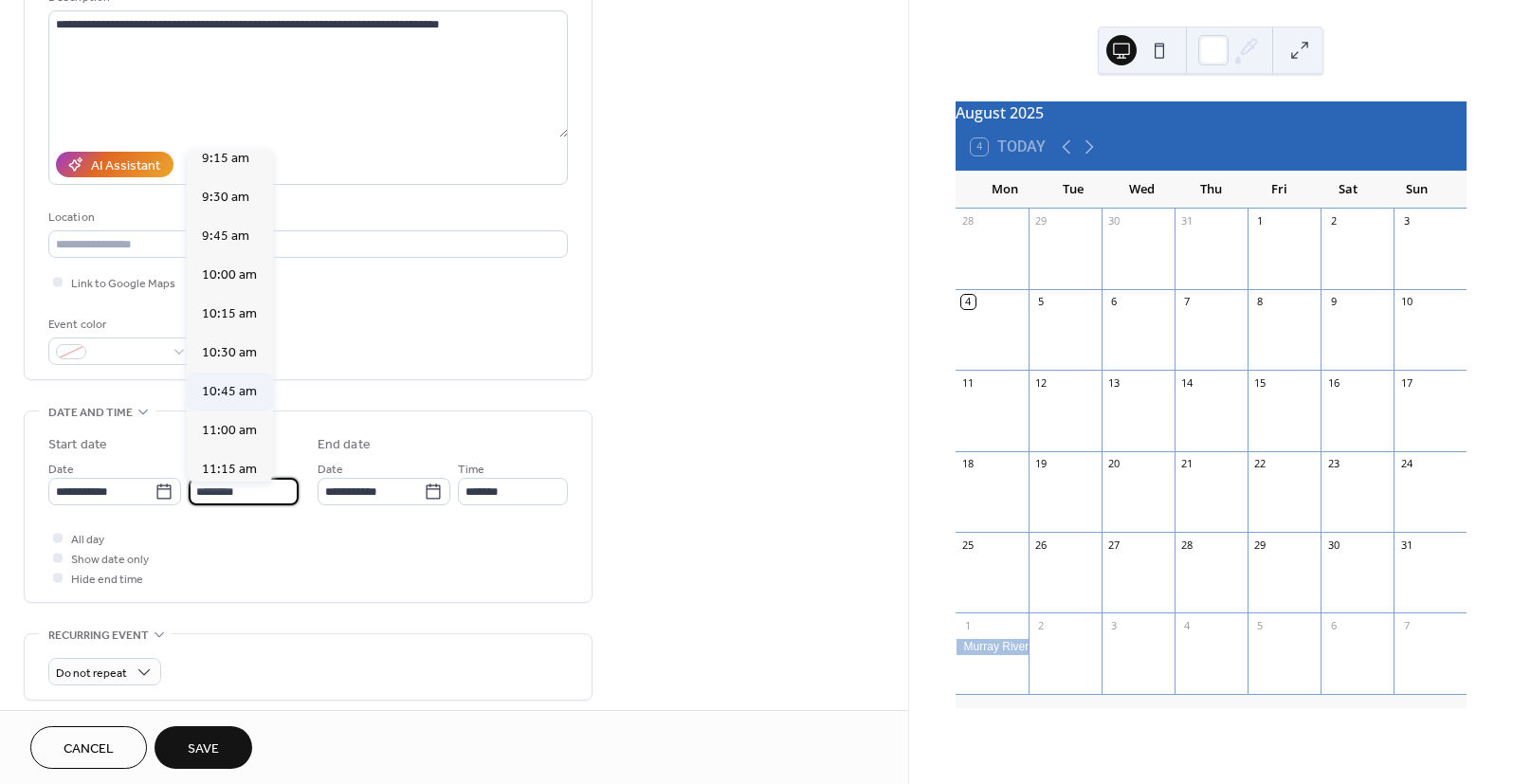 scroll, scrollTop: 1594, scrollLeft: 0, axis: vertical 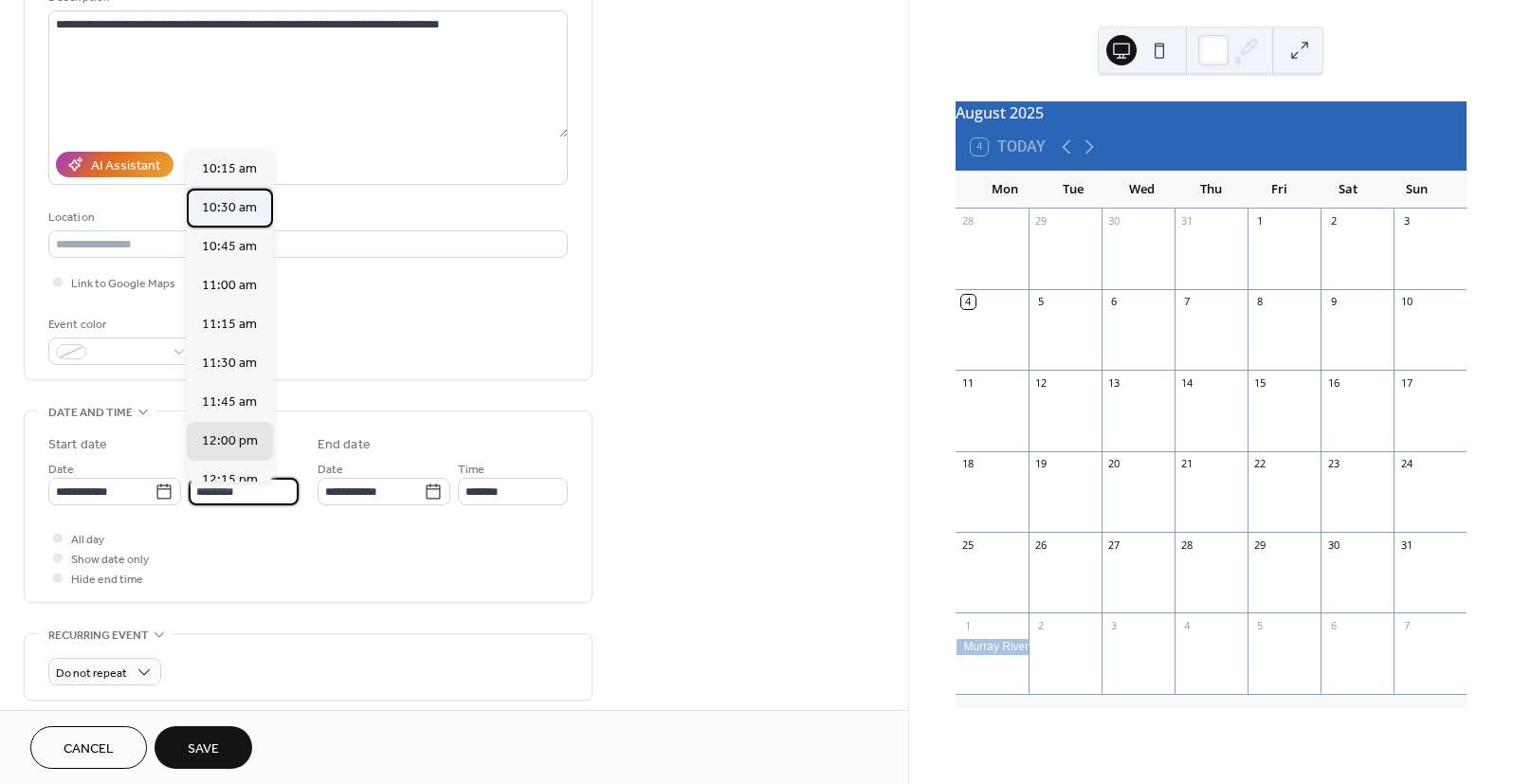 click on "10:30 am" at bounding box center [229, 208] 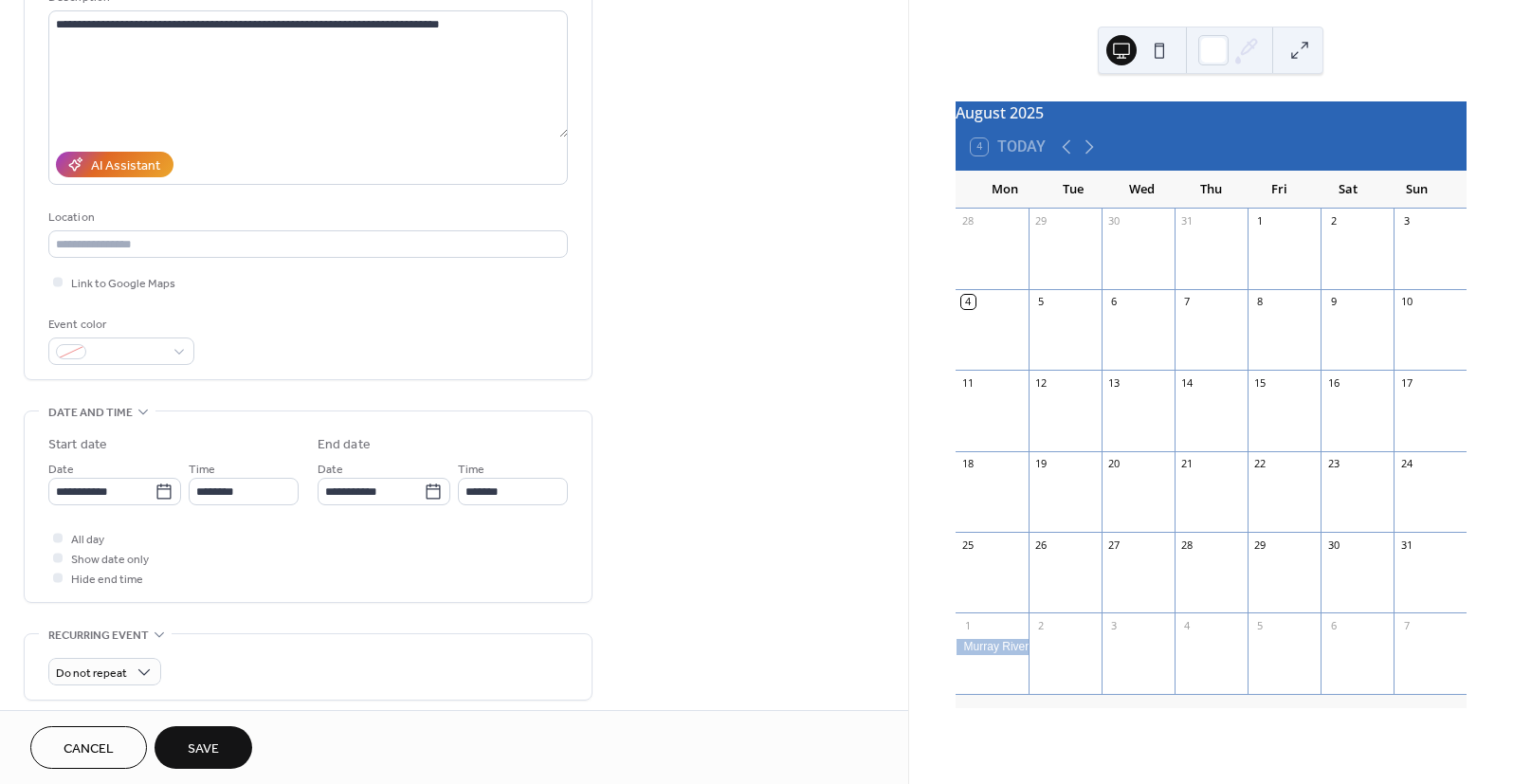 type on "********" 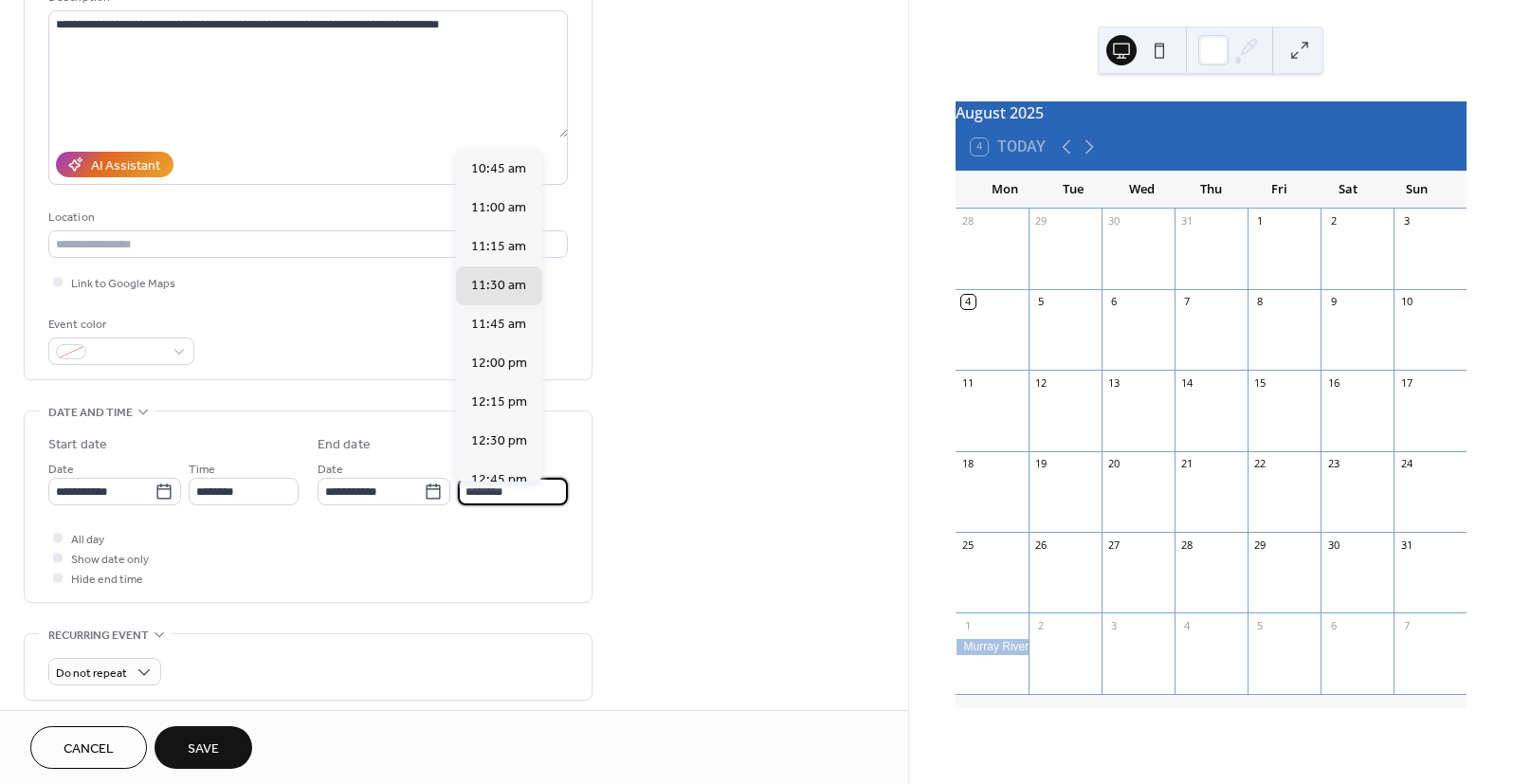 click on "********" at bounding box center [513, 491] 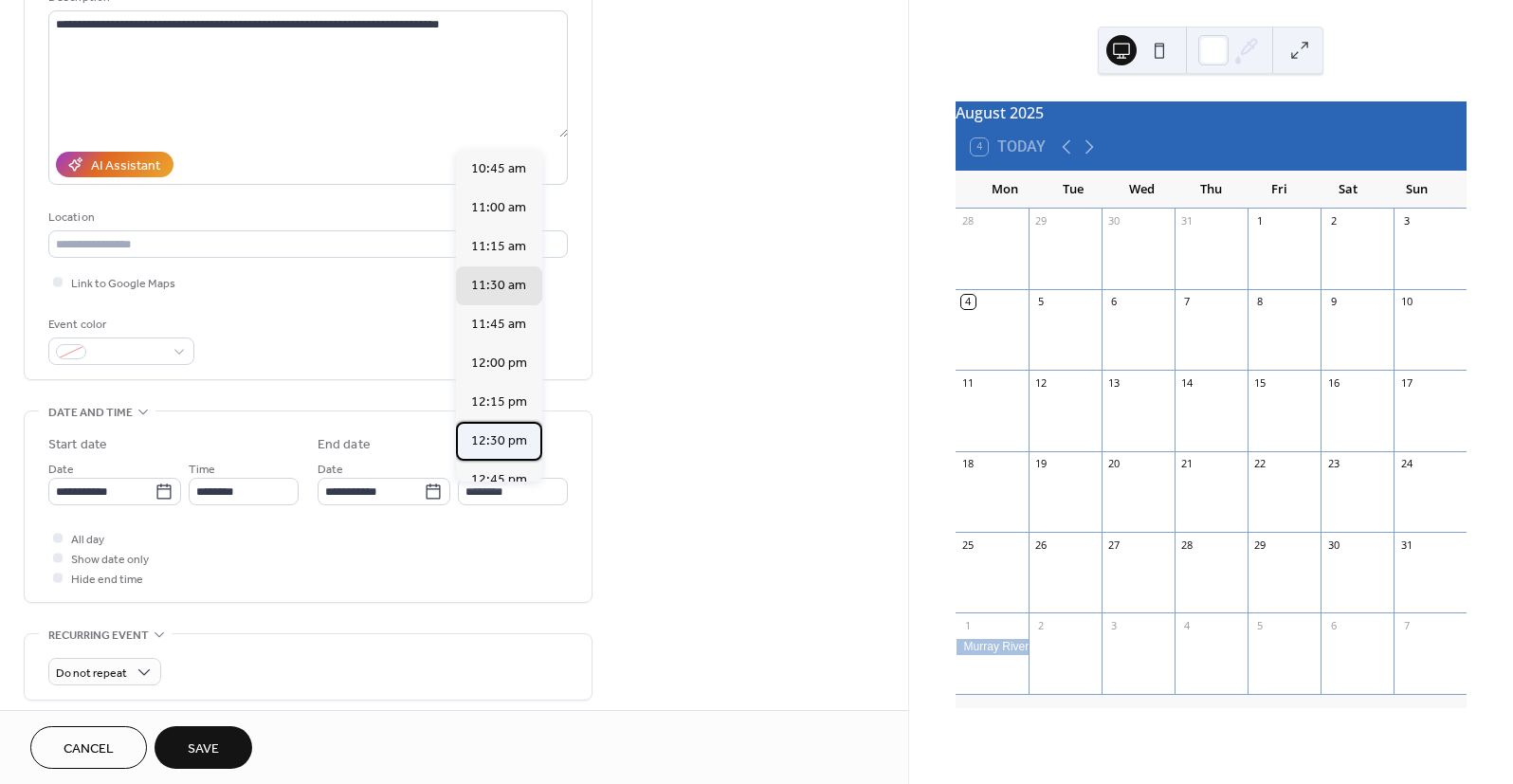 click on "12:30 pm" at bounding box center (499, 441) 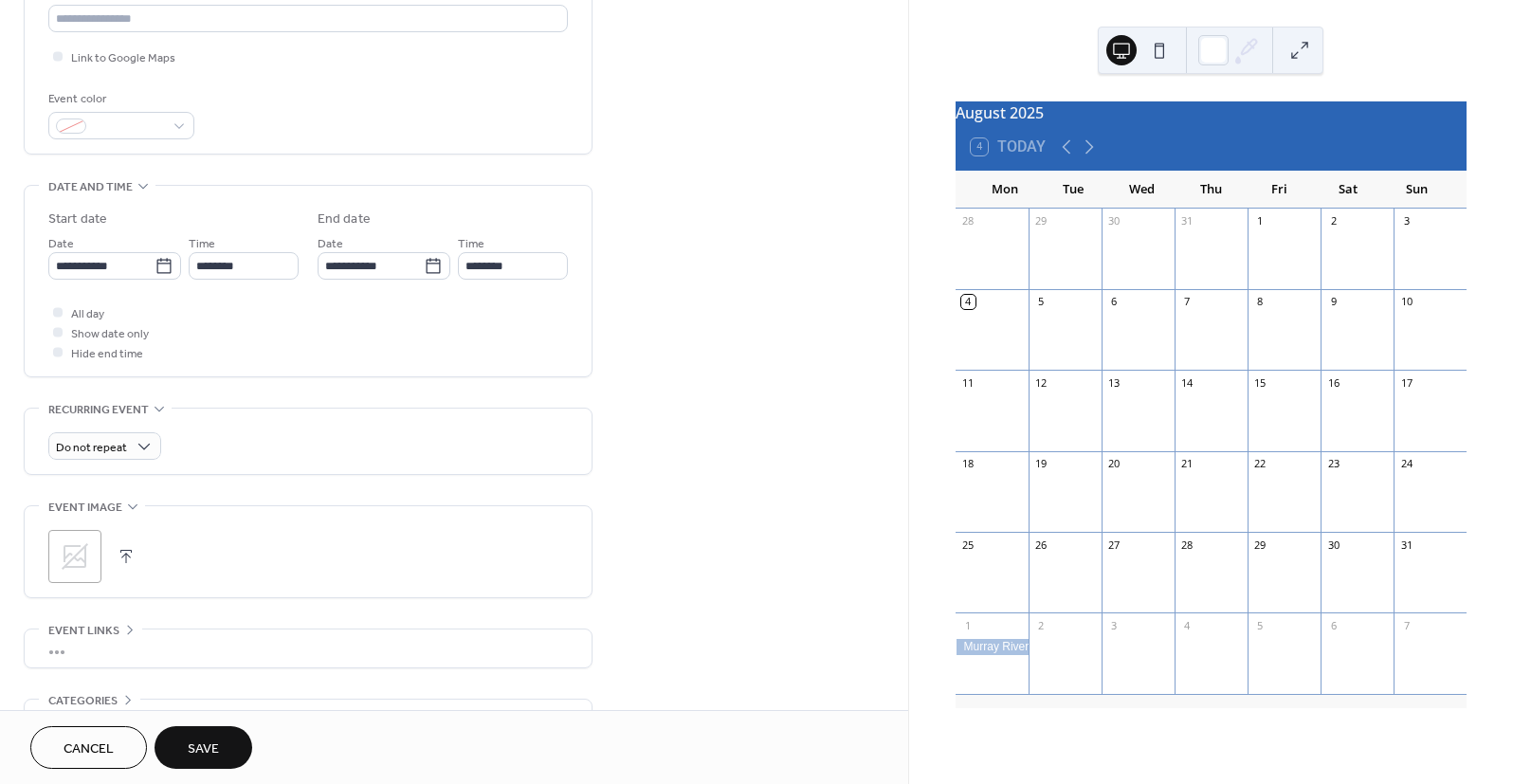 scroll, scrollTop: 0, scrollLeft: 0, axis: both 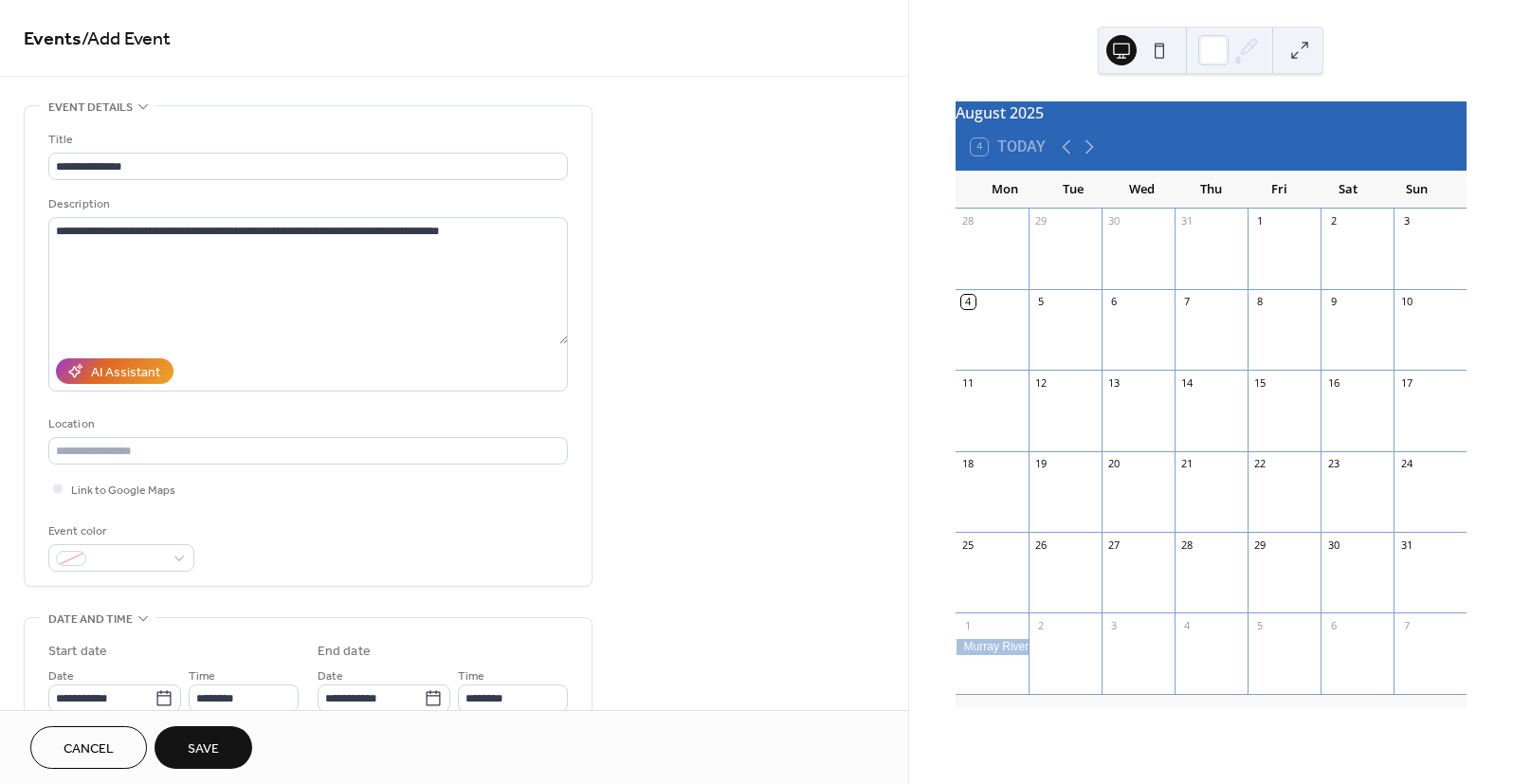 click on "Save" at bounding box center (203, 749) 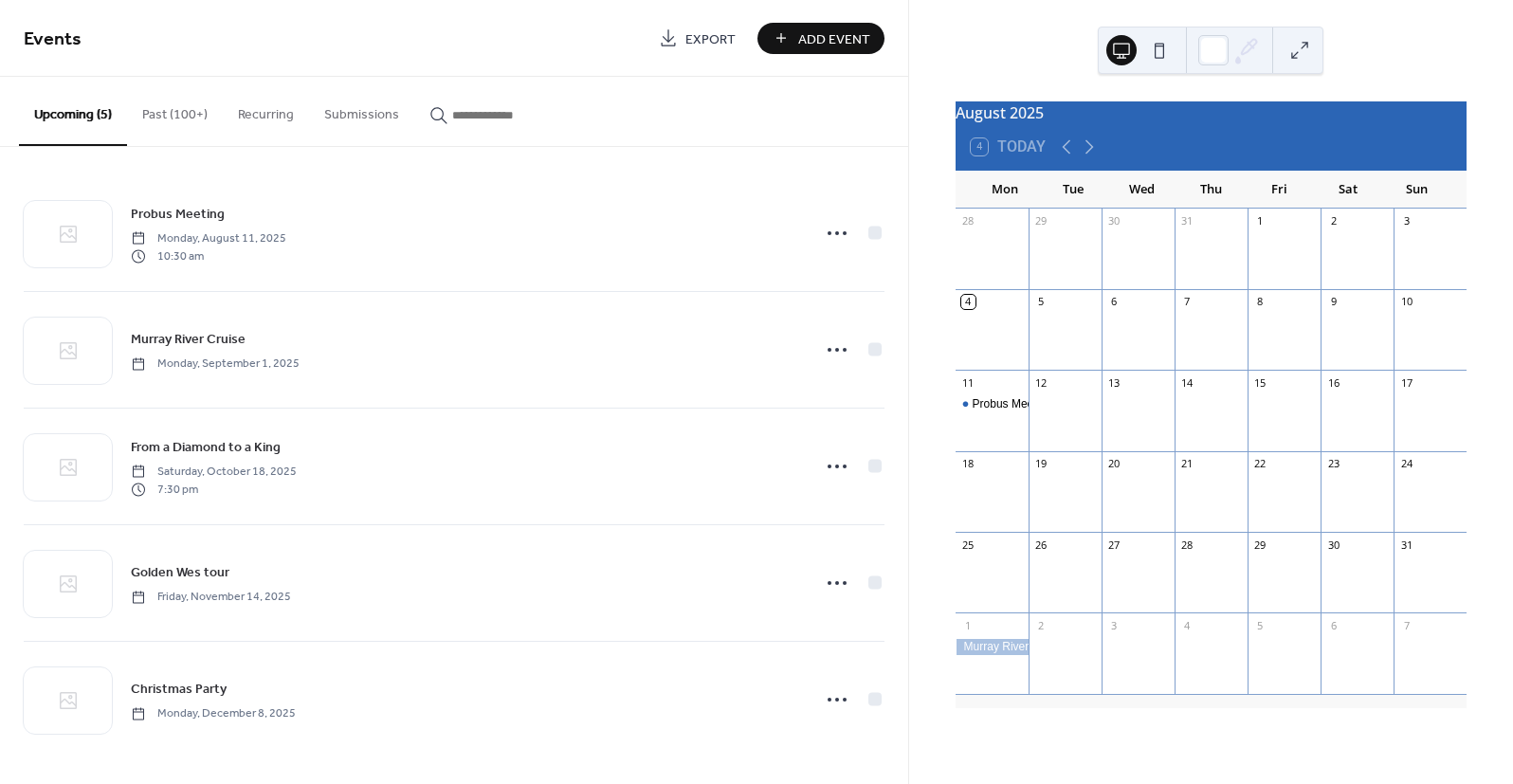 click on "Past (100+)" at bounding box center [174, 110] 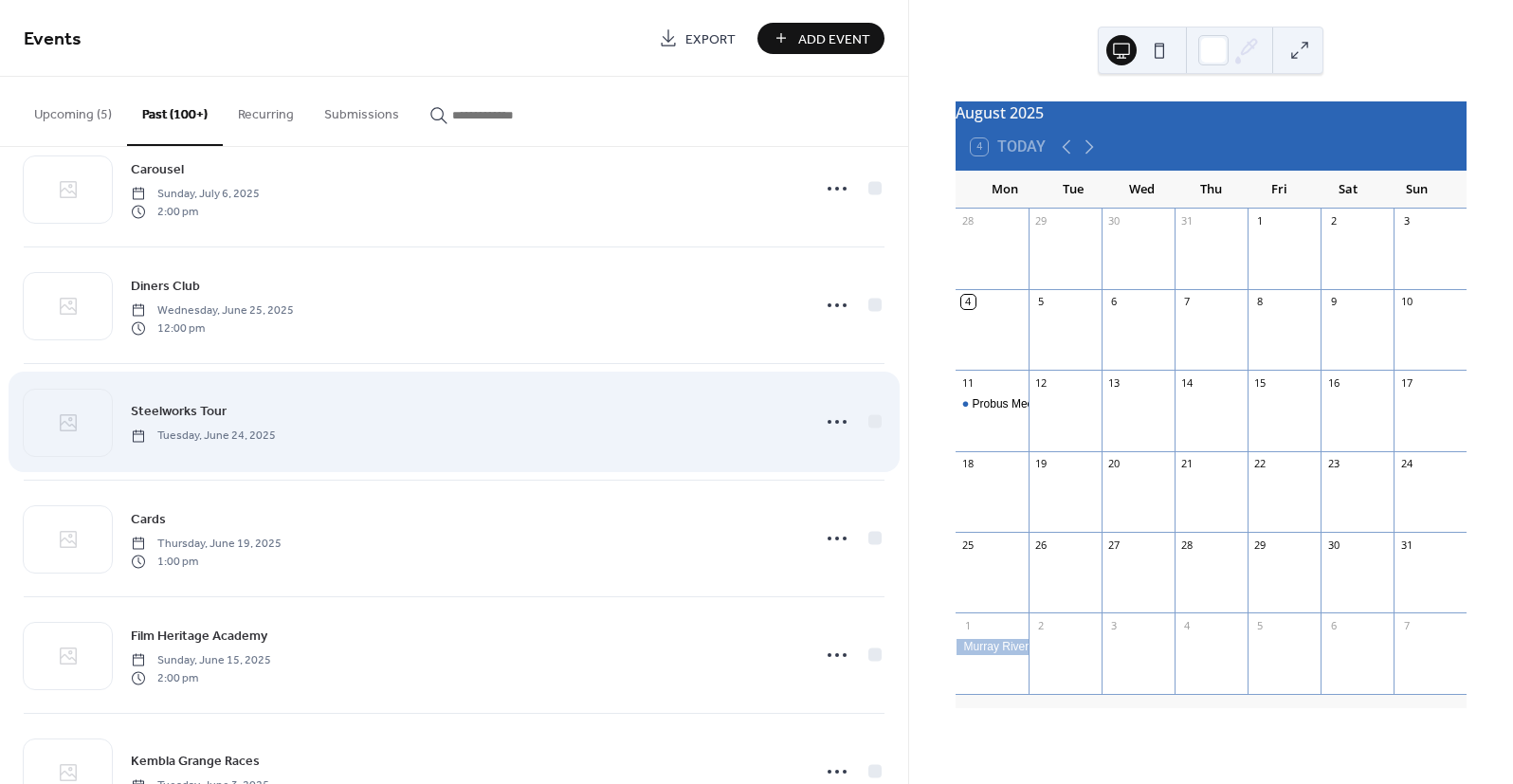 scroll, scrollTop: 0, scrollLeft: 0, axis: both 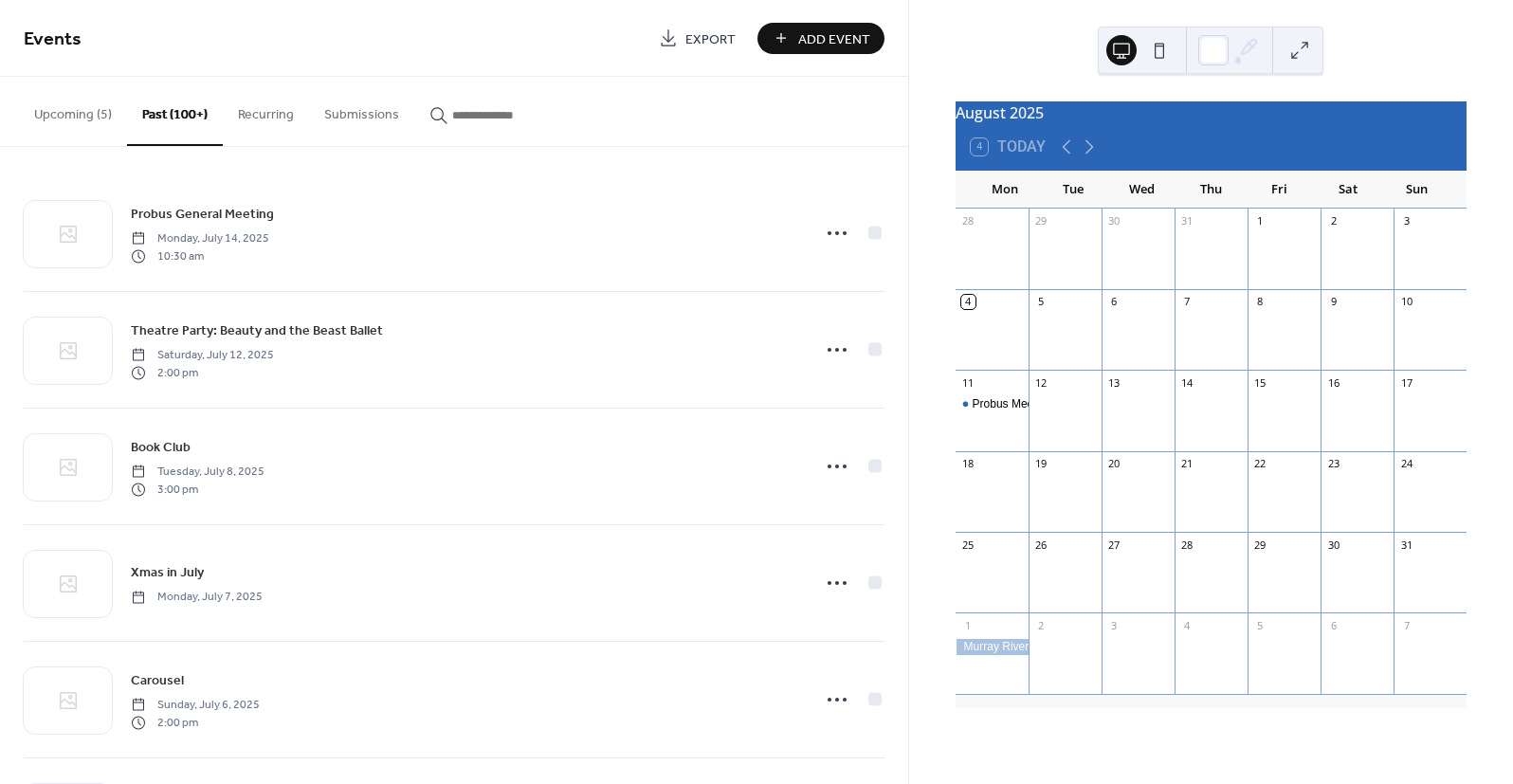 click on "Upcoming (5)" at bounding box center (73, 110) 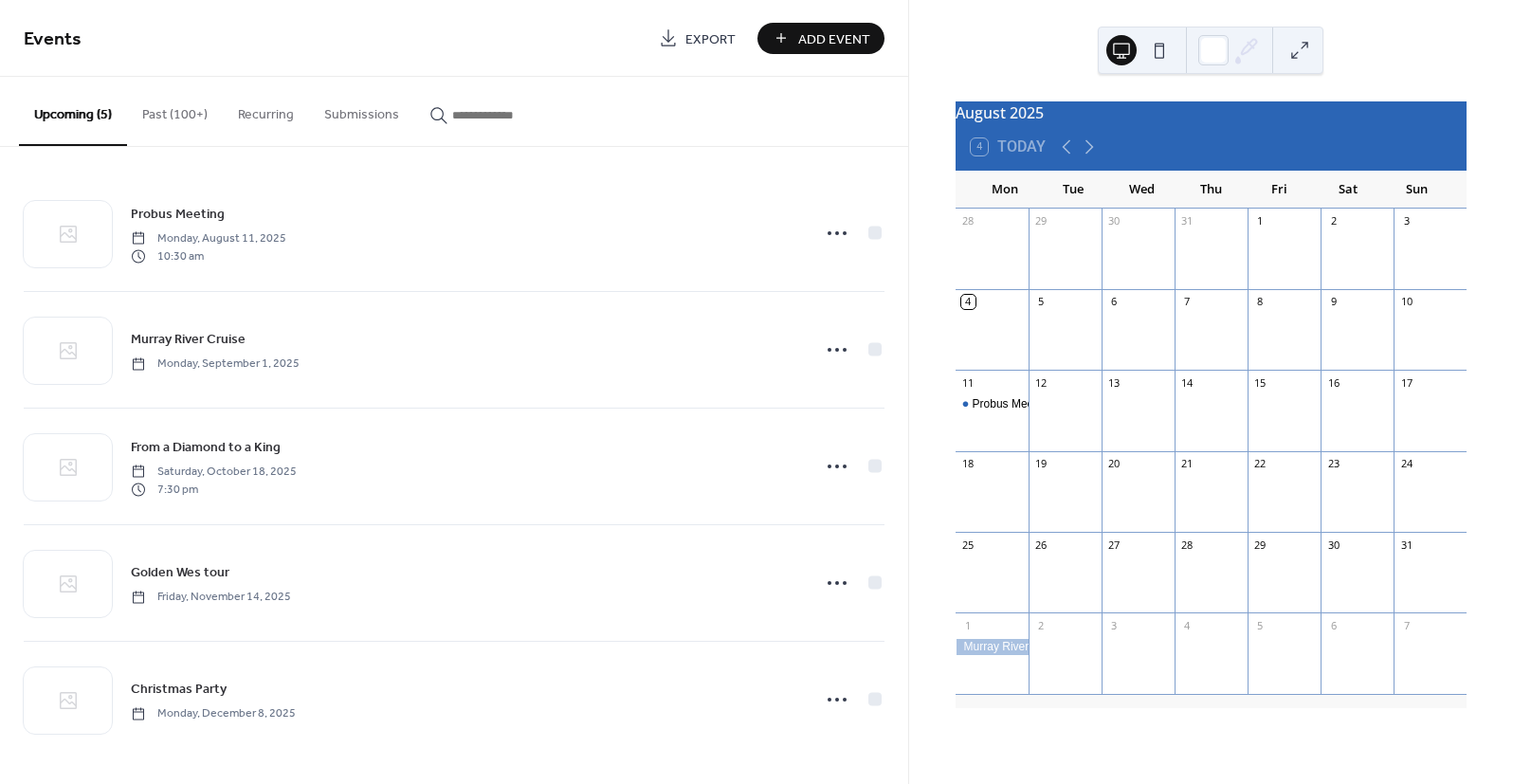 click on "Past (100+)" at bounding box center [174, 110] 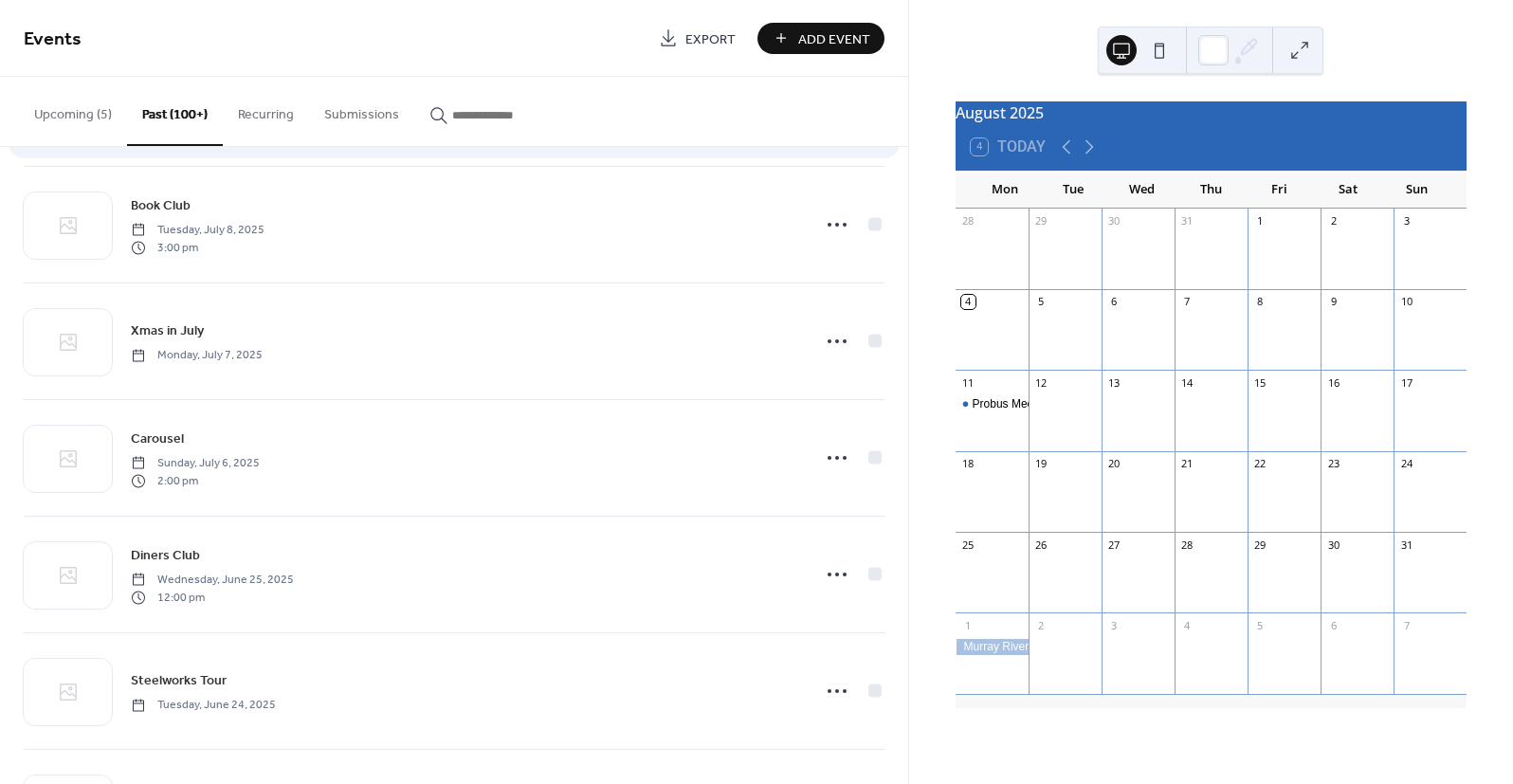 scroll, scrollTop: 0, scrollLeft: 0, axis: both 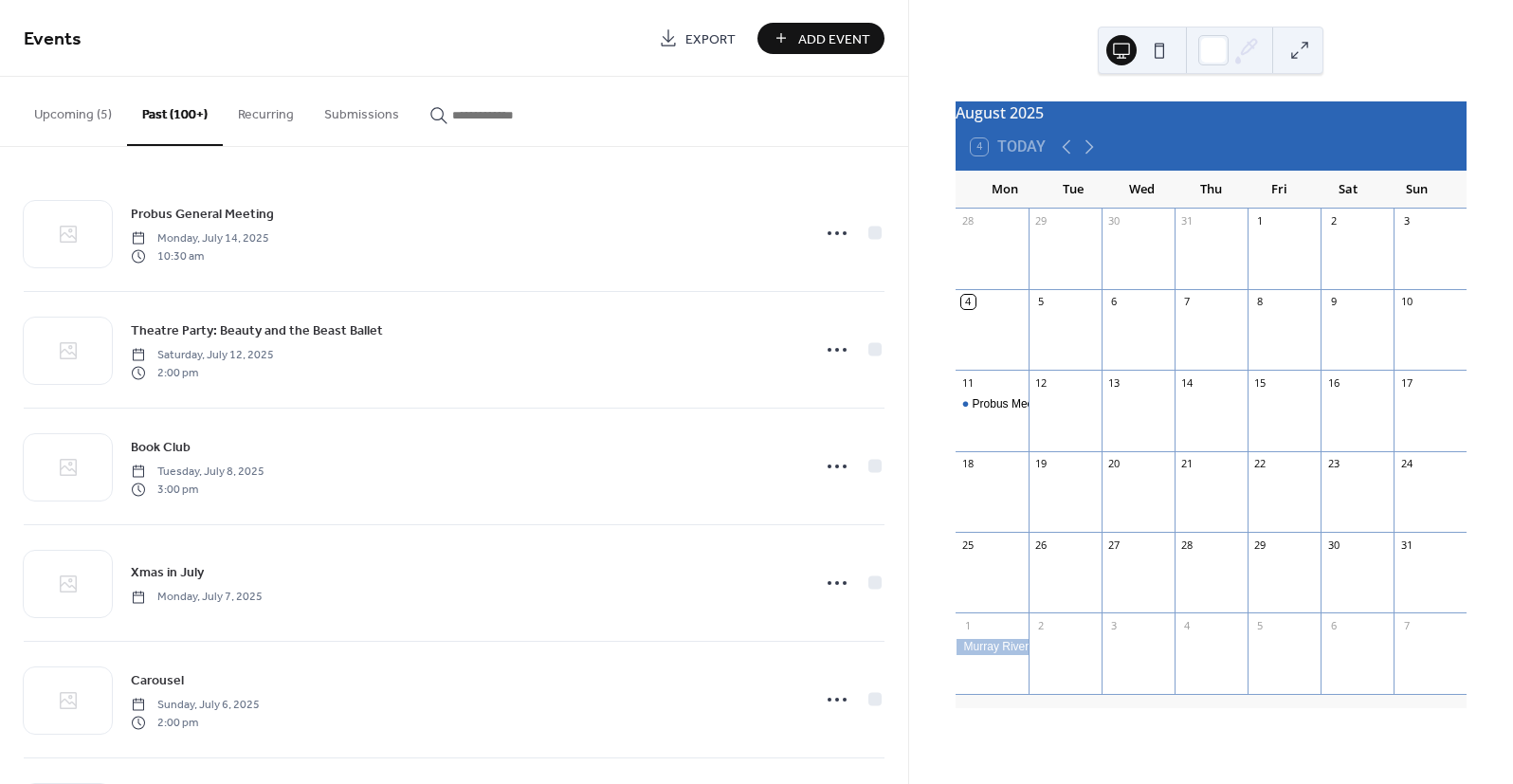 click on "Add Event" at bounding box center [834, 39] 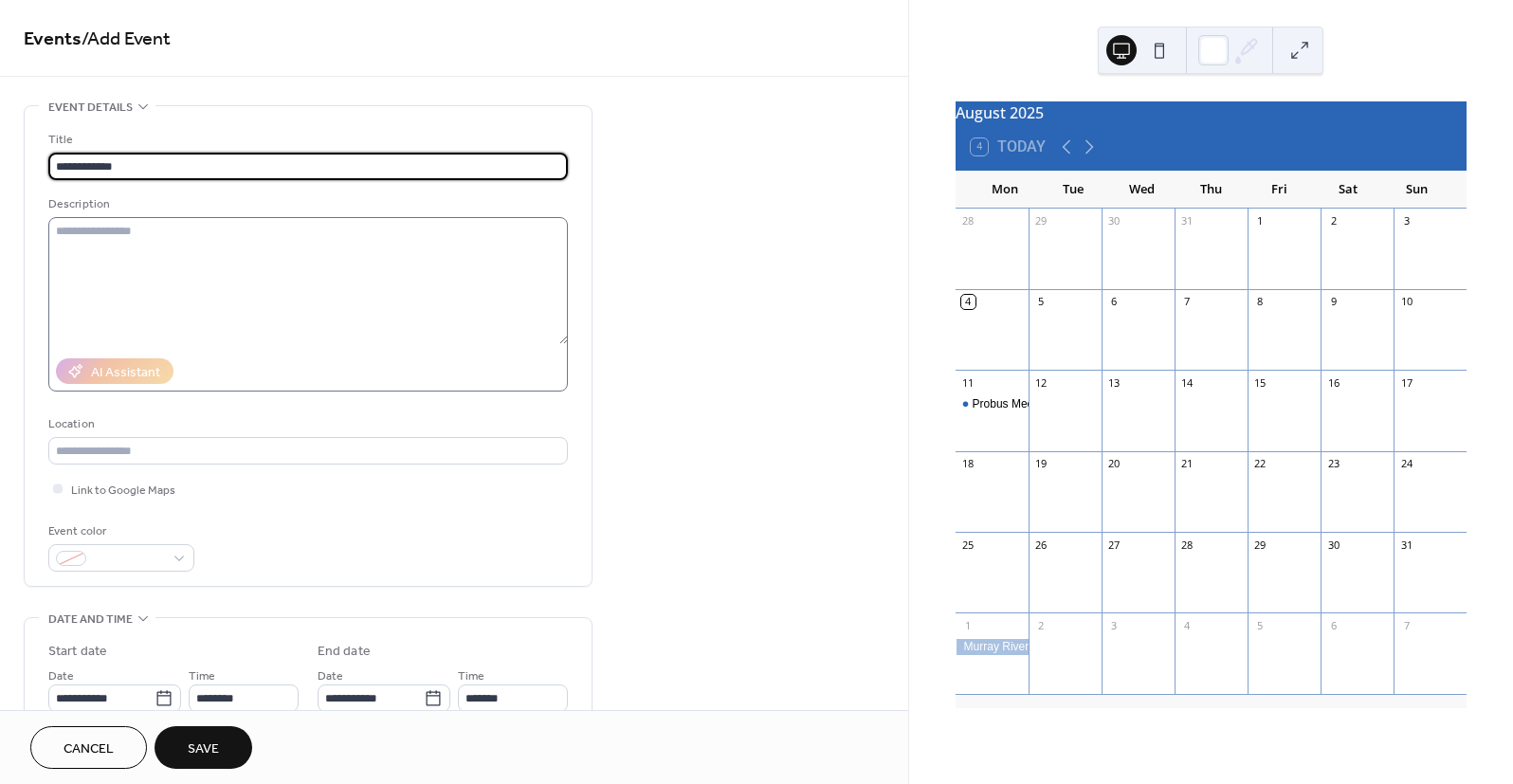 type on "**********" 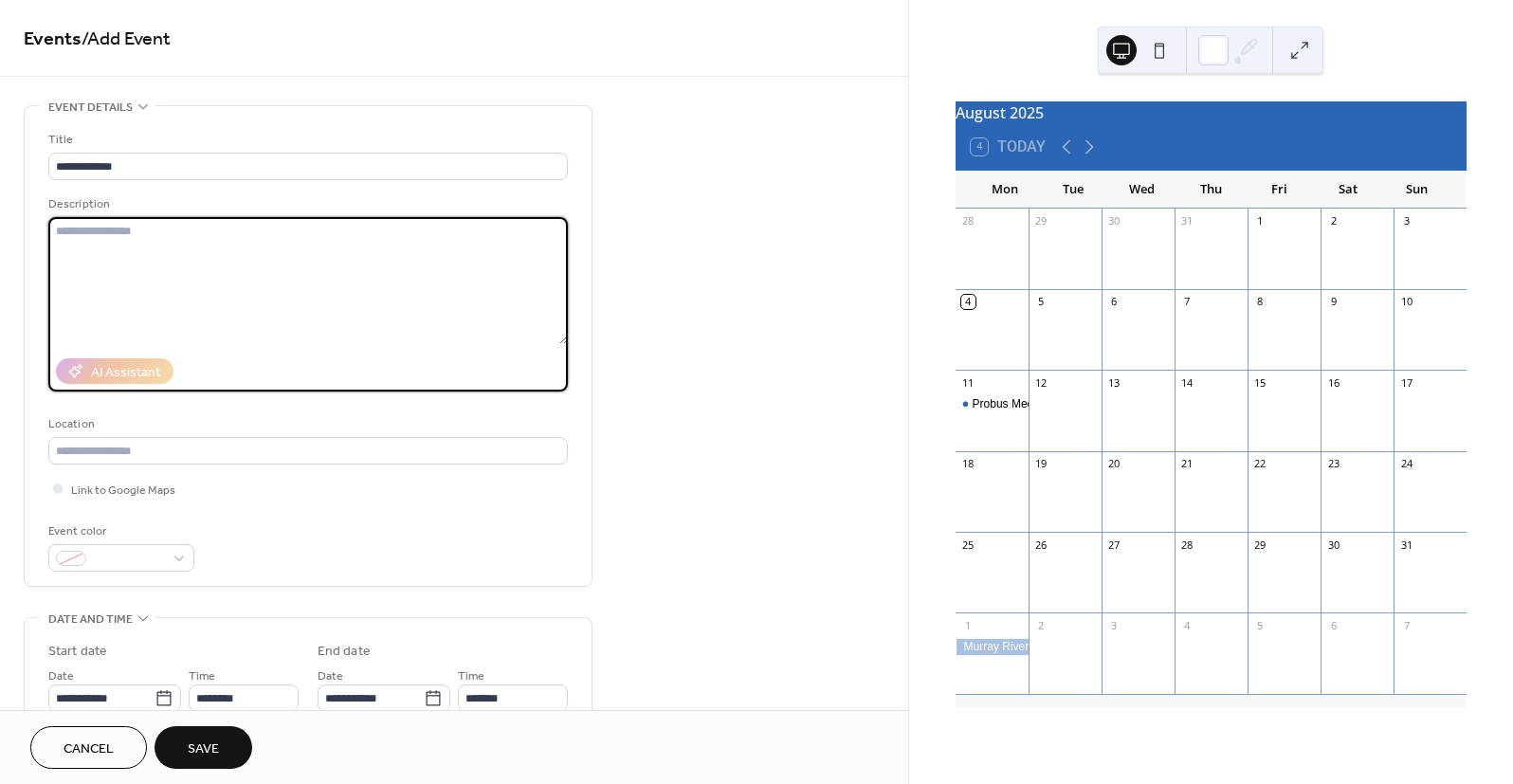 click at bounding box center (308, 281) 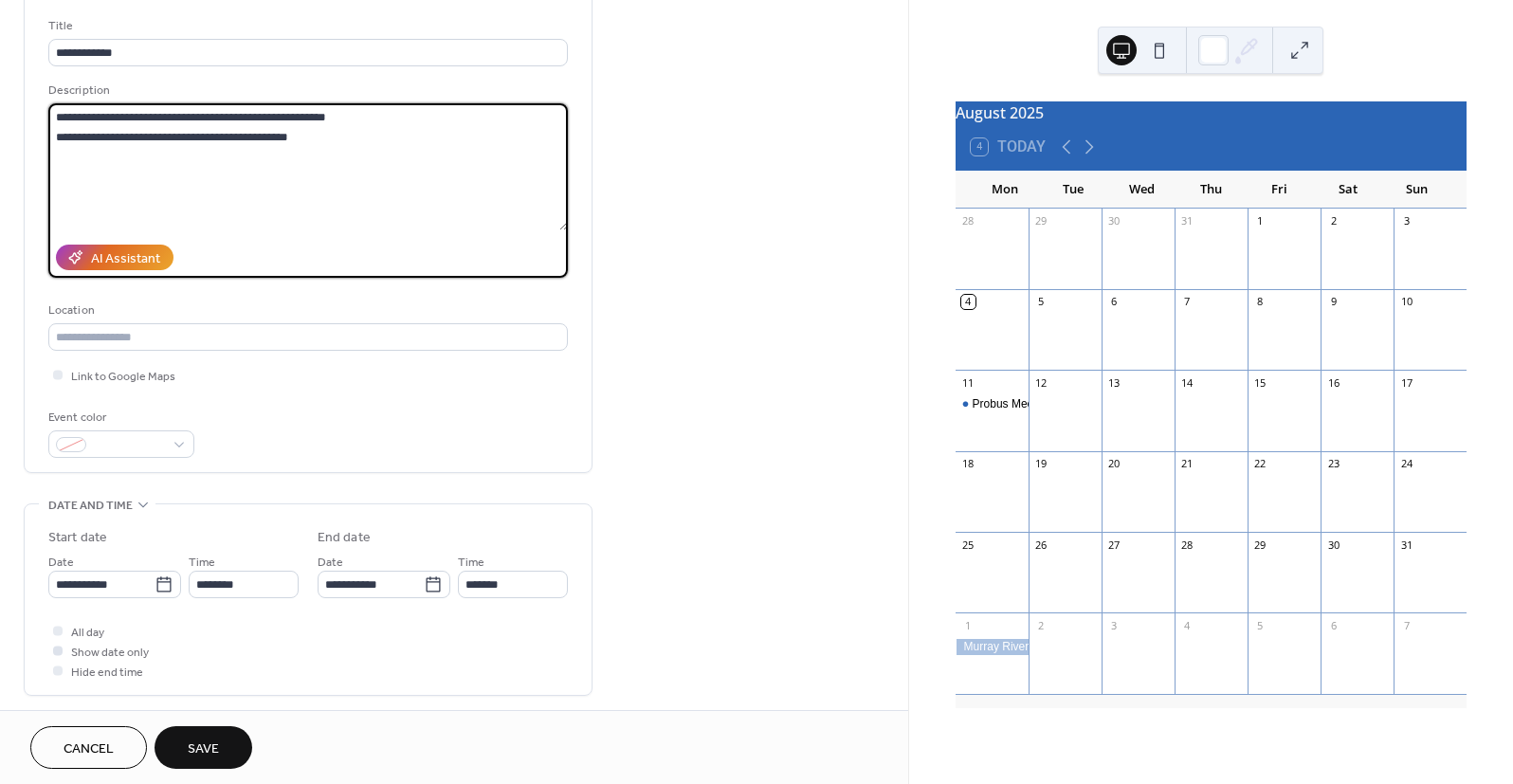 scroll, scrollTop: 118, scrollLeft: 0, axis: vertical 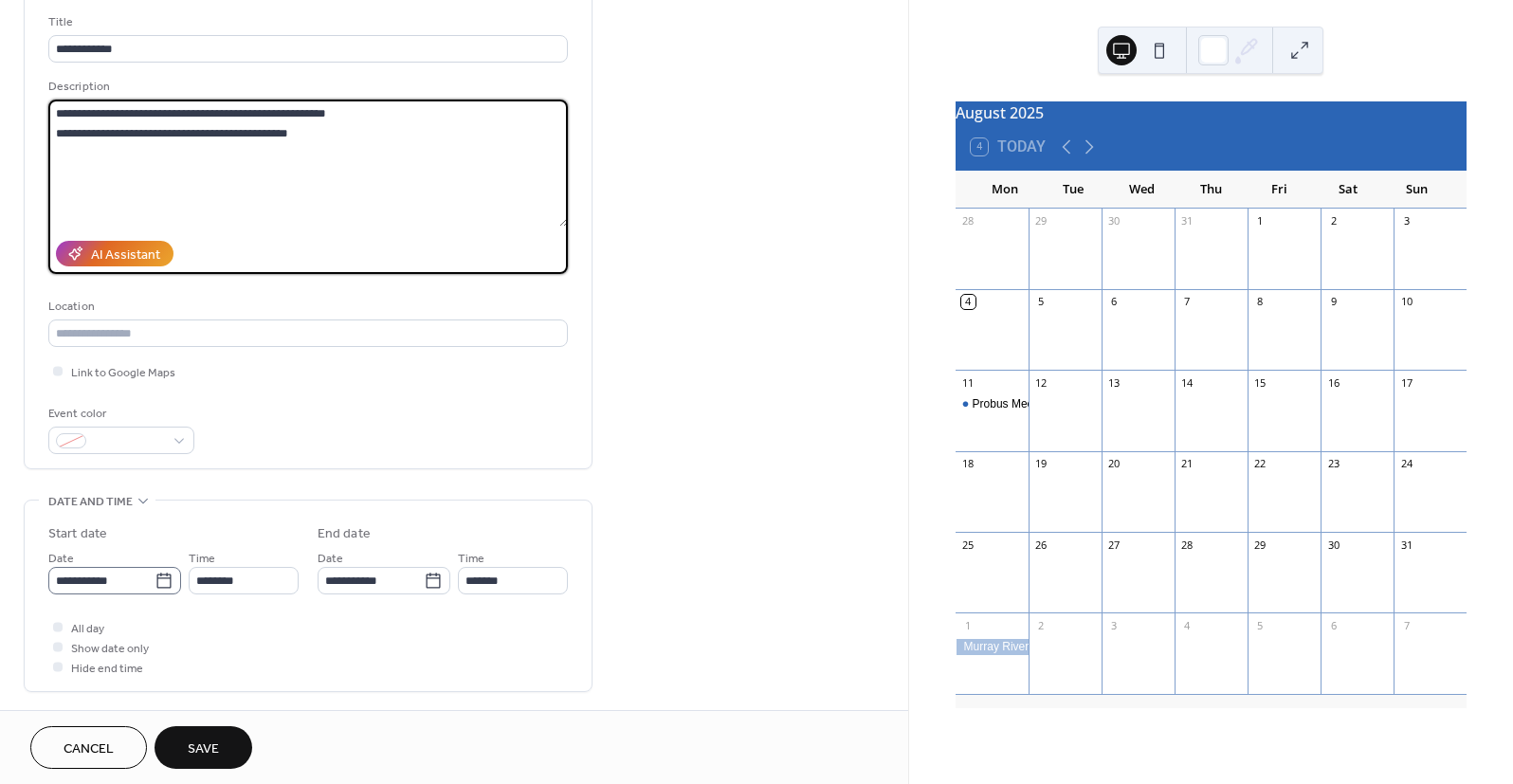 type on "**********" 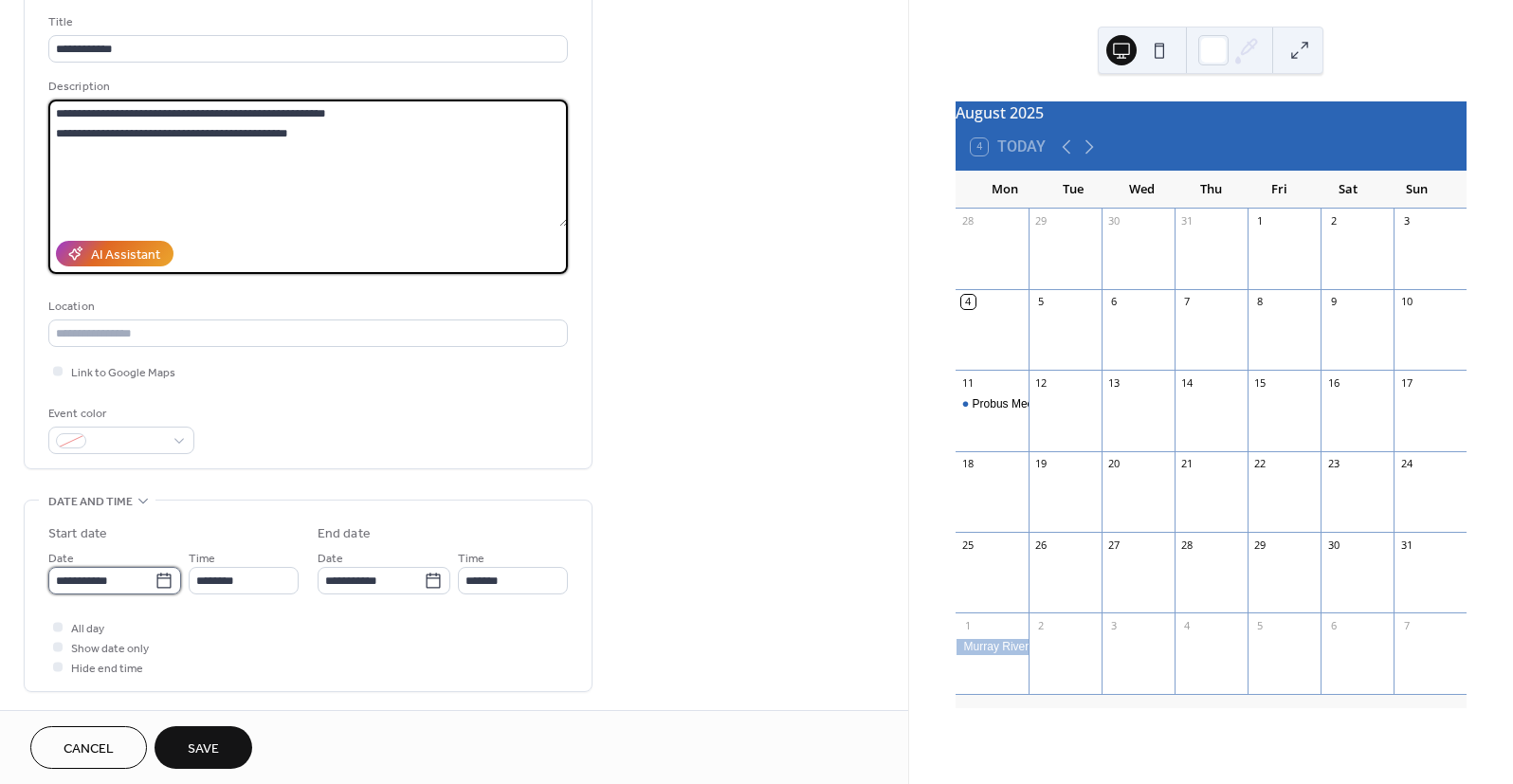 click on "**********" at bounding box center (101, 580) 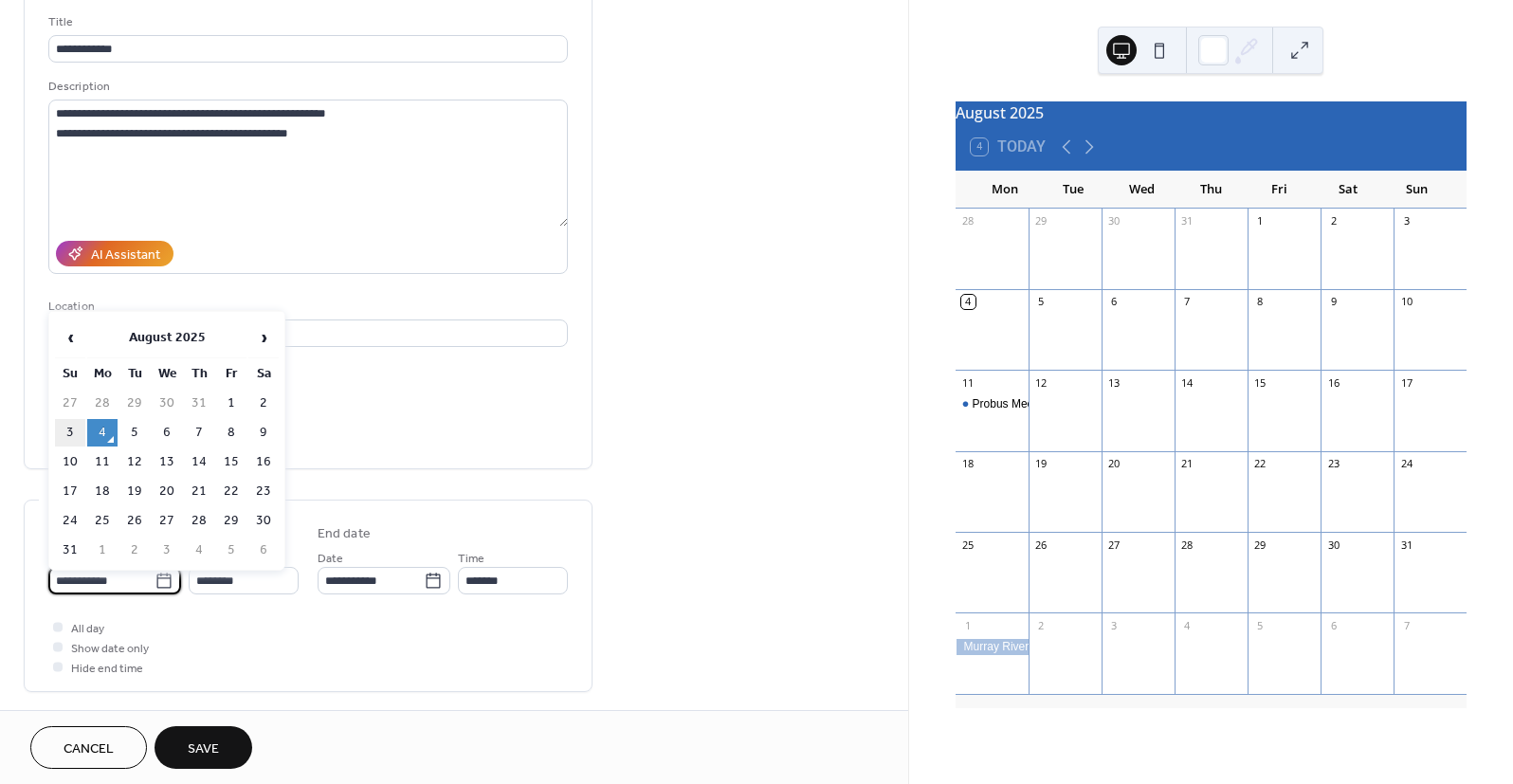 click on "3" at bounding box center (70, 432) 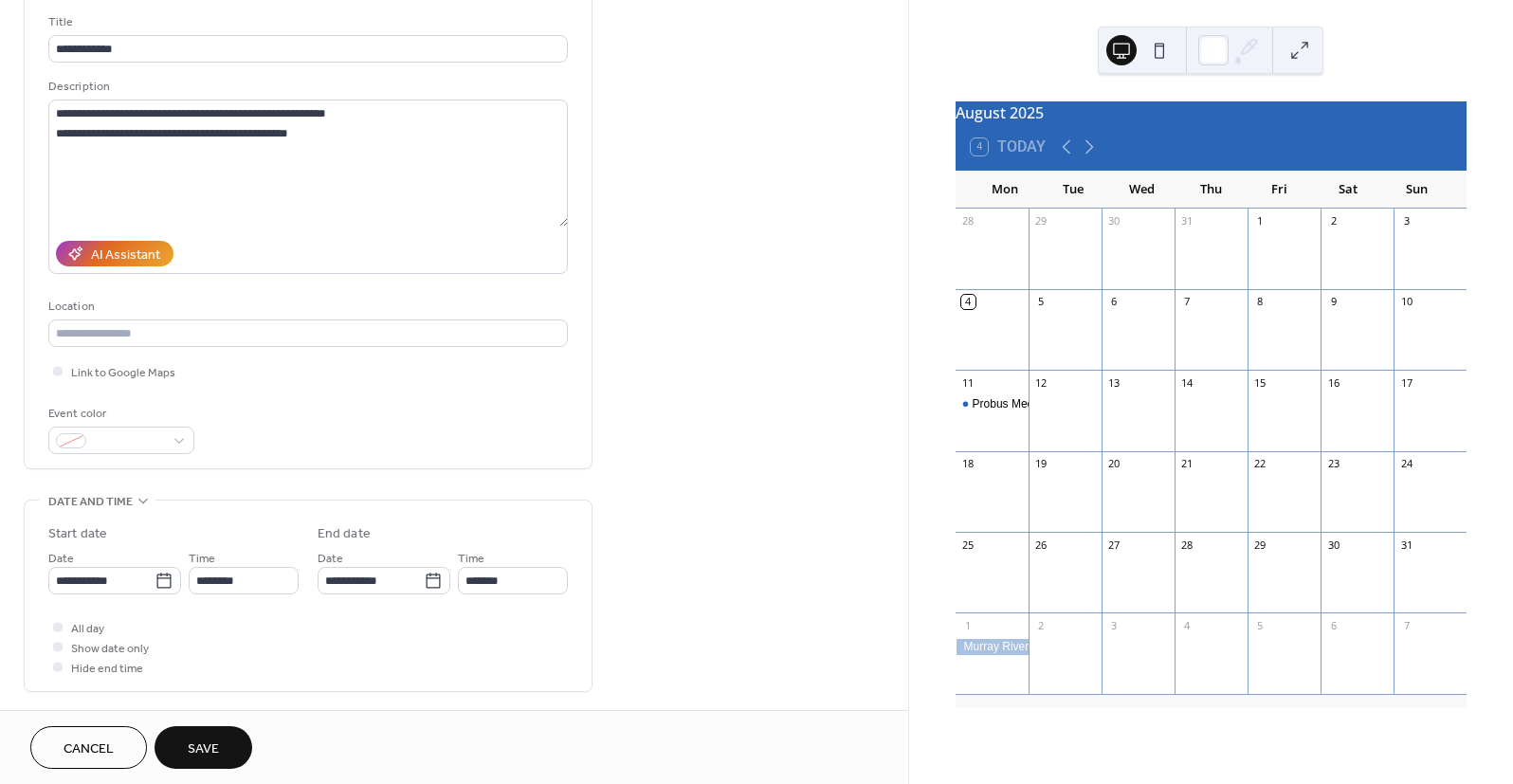 type on "**********" 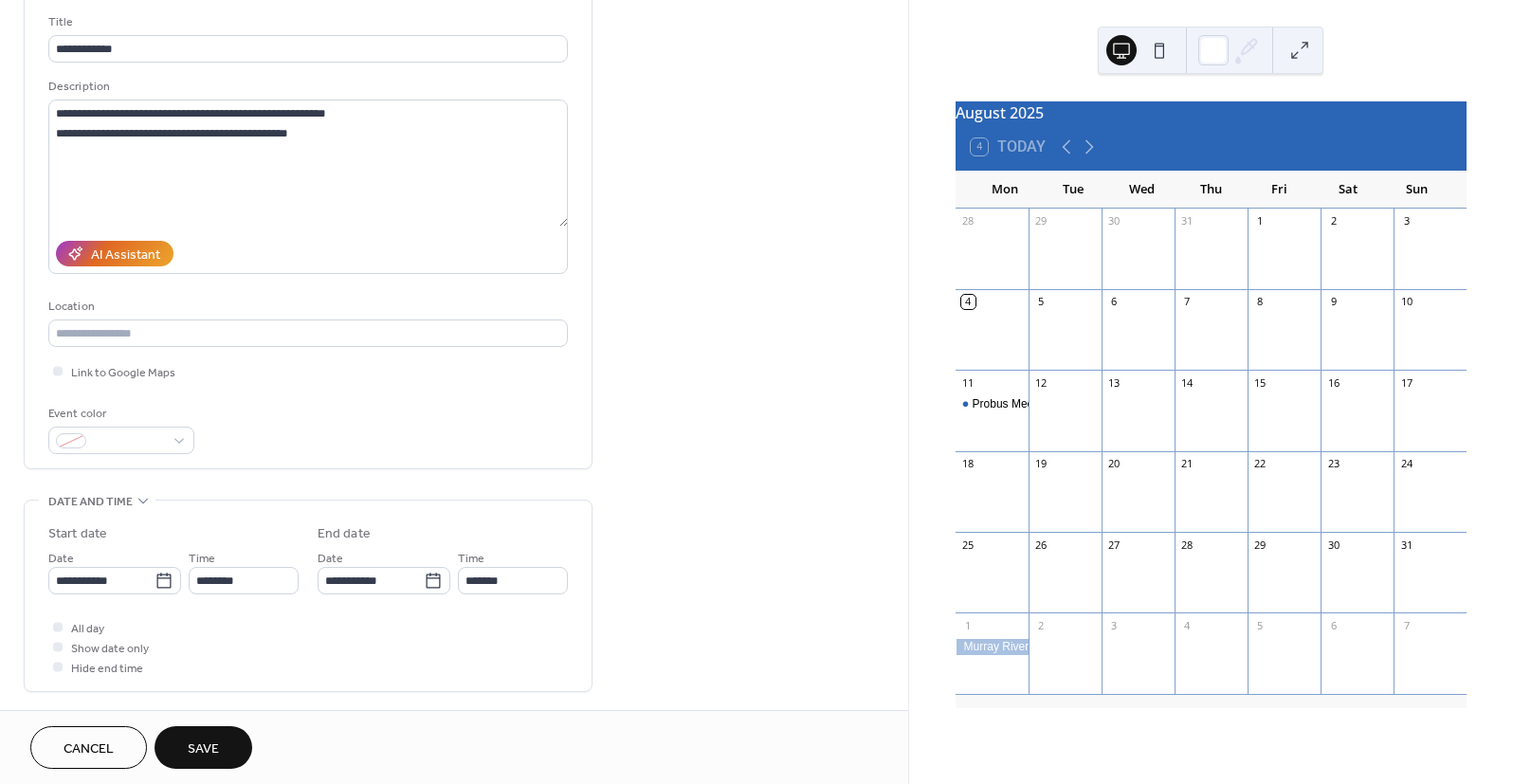 type on "**********" 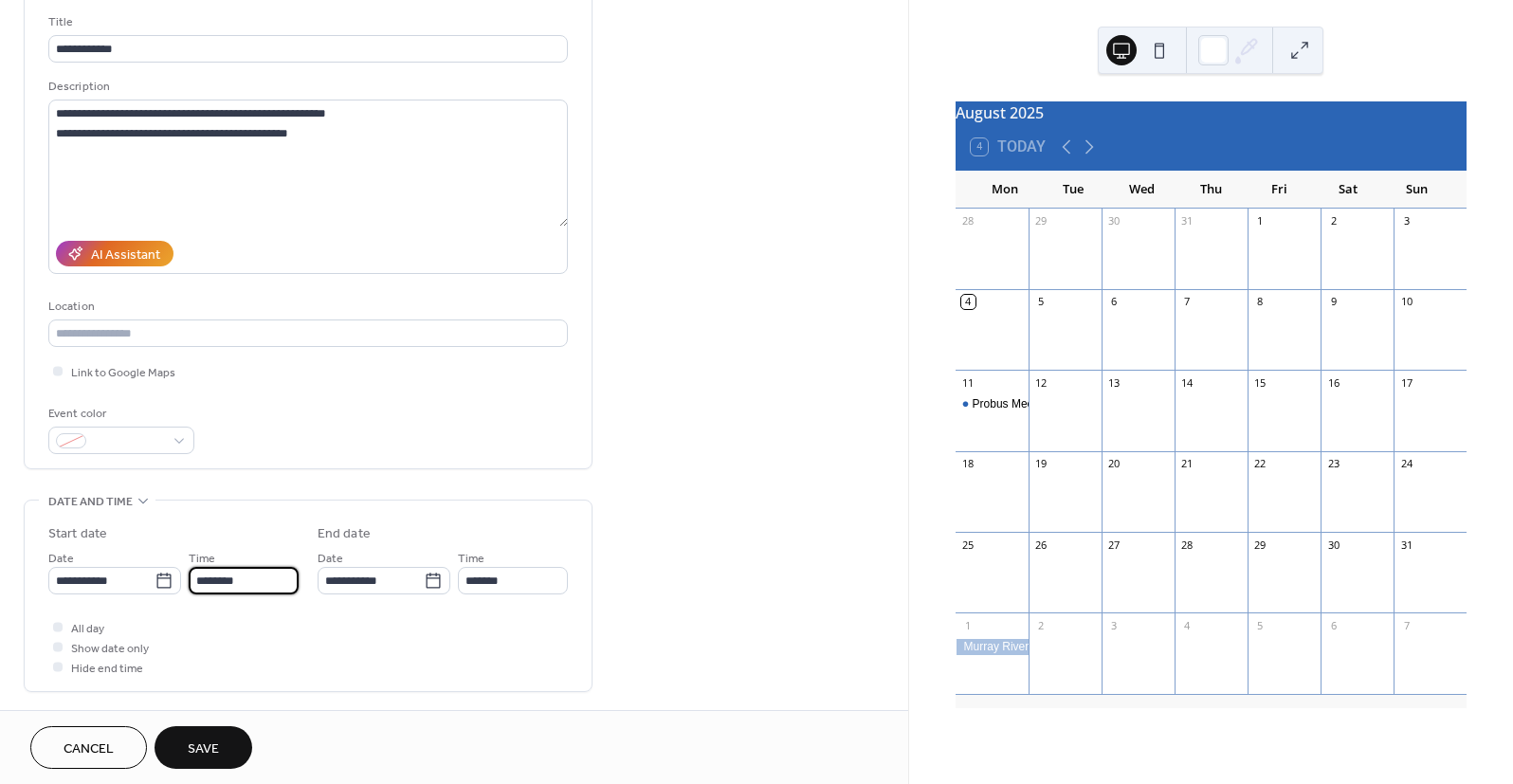 click on "********" at bounding box center (244, 580) 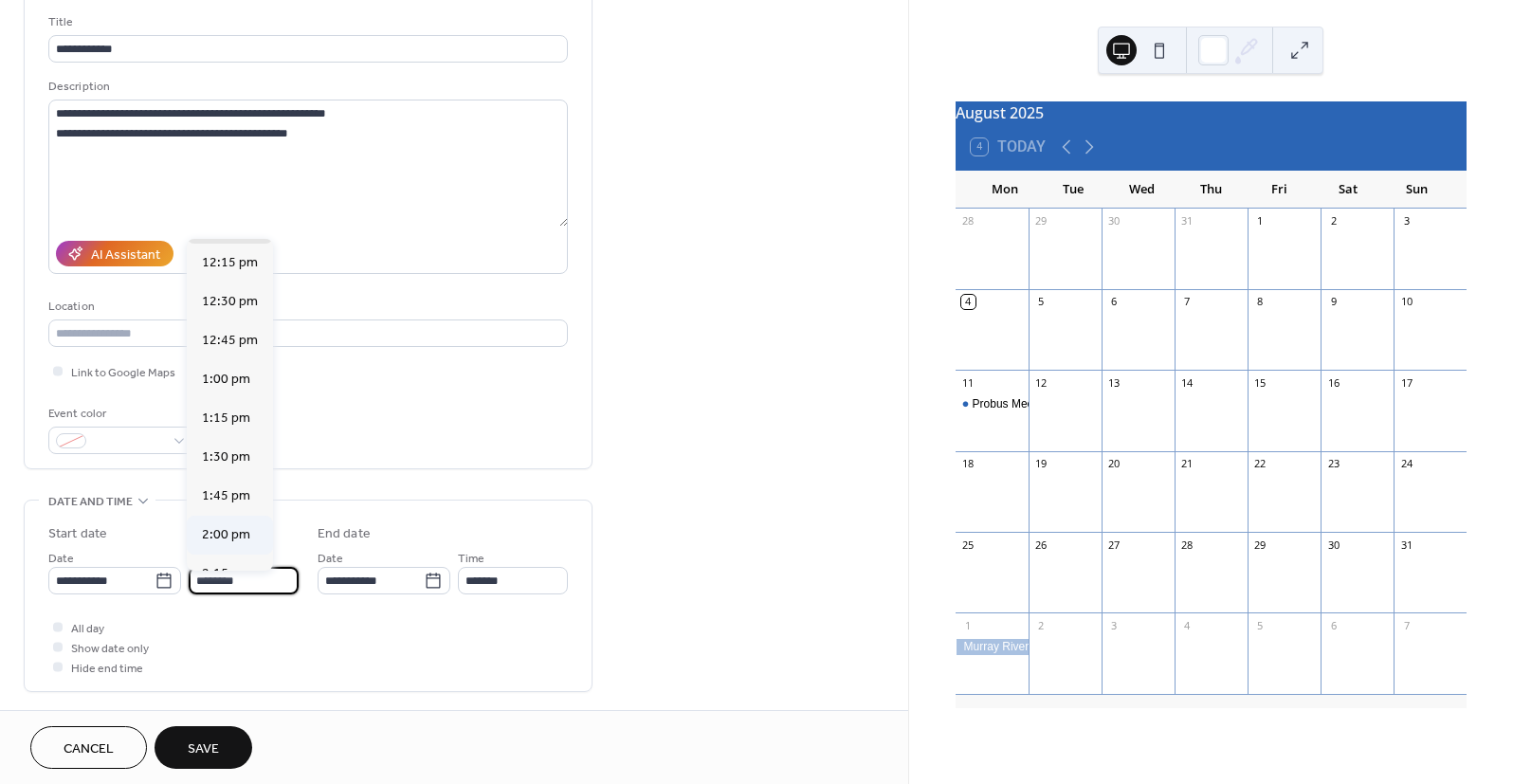 scroll, scrollTop: 2015, scrollLeft: 0, axis: vertical 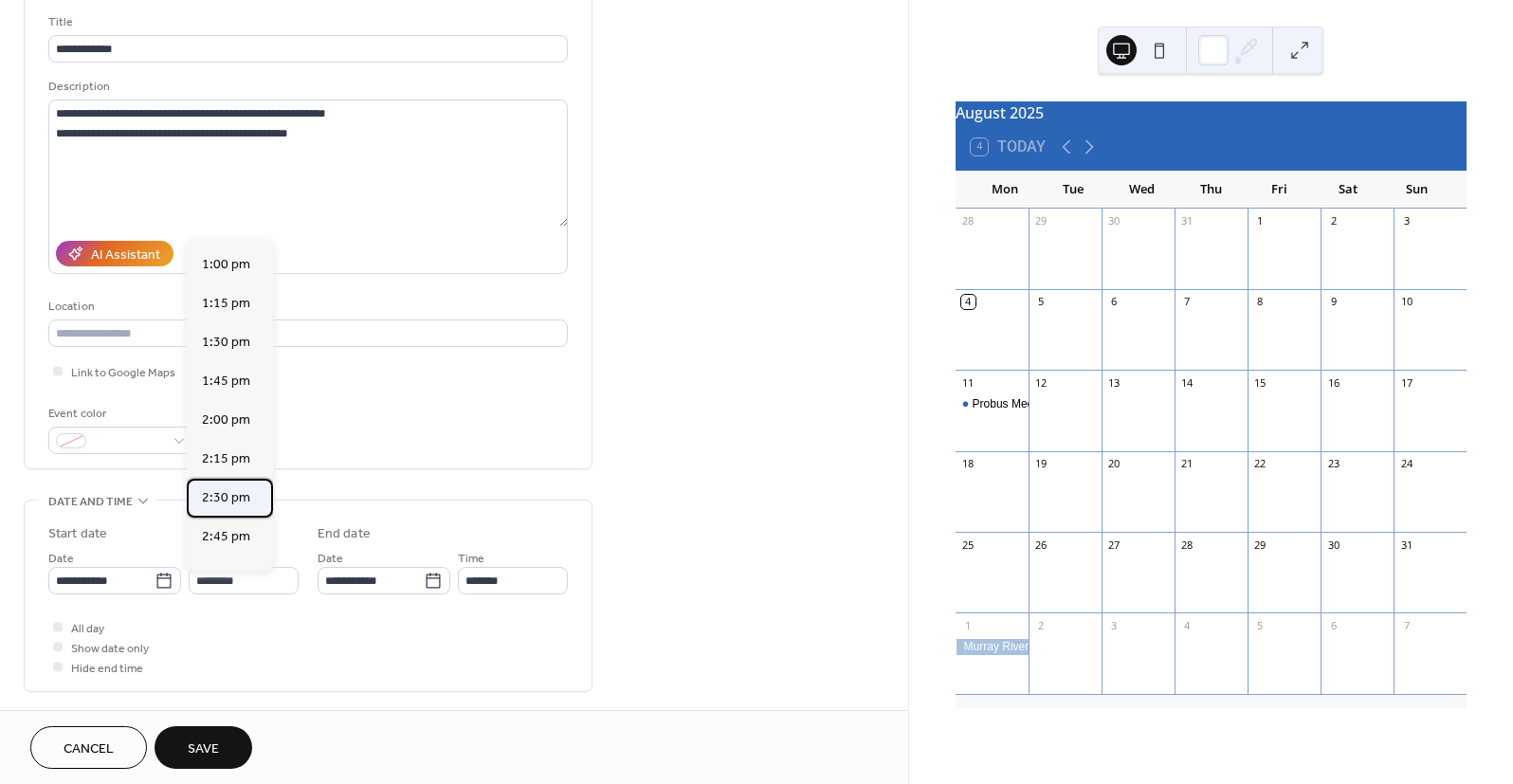 click on "2:30 pm" at bounding box center (226, 498) 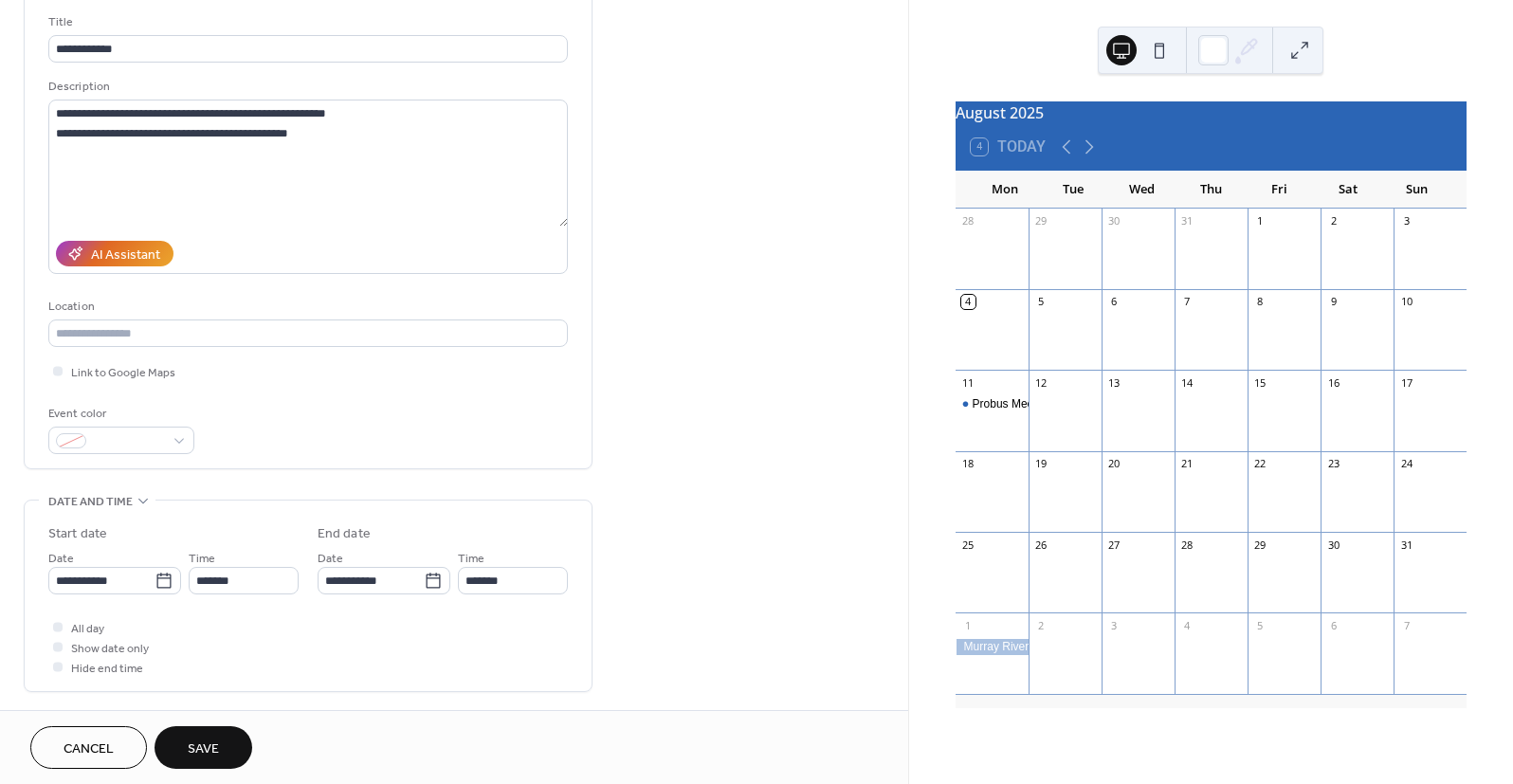 type on "*******" 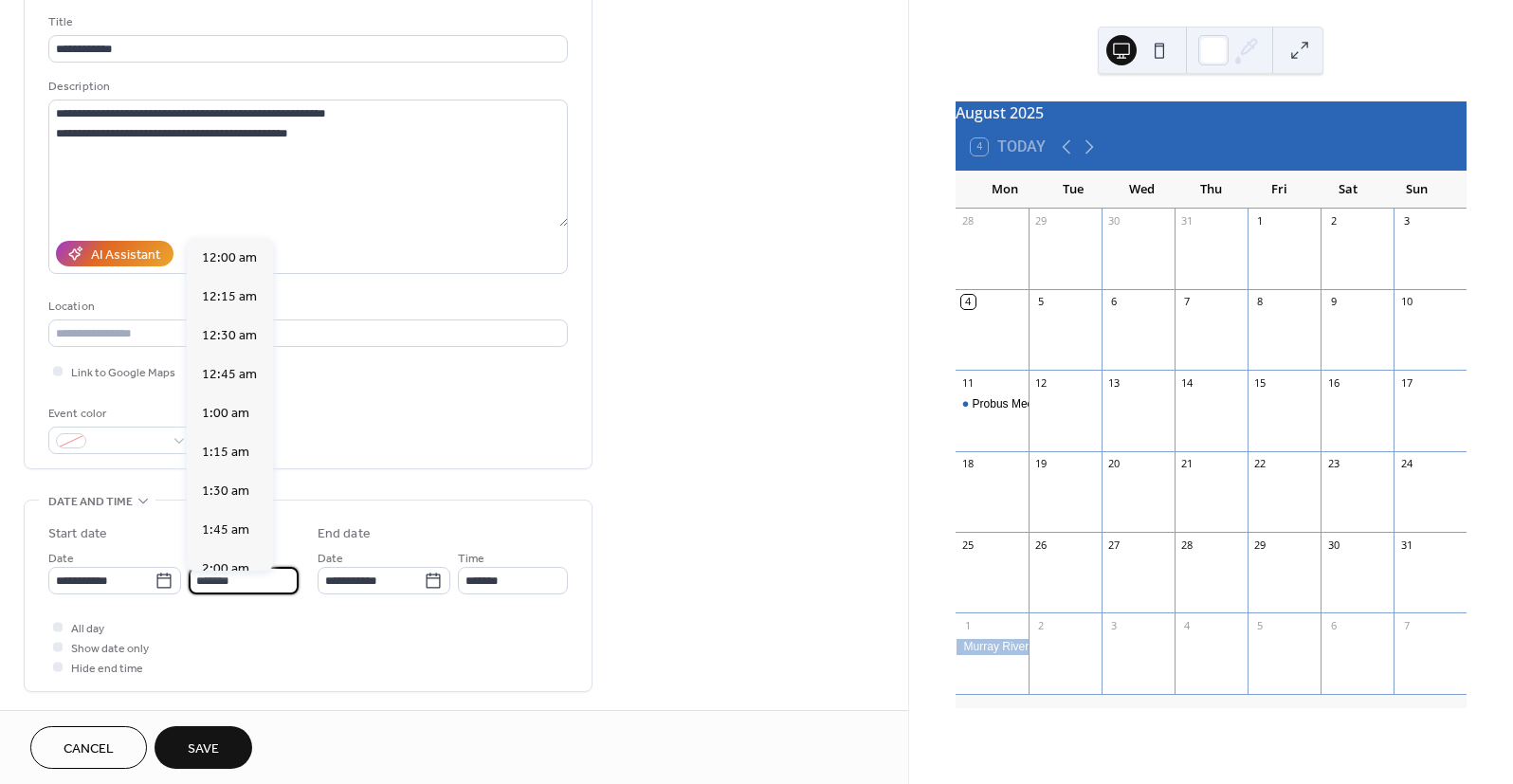 click on "*******" at bounding box center [244, 580] 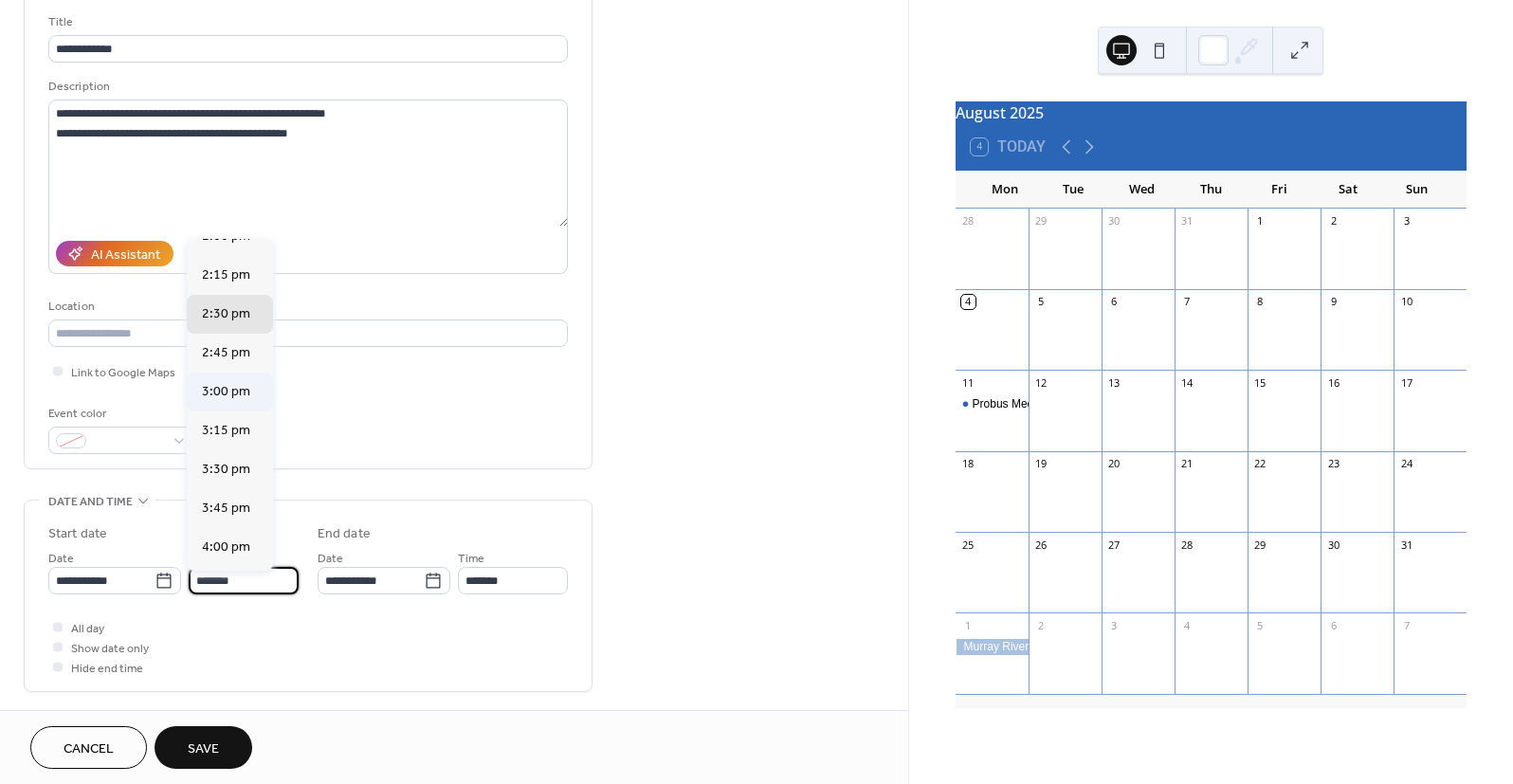 scroll, scrollTop: 2160, scrollLeft: 0, axis: vertical 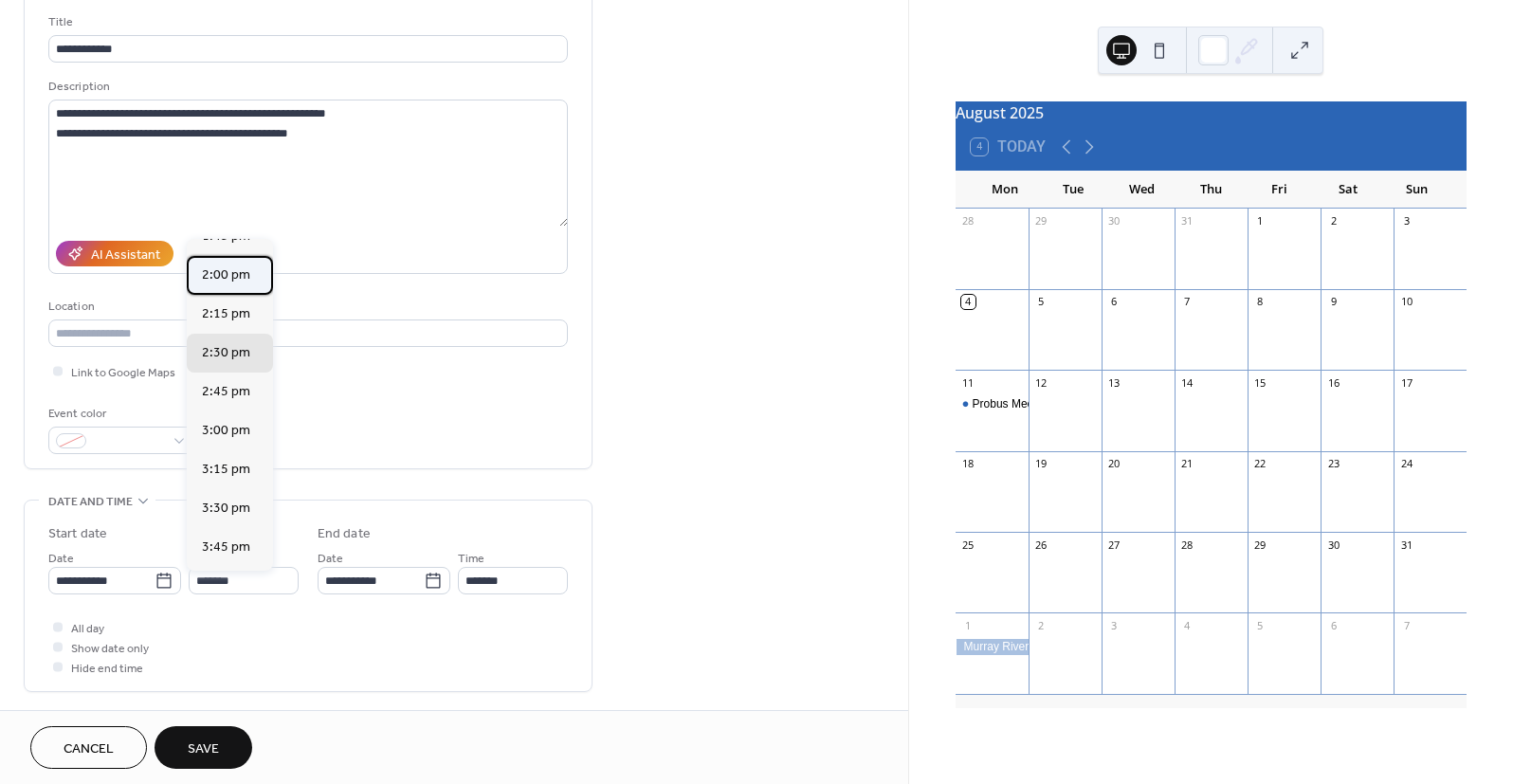 click on "2:00 pm" at bounding box center [226, 275] 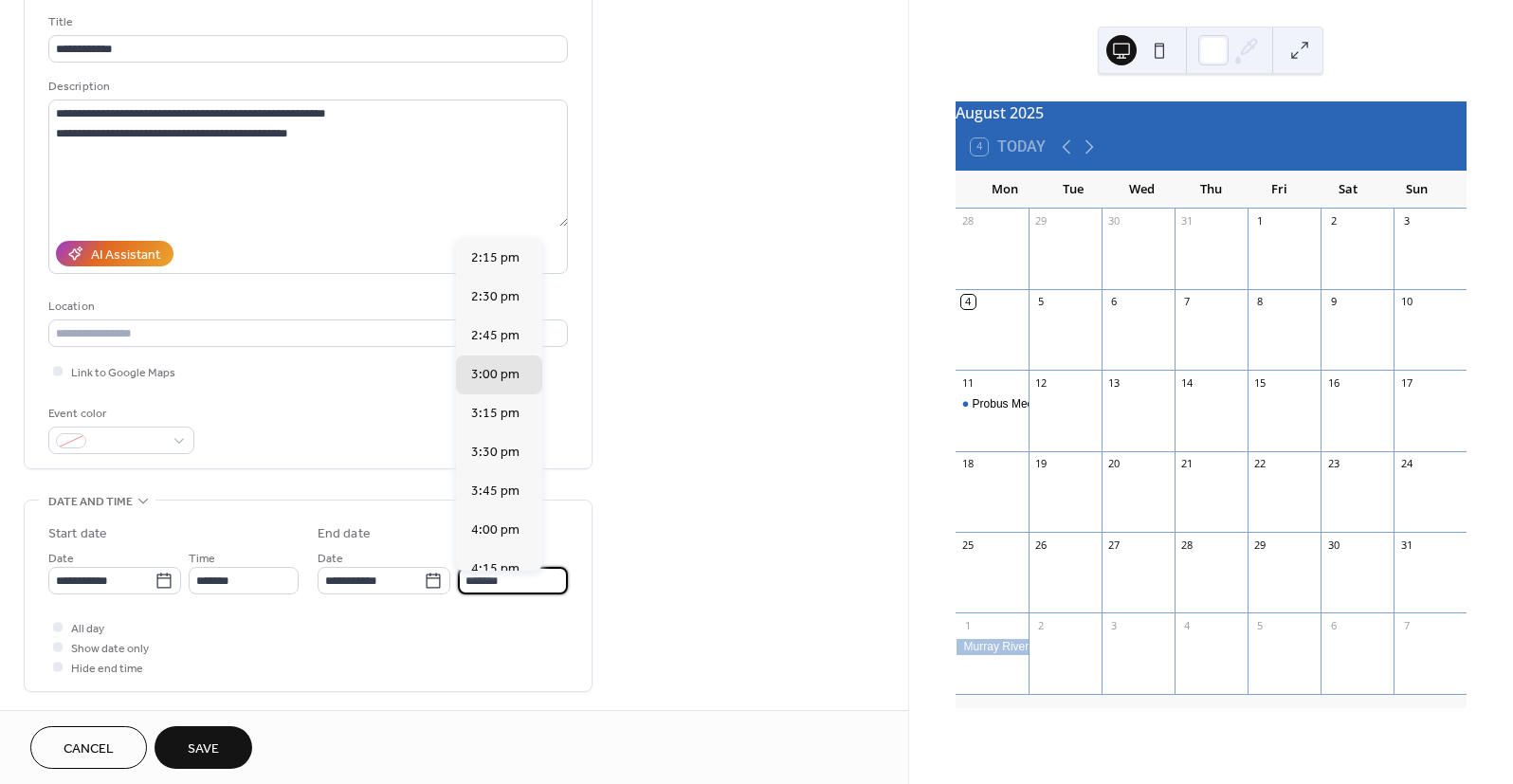 click on "*******" at bounding box center (513, 580) 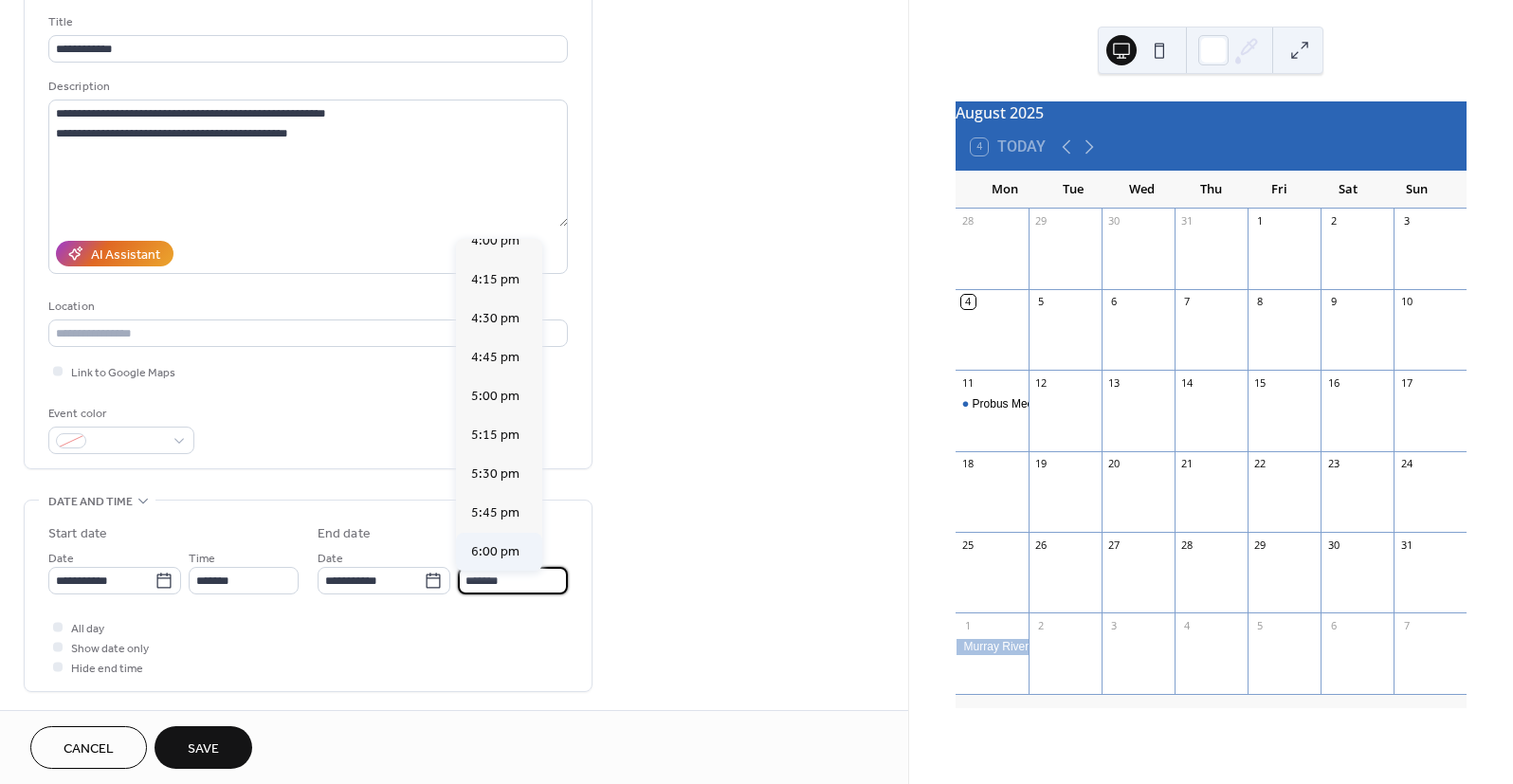 scroll, scrollTop: 441, scrollLeft: 0, axis: vertical 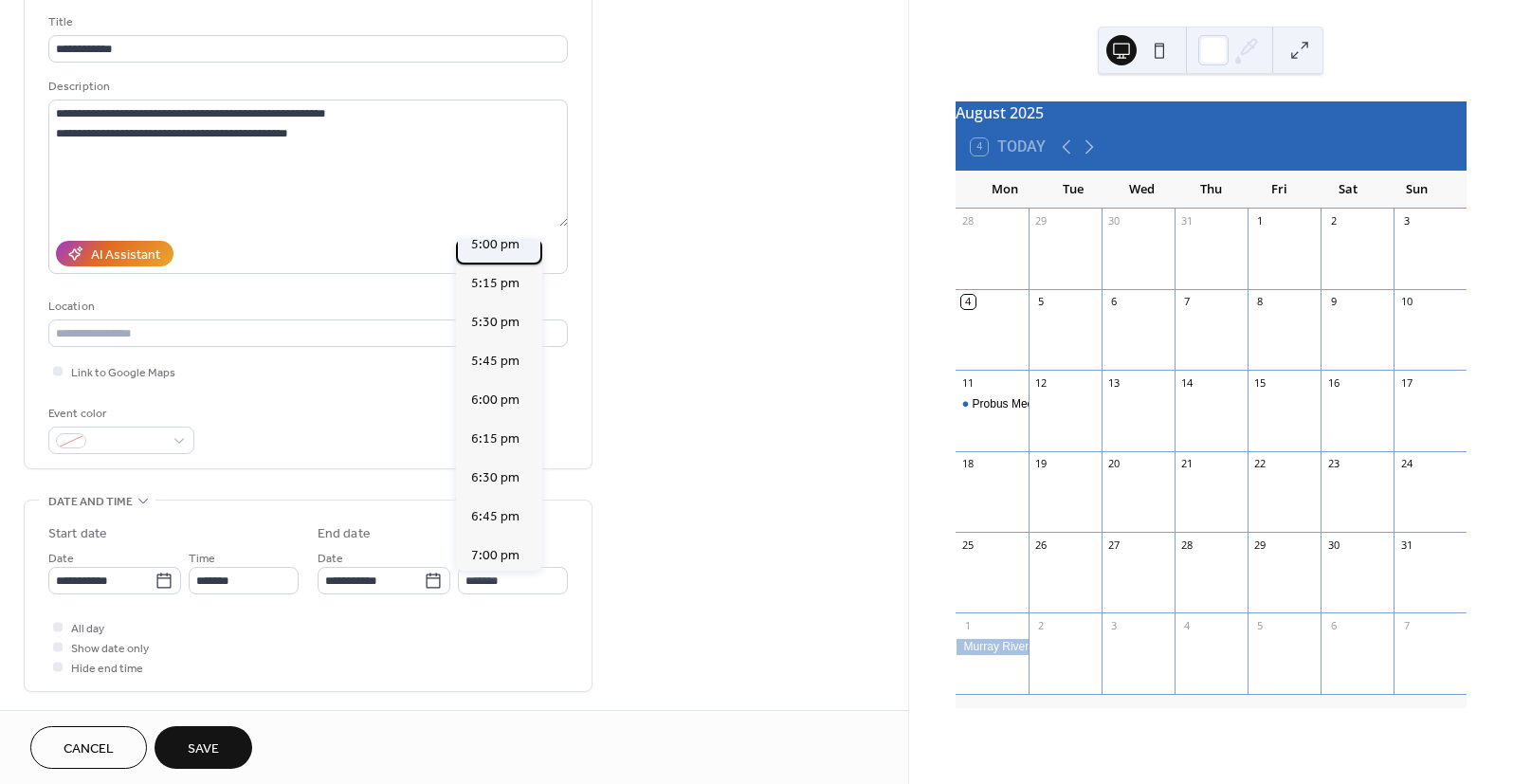 click on "5:00 pm" at bounding box center (495, 245) 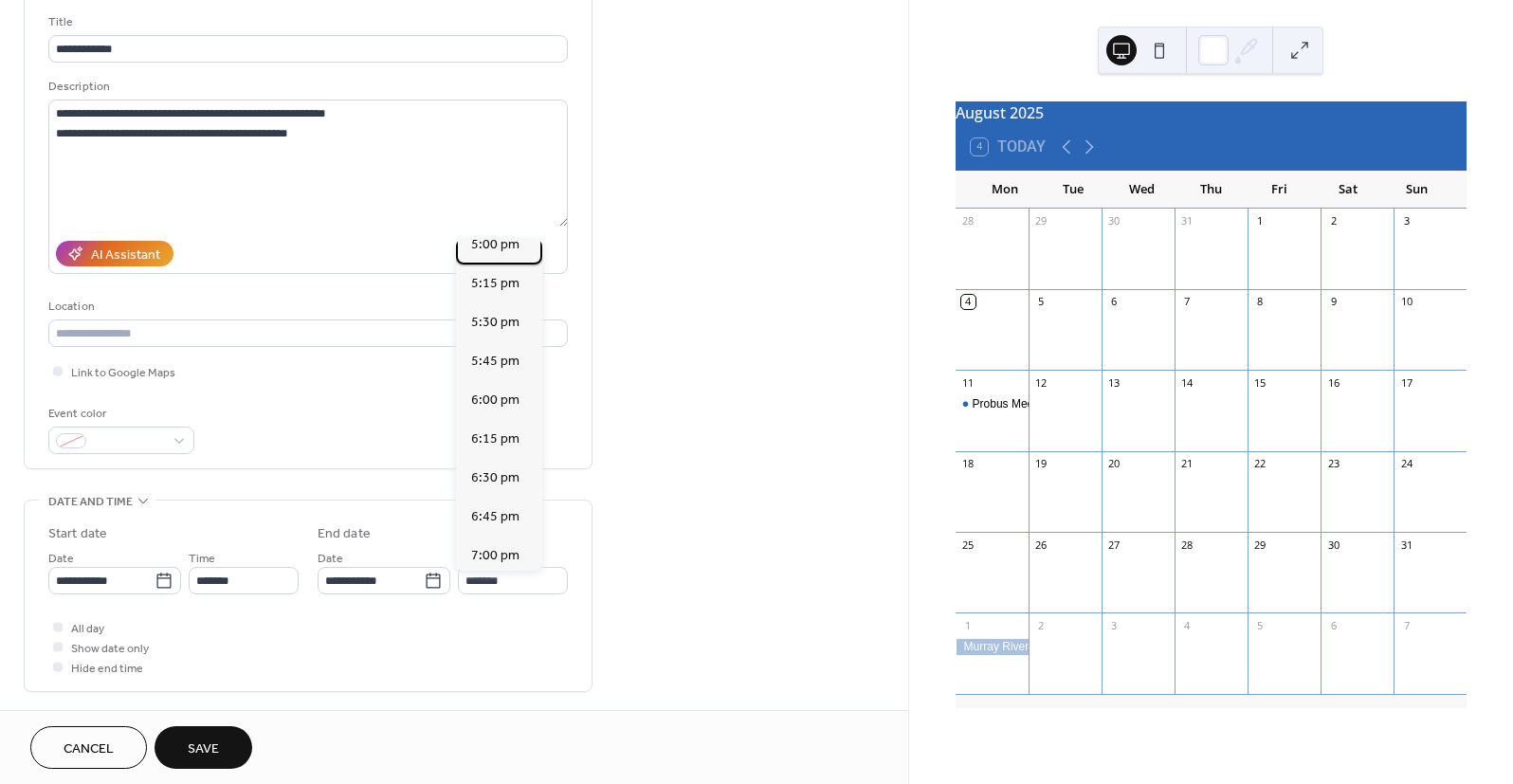 type on "*******" 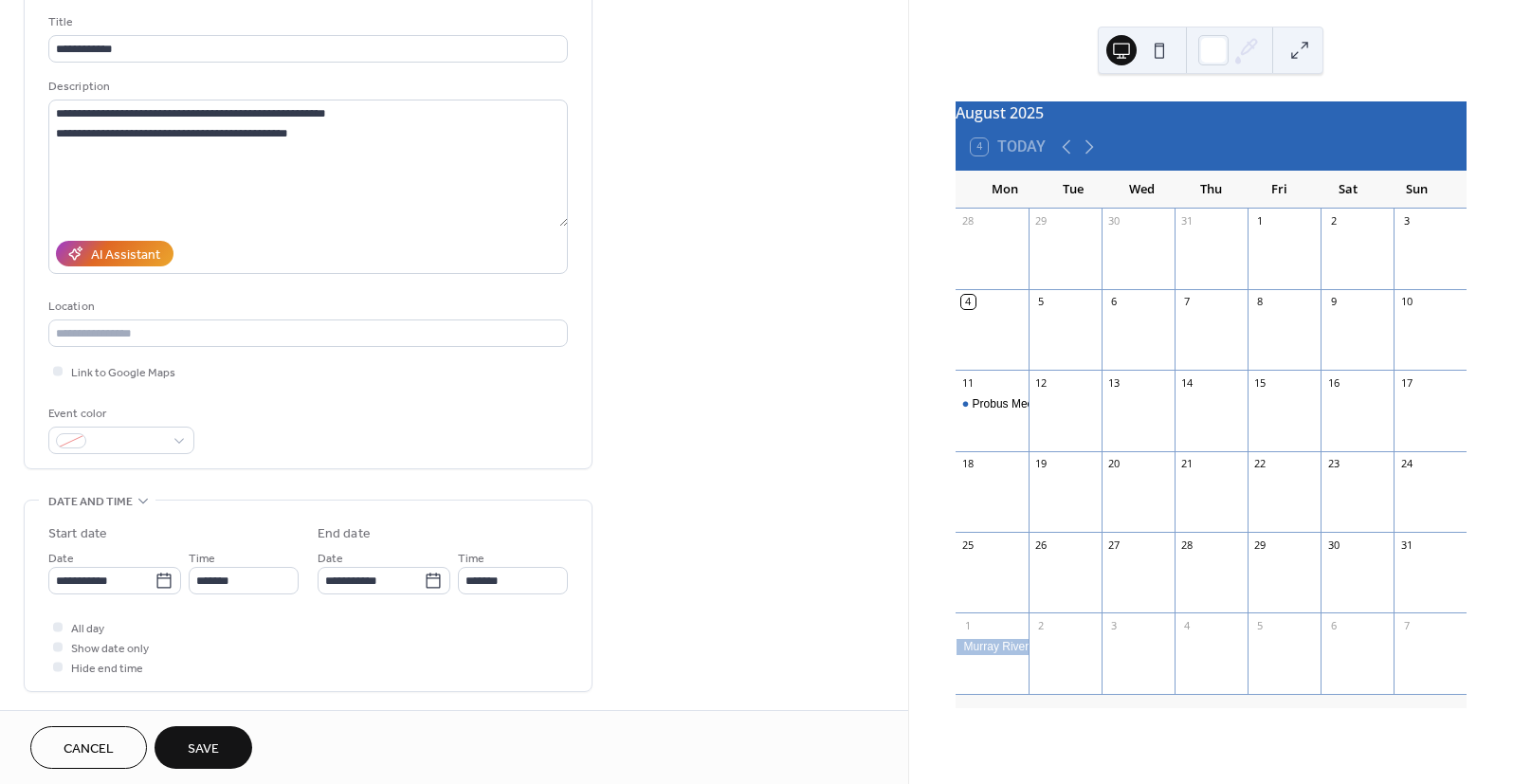click on "Save" at bounding box center [203, 747] 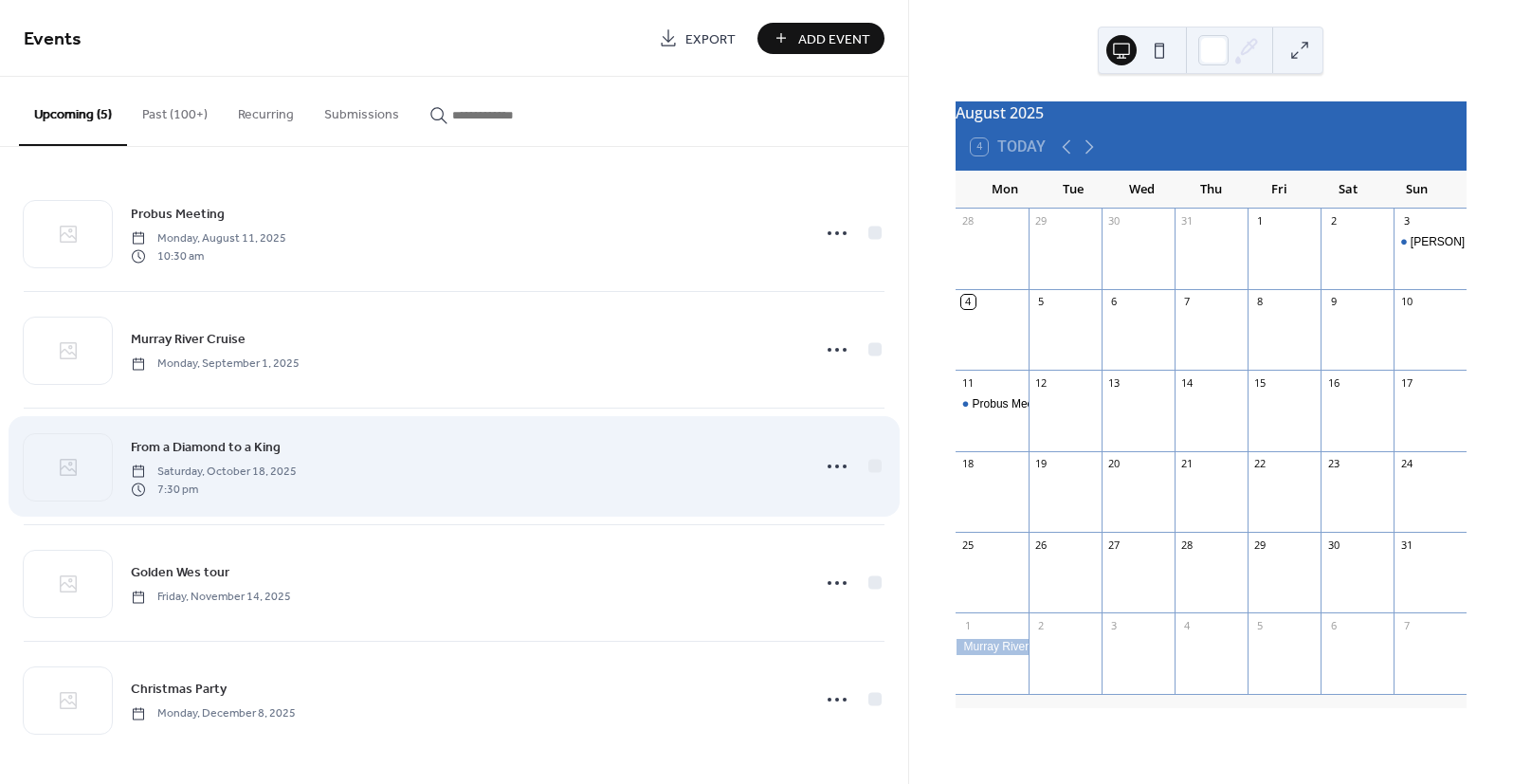 click on "From a Diamond to a King" at bounding box center [206, 447] 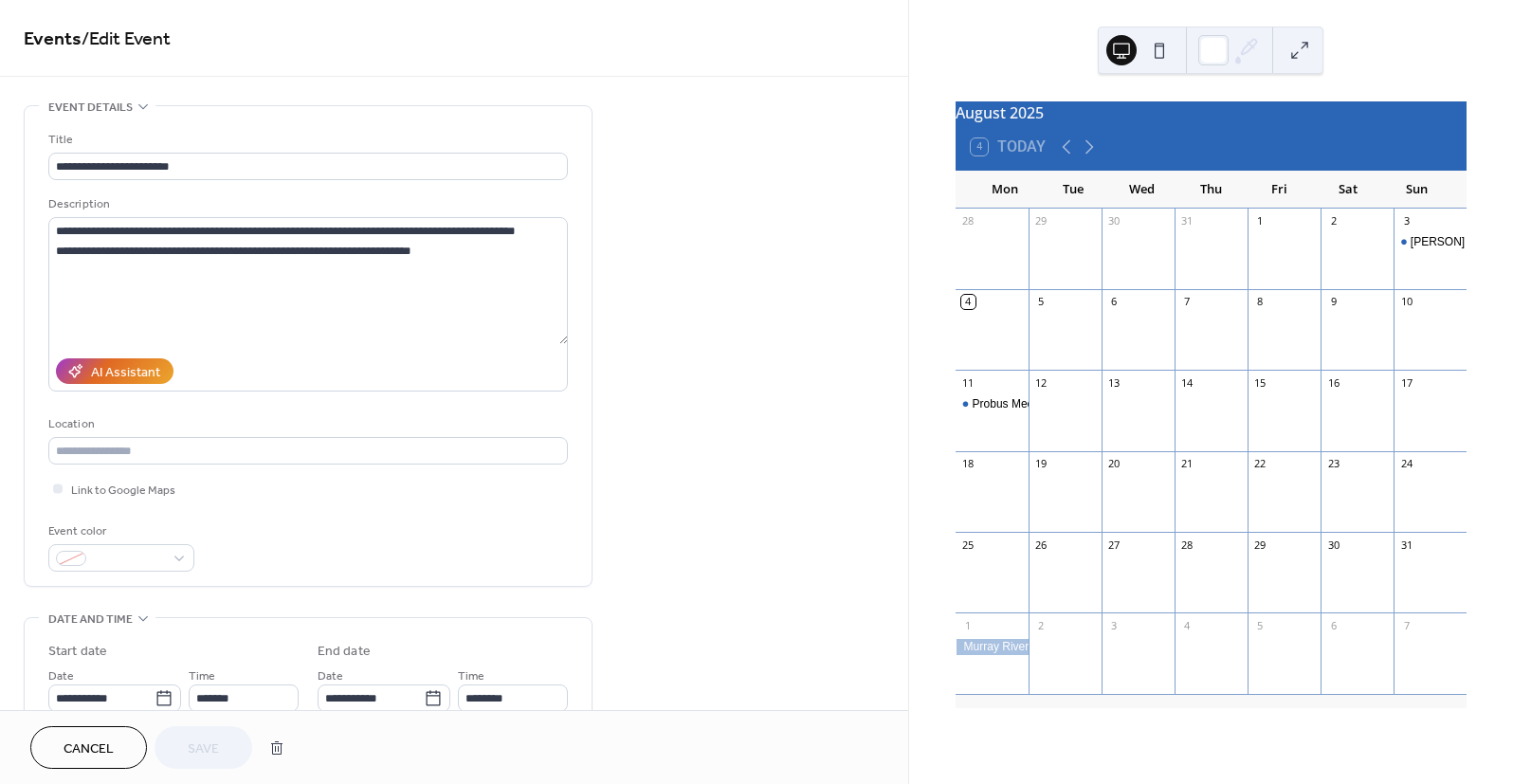 click on "Cancel" at bounding box center (88, 749) 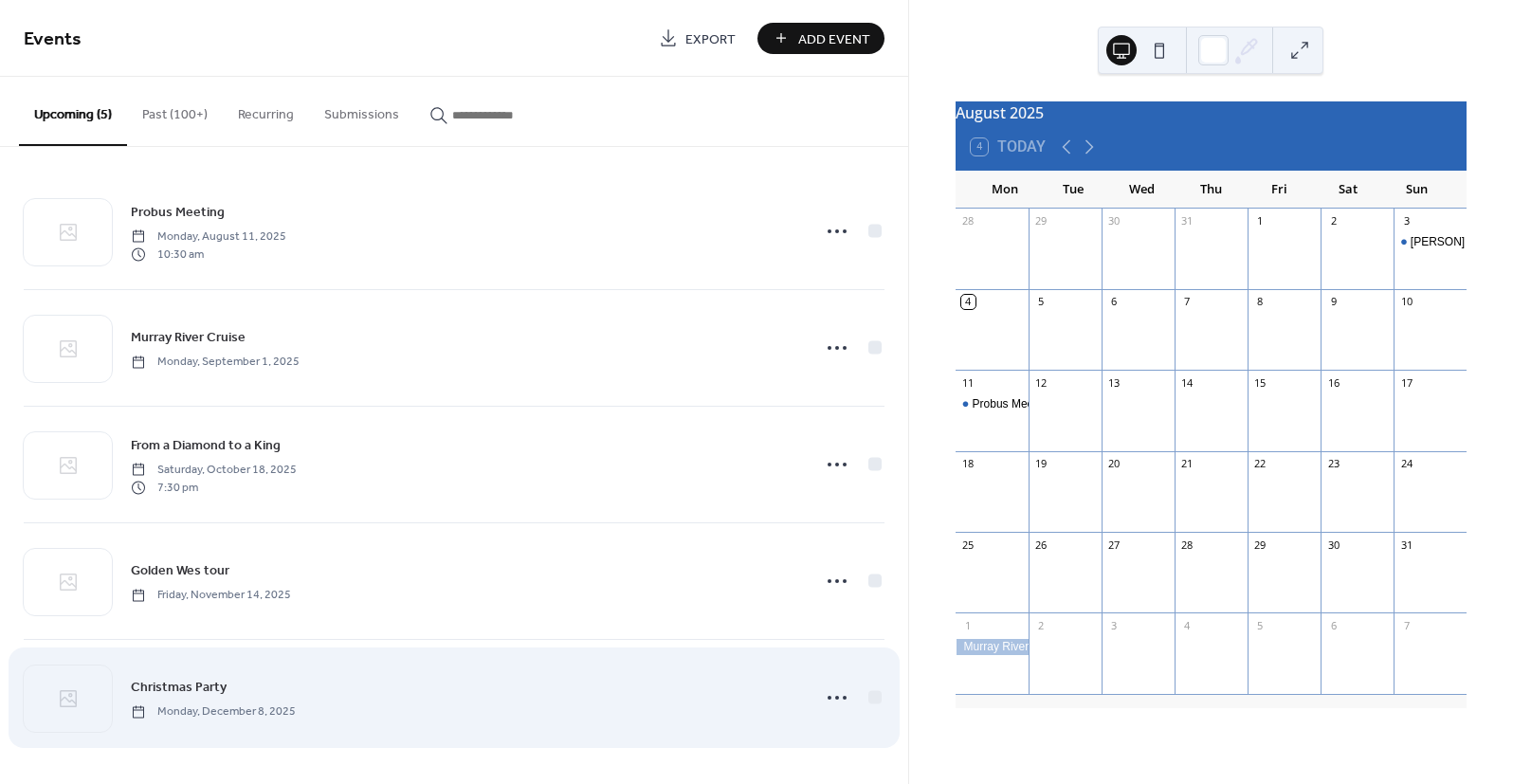 scroll, scrollTop: 0, scrollLeft: 0, axis: both 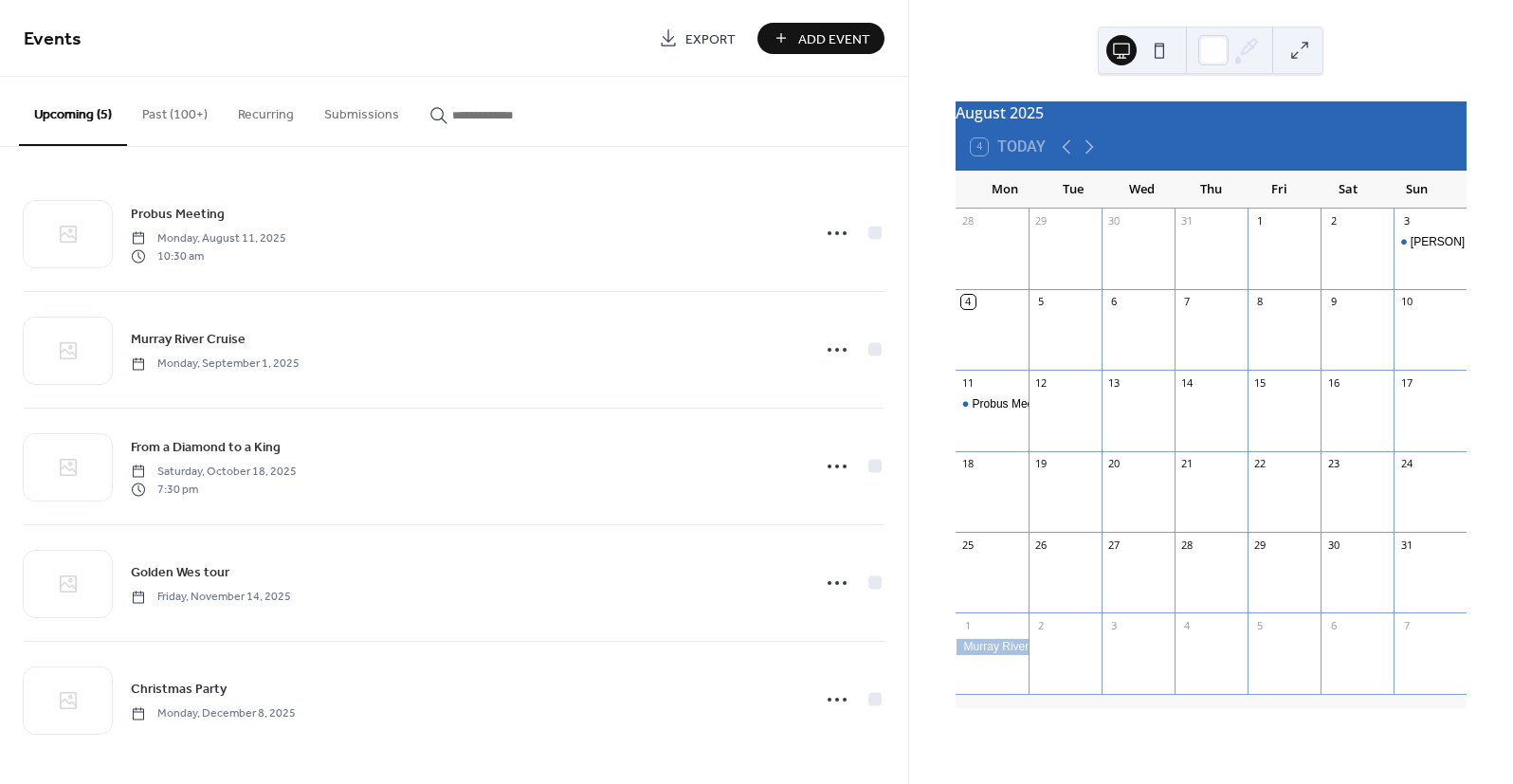 click on "Add Event" at bounding box center [834, 39] 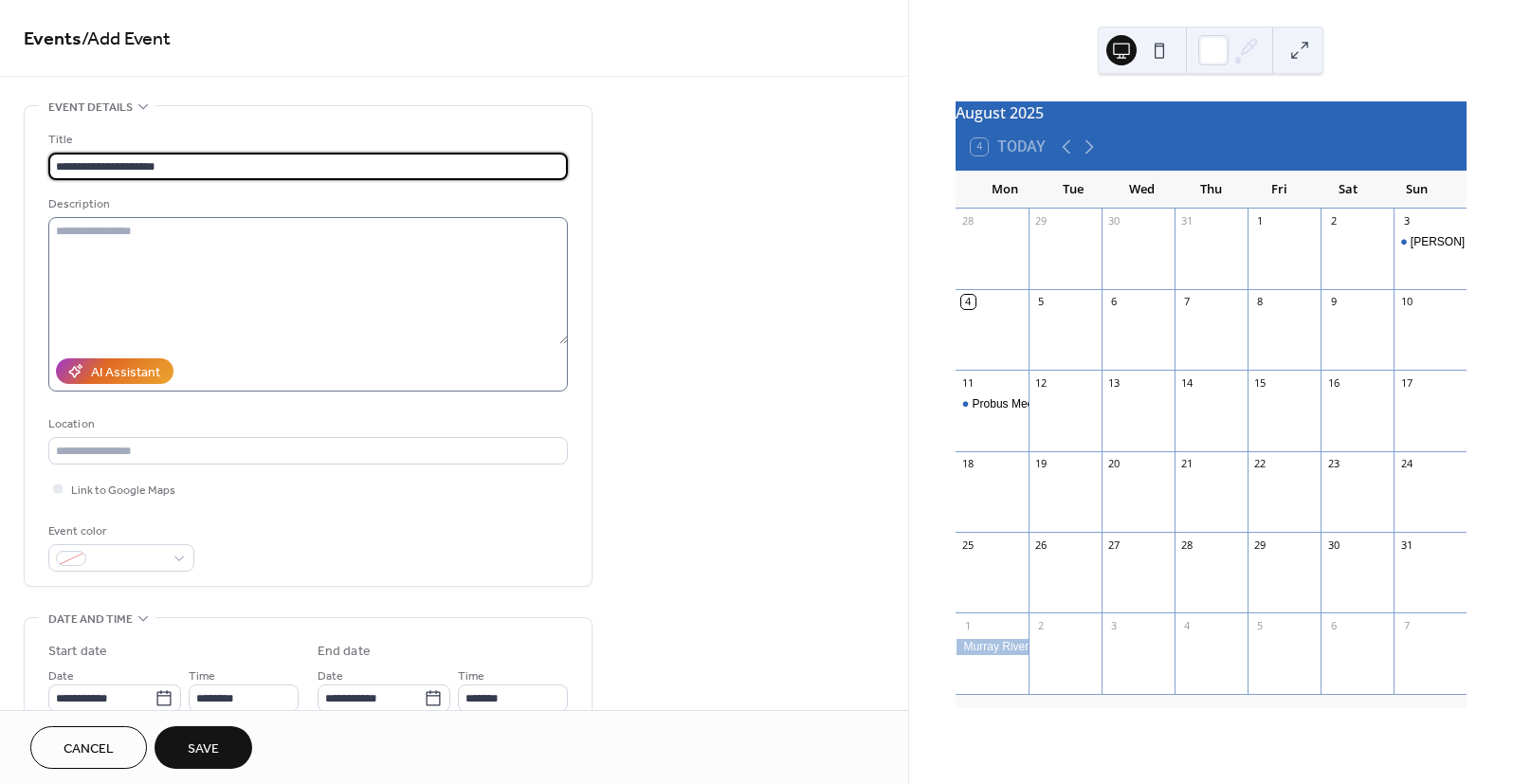 type on "**********" 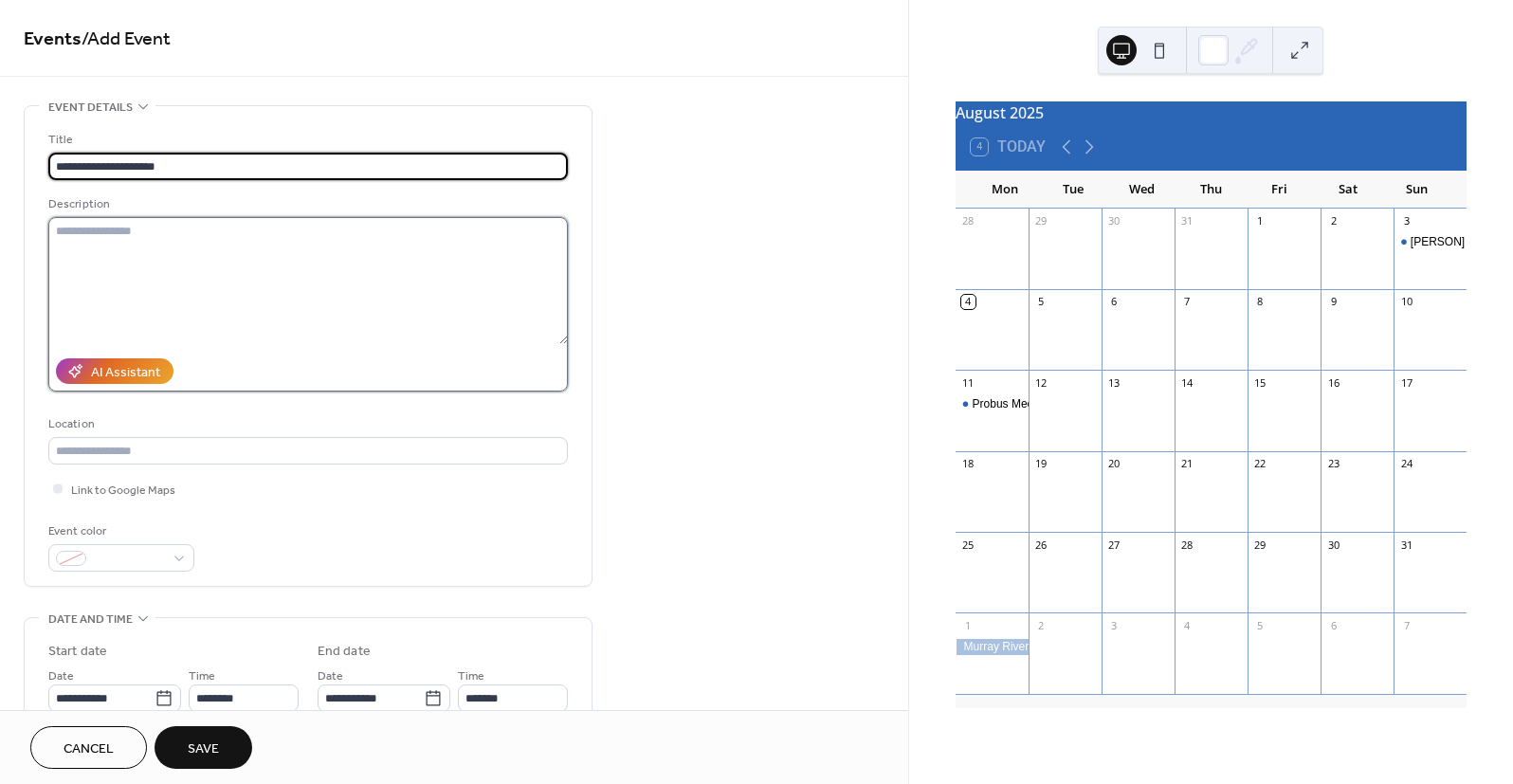 click at bounding box center (308, 281) 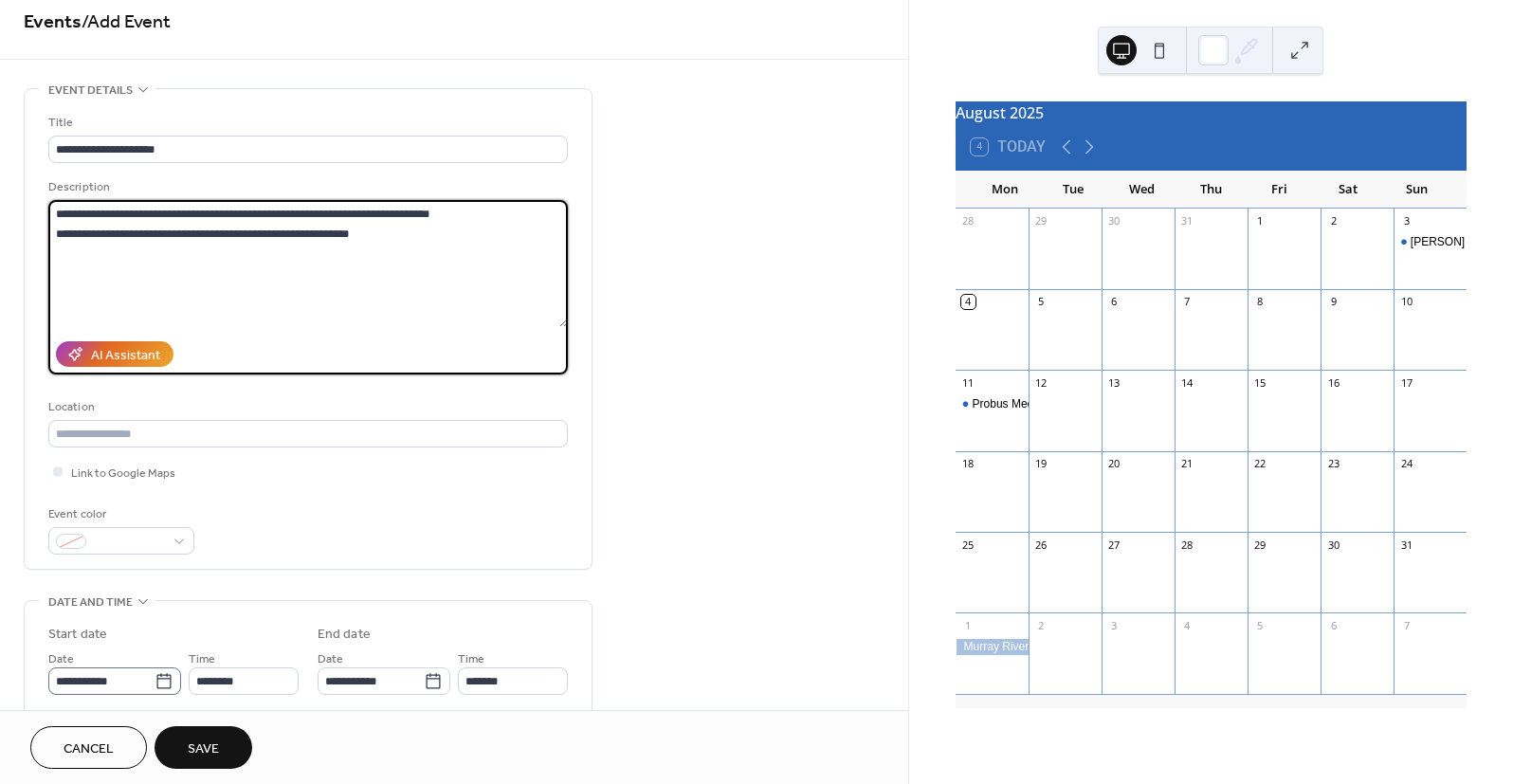 scroll, scrollTop: 31, scrollLeft: 0, axis: vertical 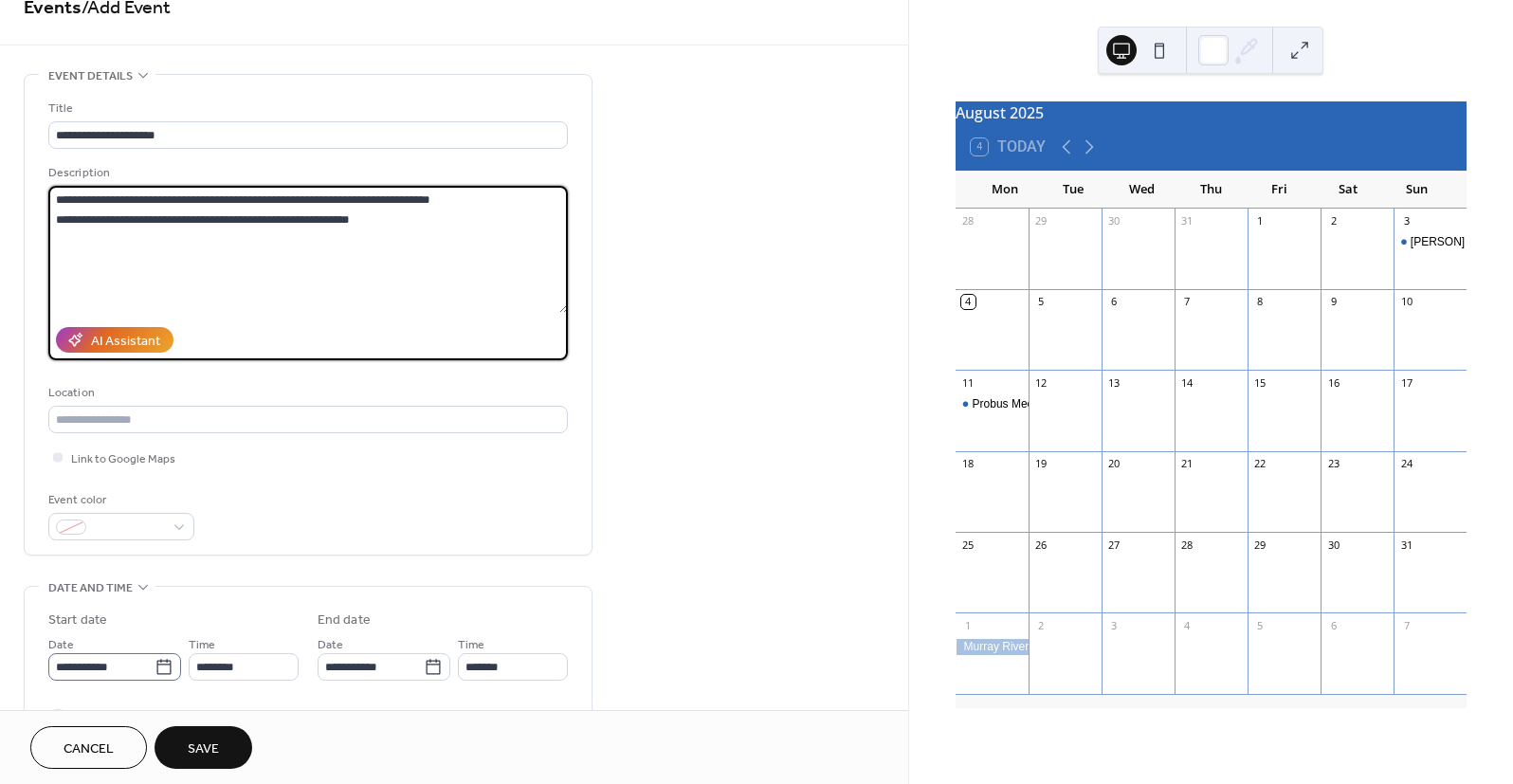 type on "**********" 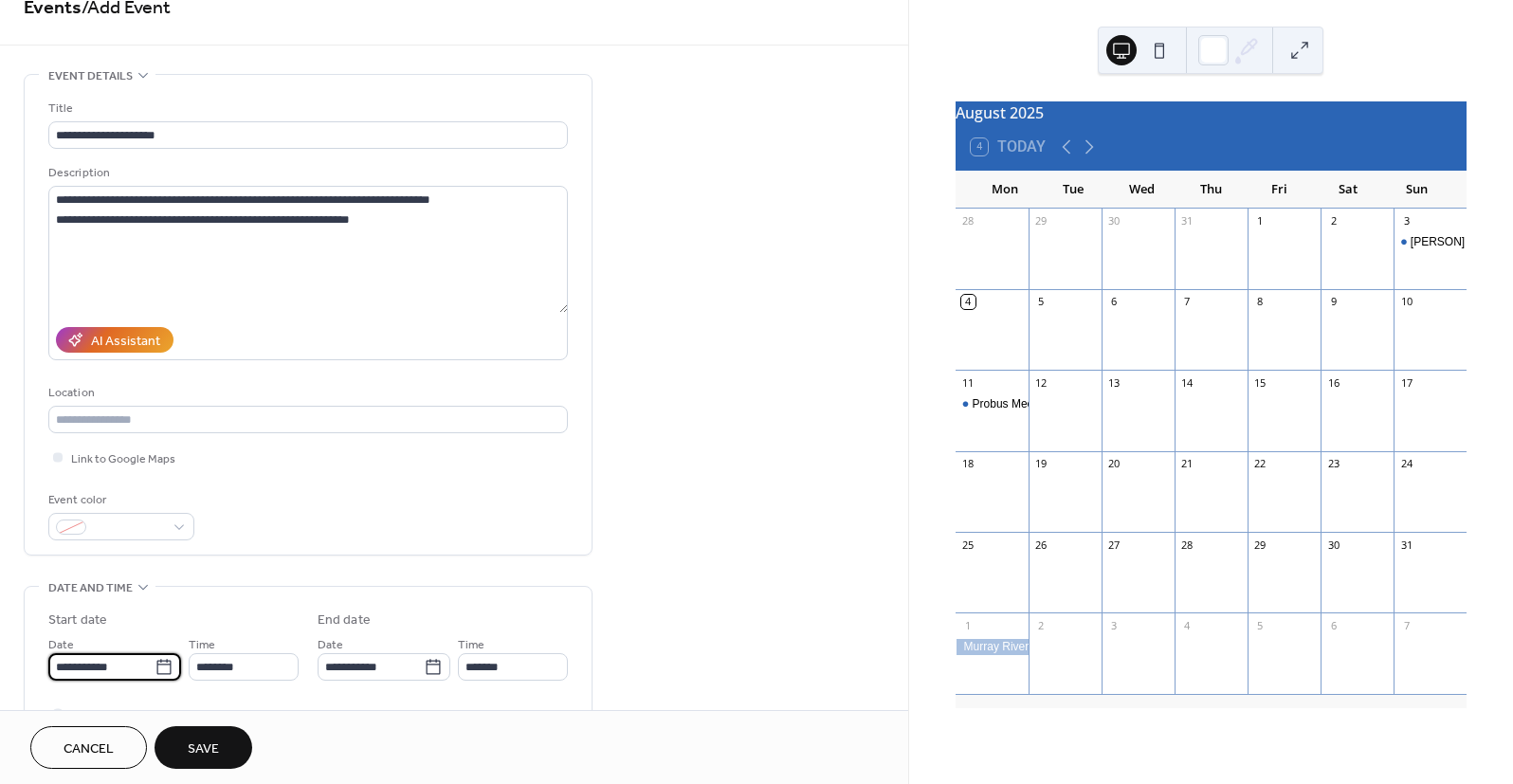 click on "**********" at bounding box center [101, 666] 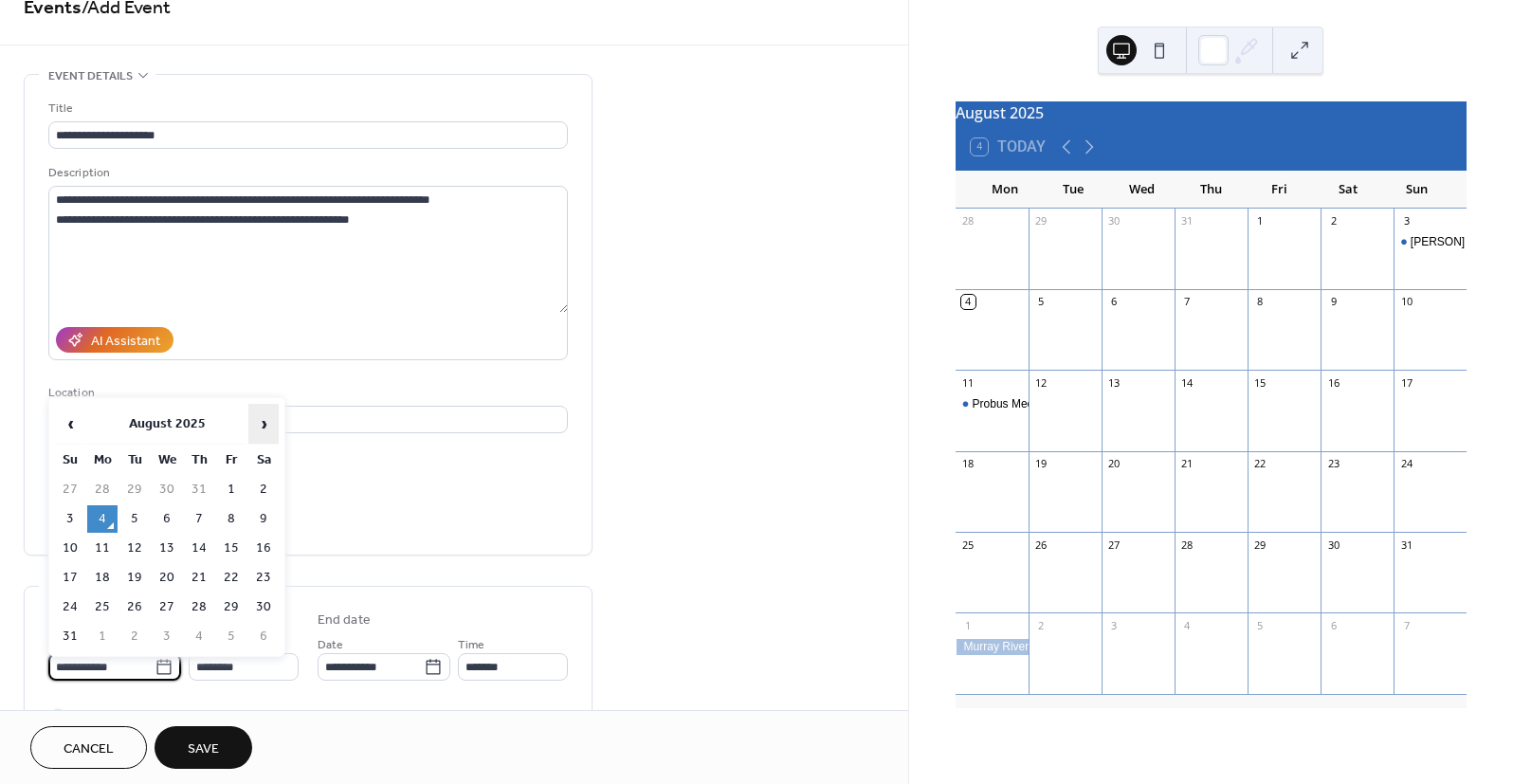 click on "›" at bounding box center [264, 424] 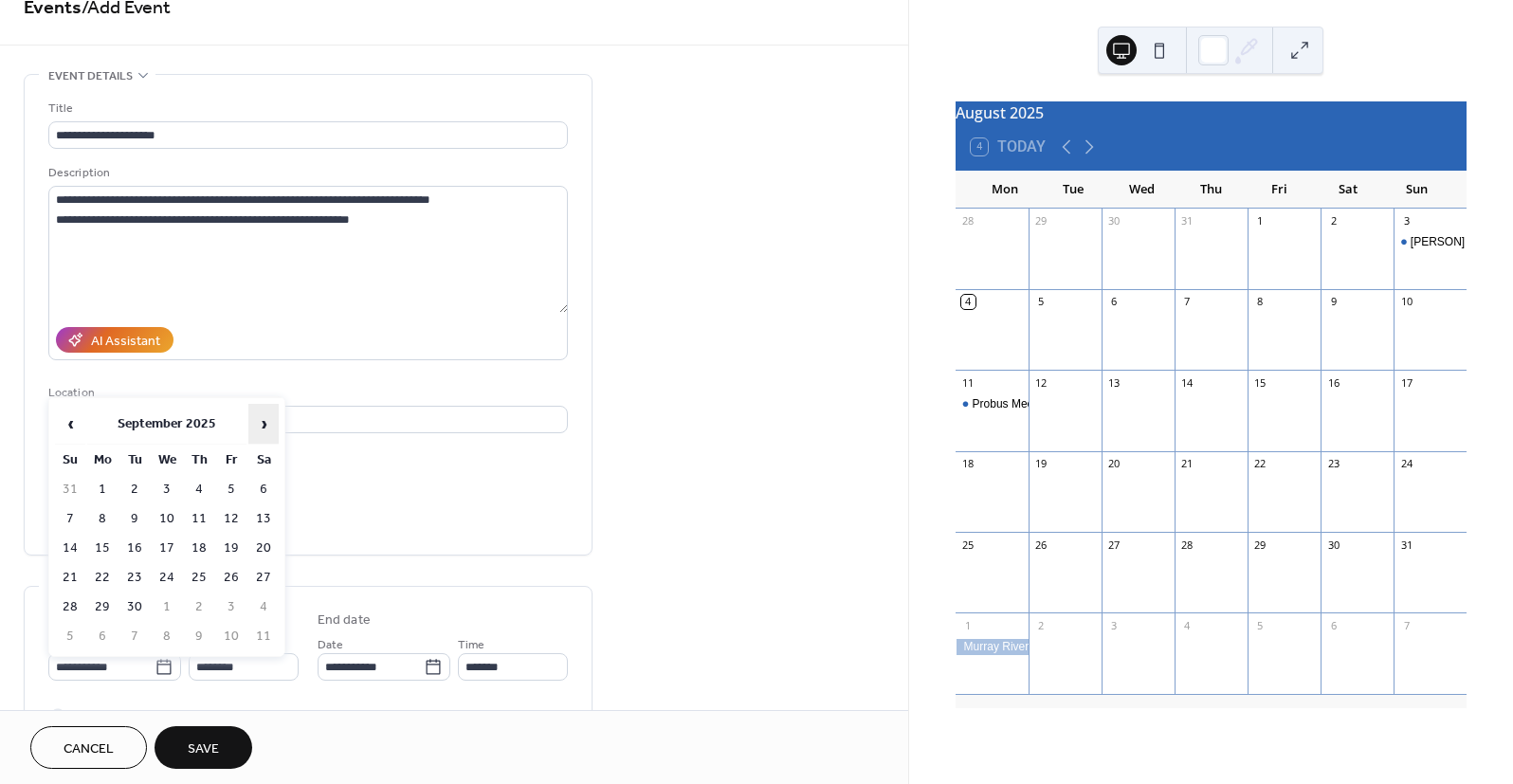 click on "›" at bounding box center [264, 424] 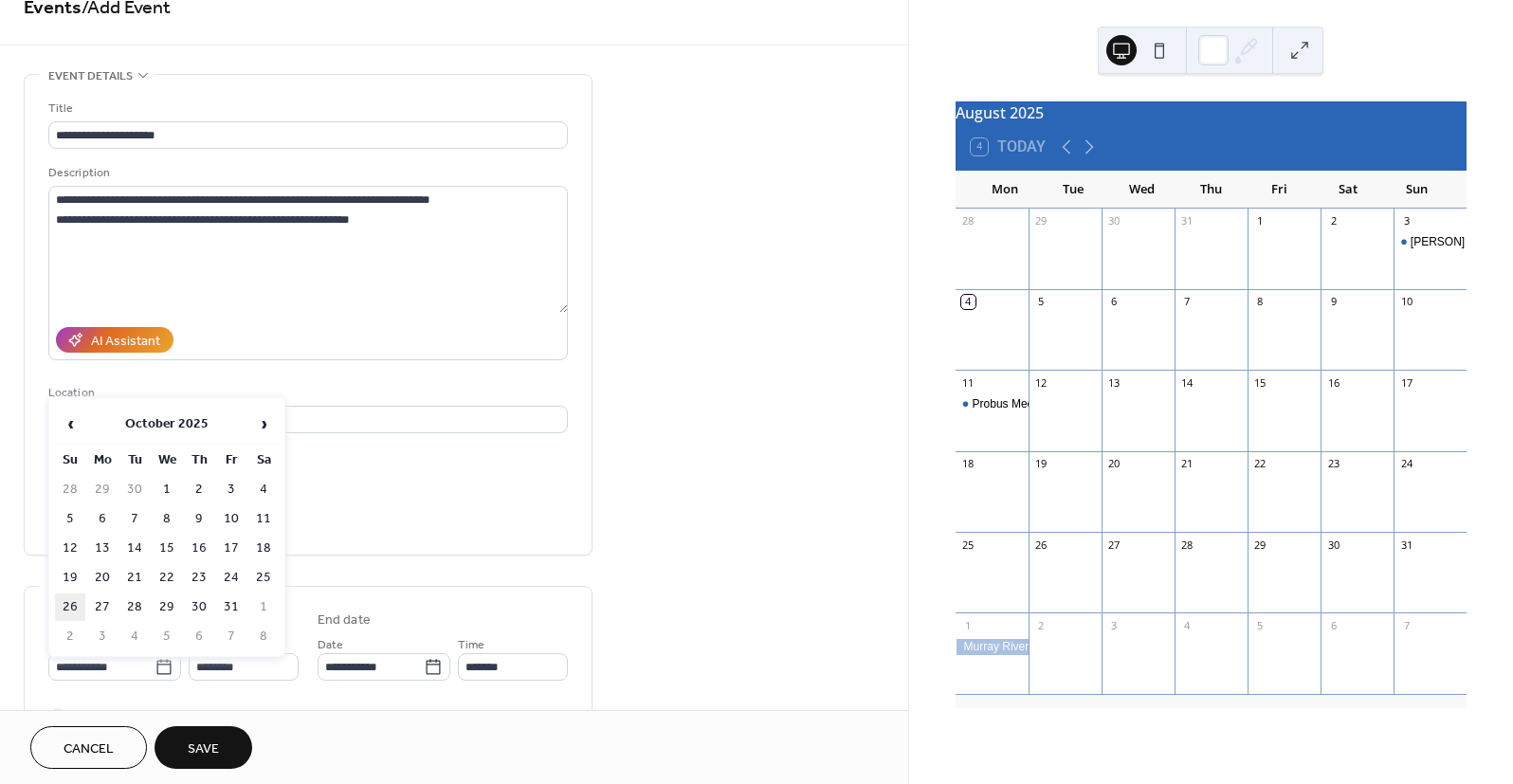 click on "26" at bounding box center (70, 607) 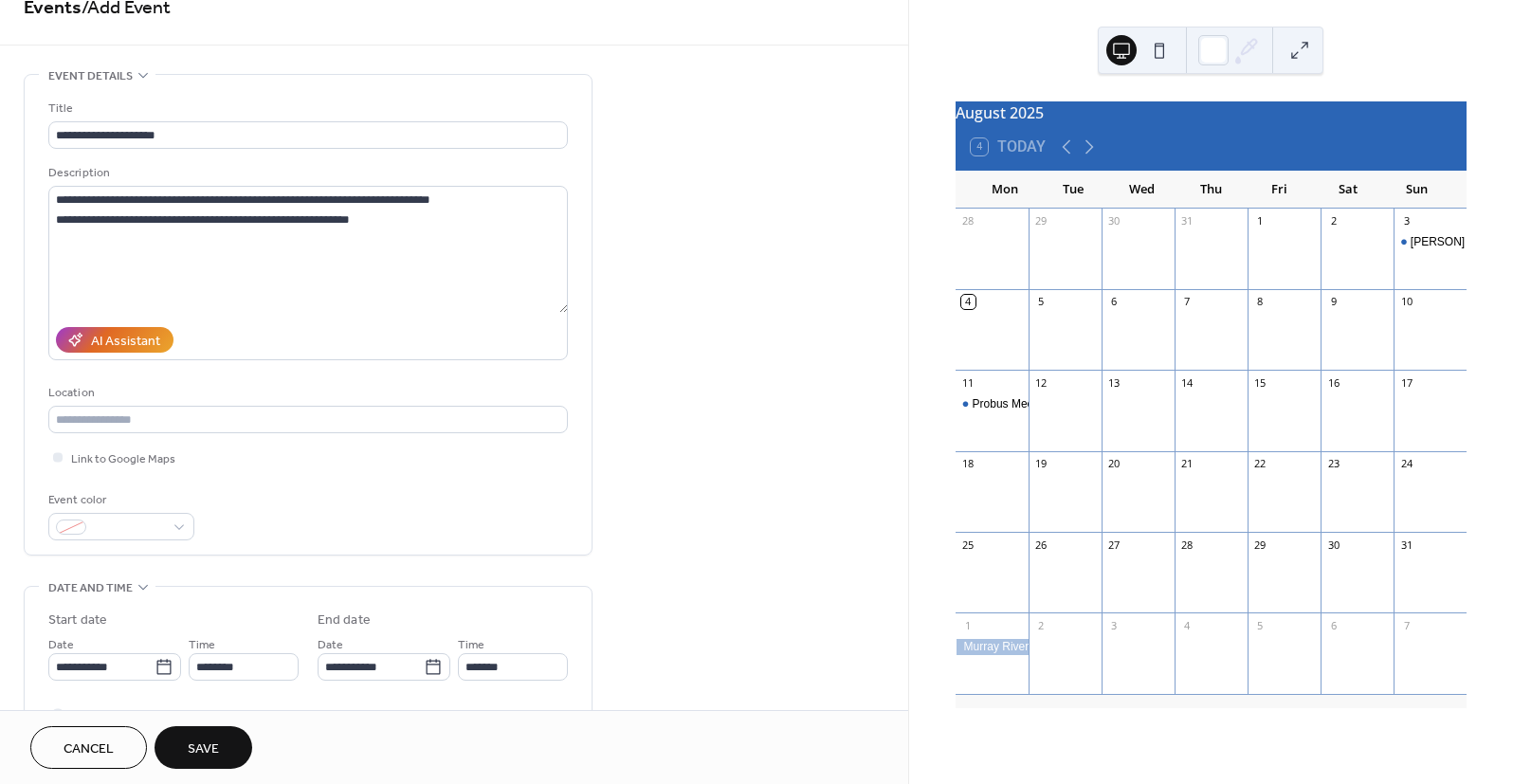 type on "**********" 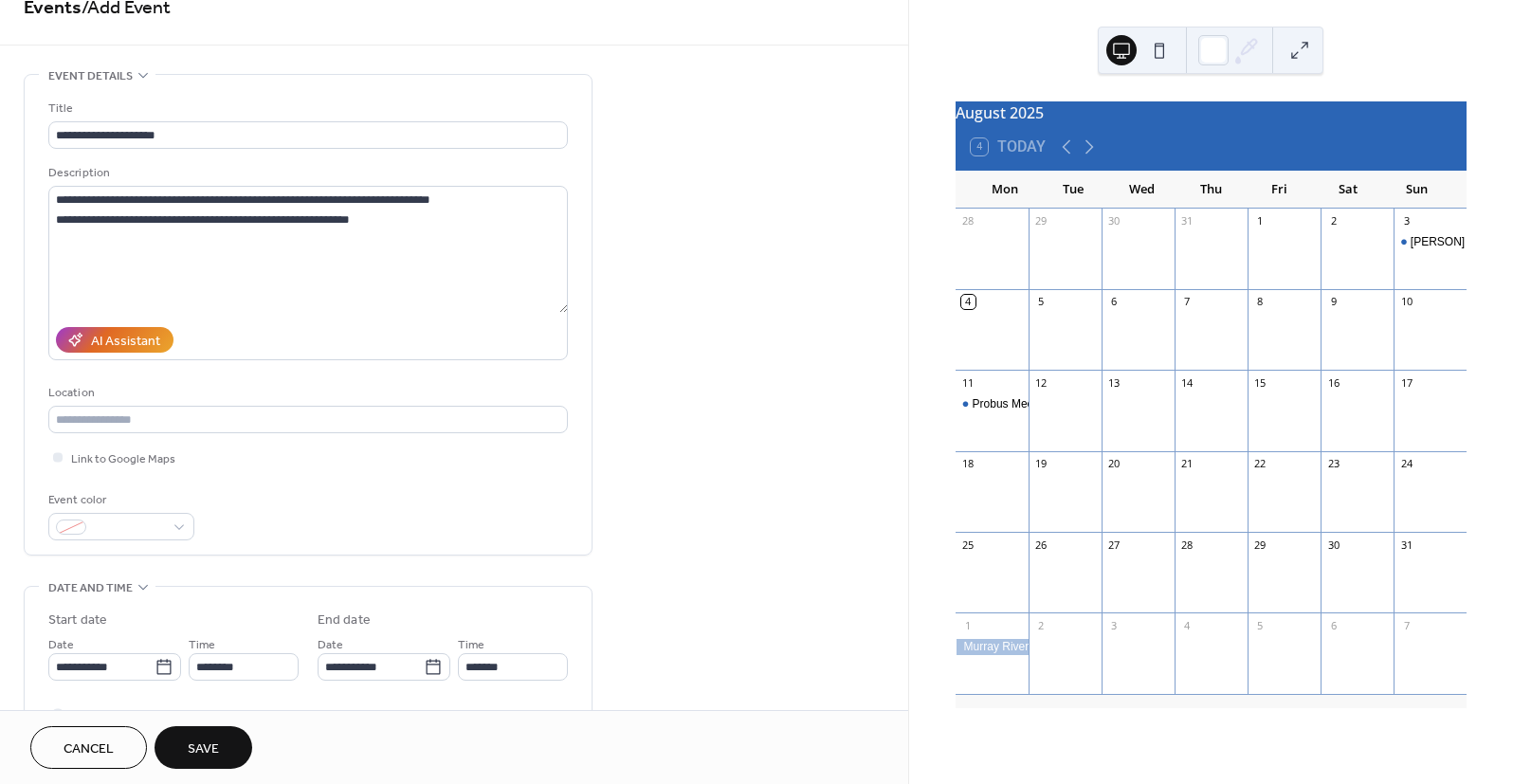 type on "**********" 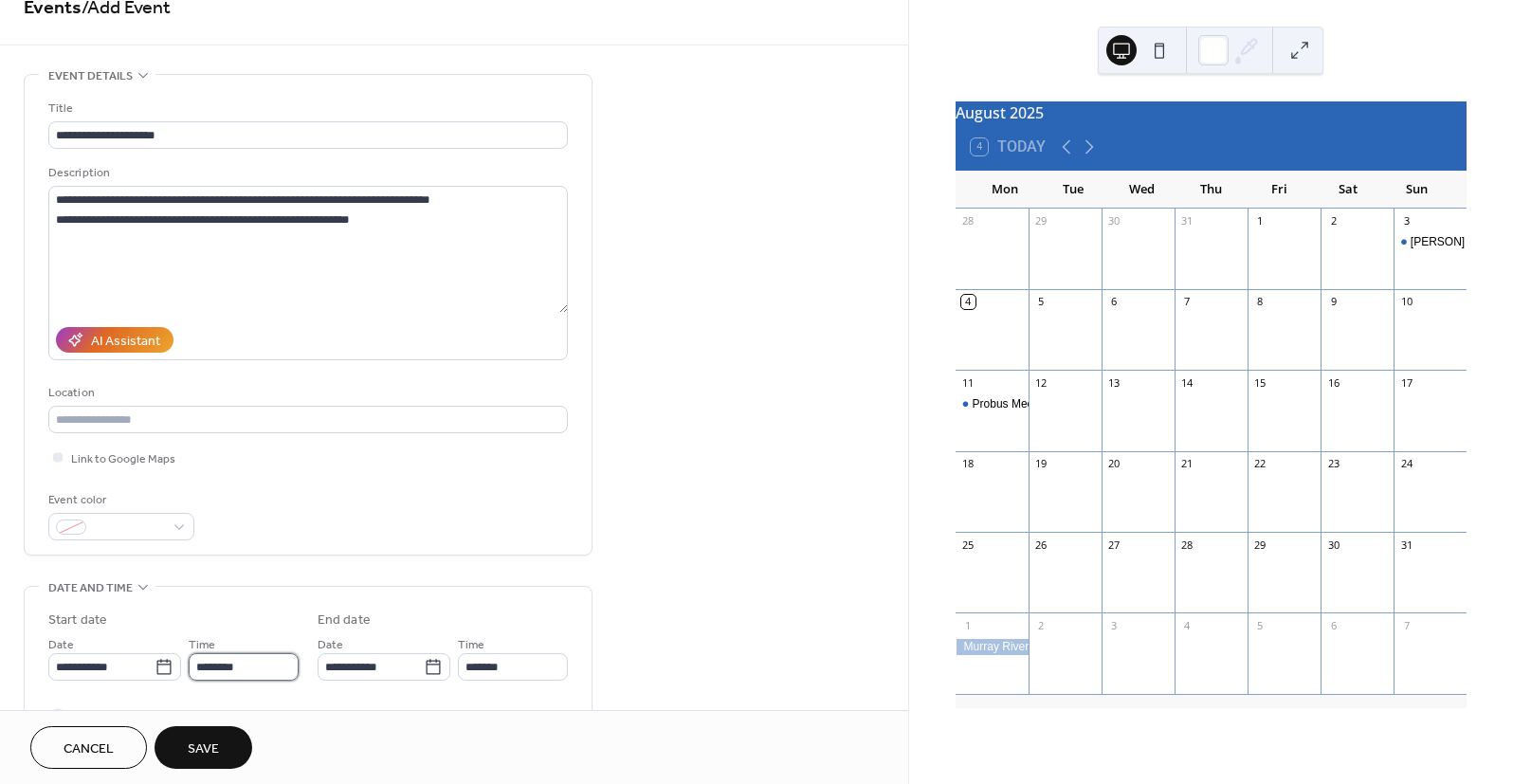 click on "********" at bounding box center (244, 666) 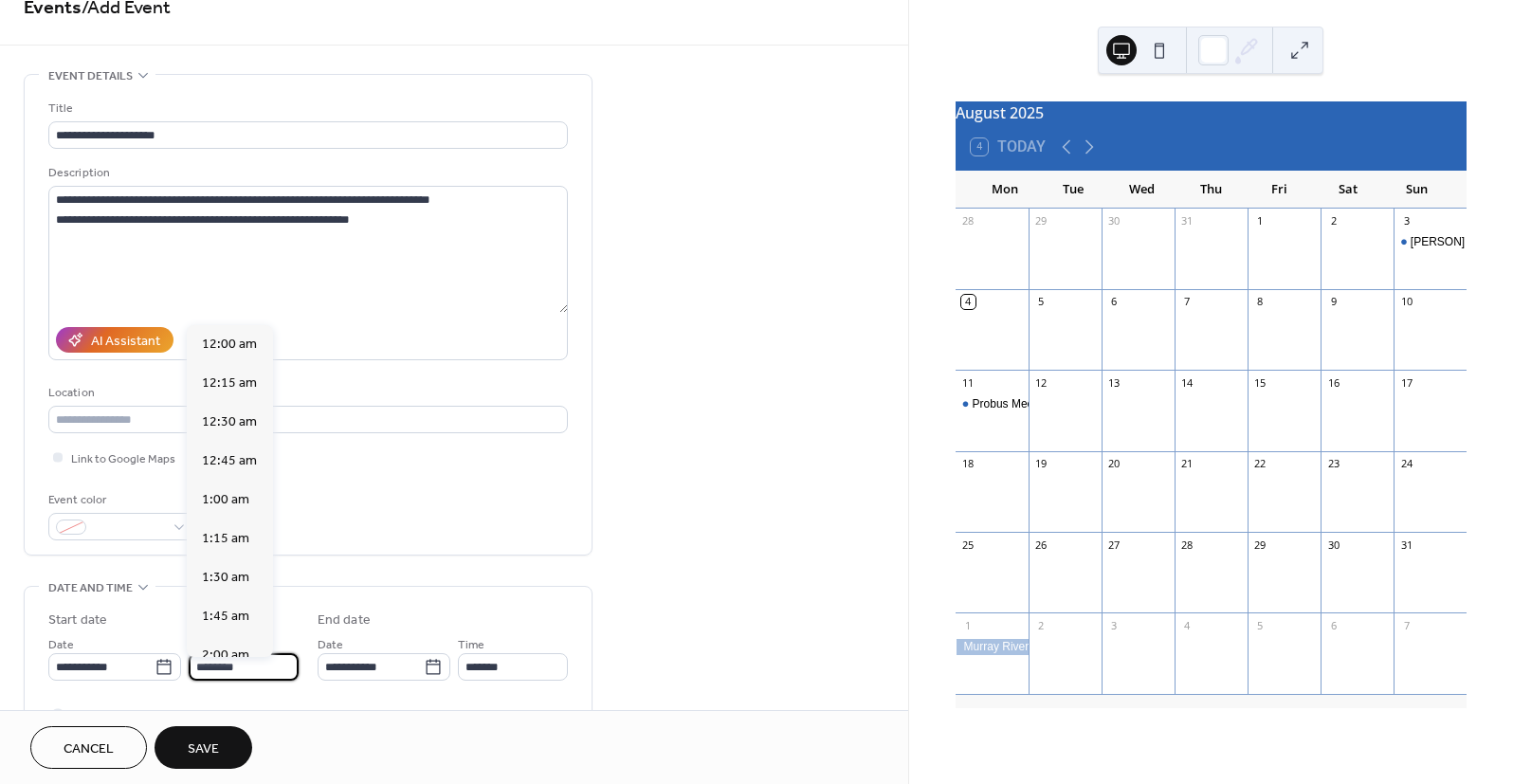 scroll, scrollTop: 1866, scrollLeft: 0, axis: vertical 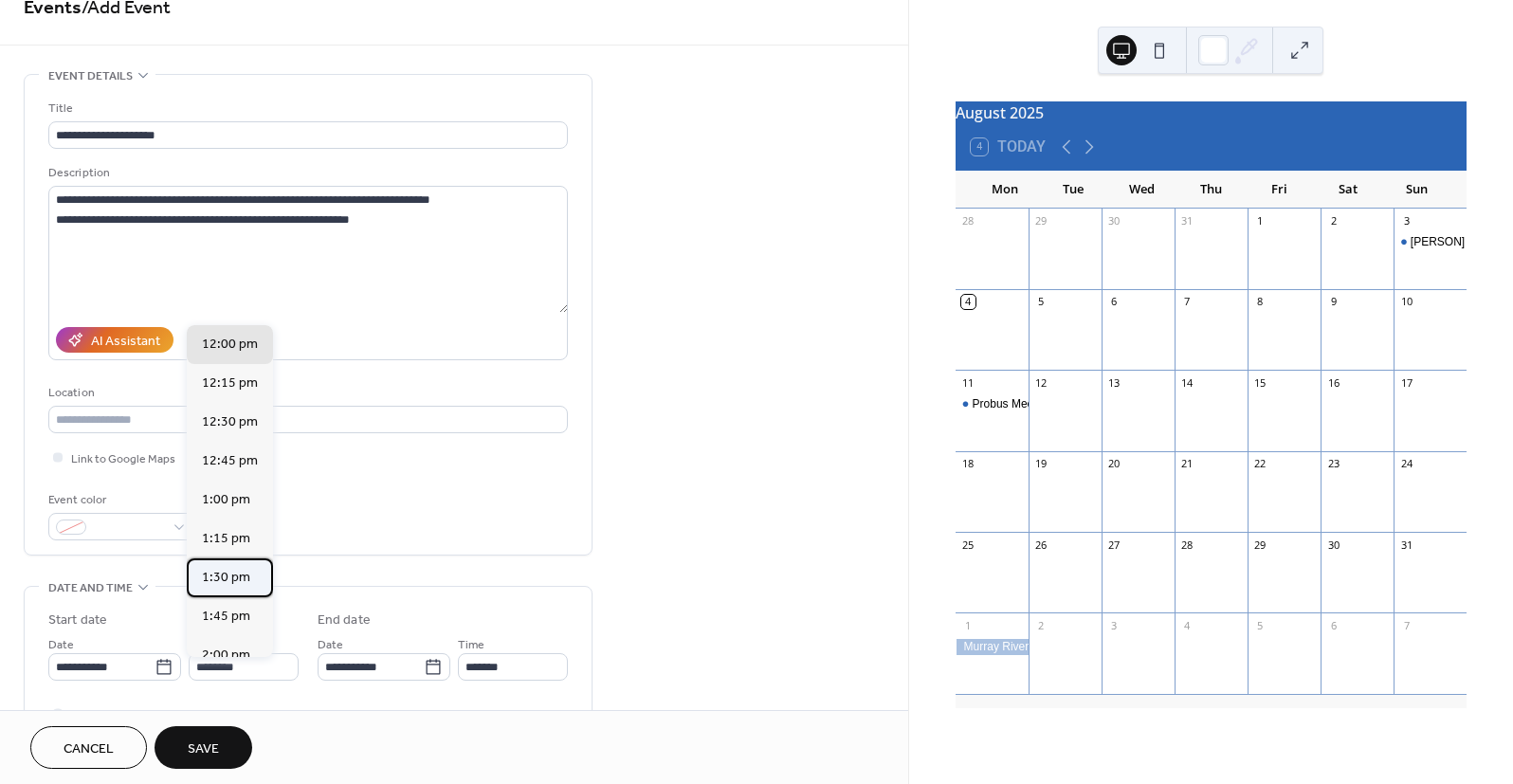 click on "1:30 pm" at bounding box center (226, 577) 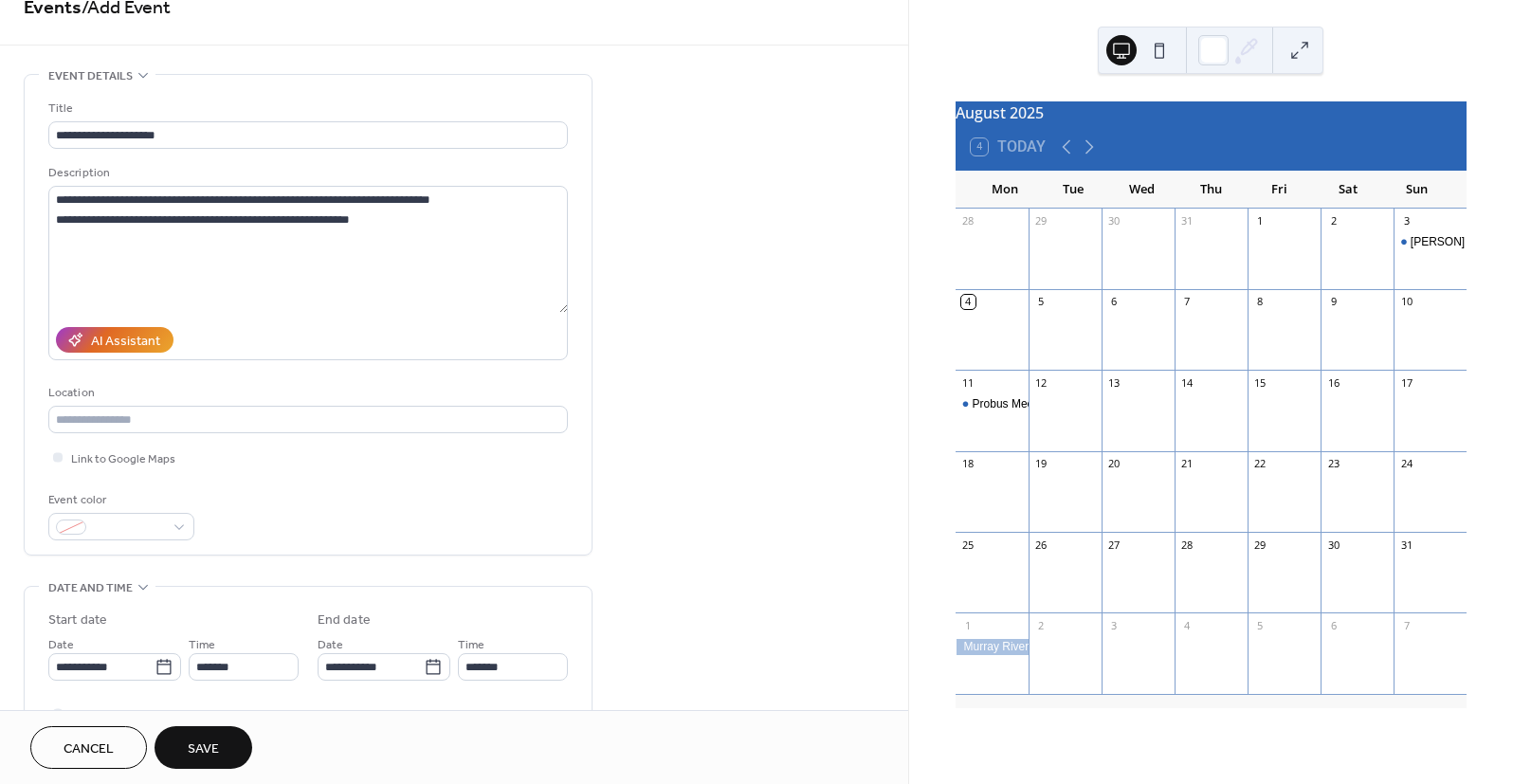 type on "*******" 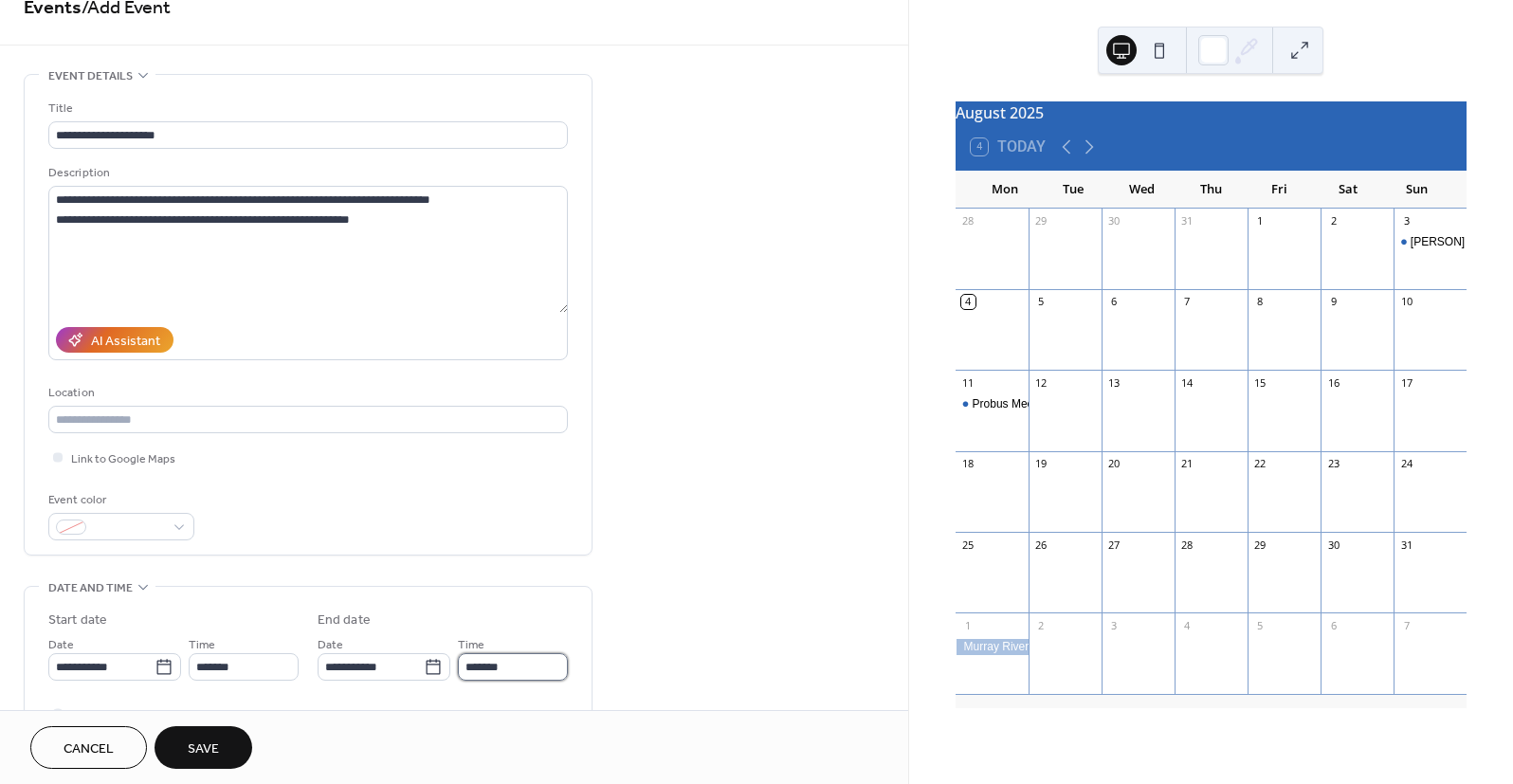 click on "*******" at bounding box center (513, 666) 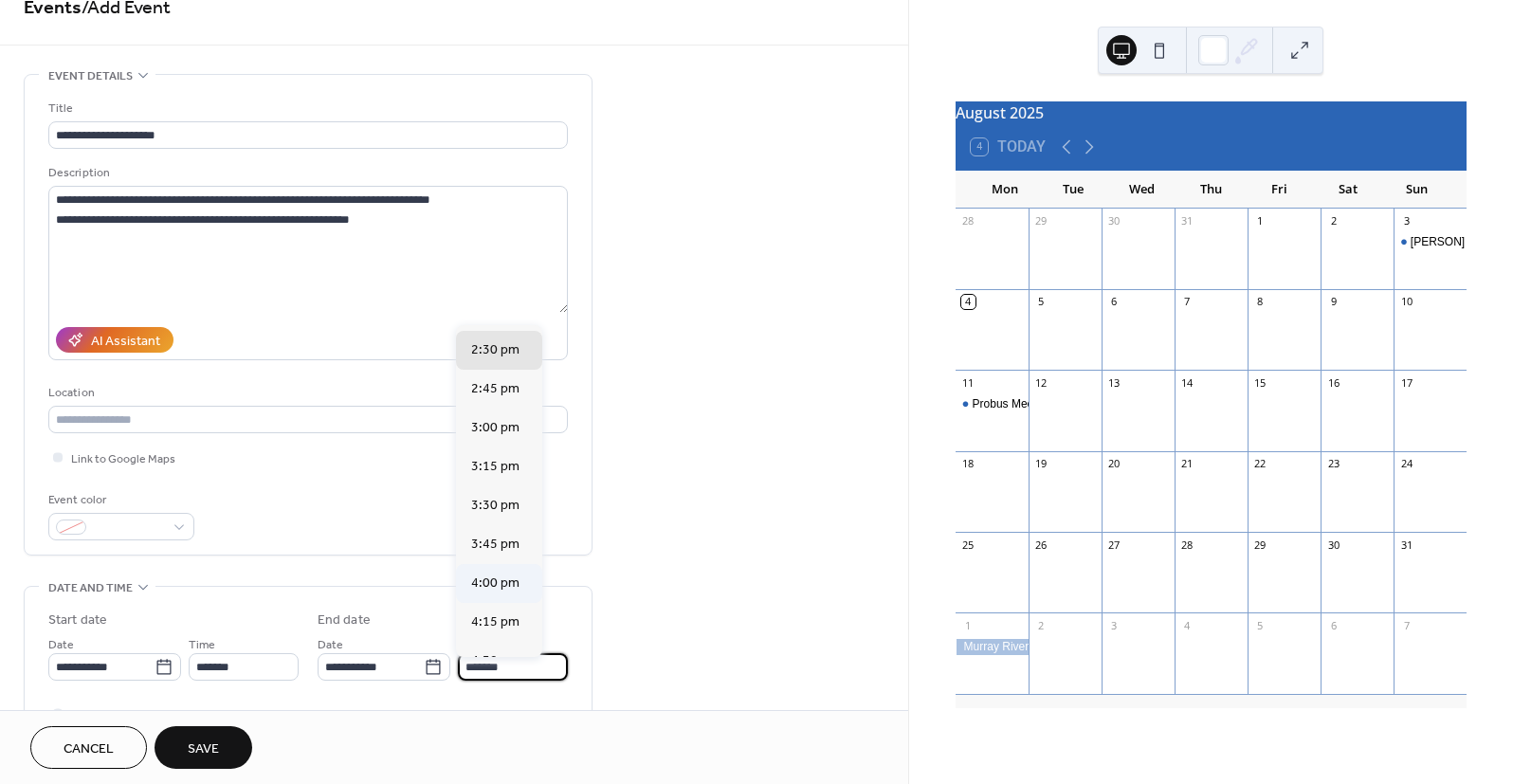 scroll, scrollTop: 226, scrollLeft: 0, axis: vertical 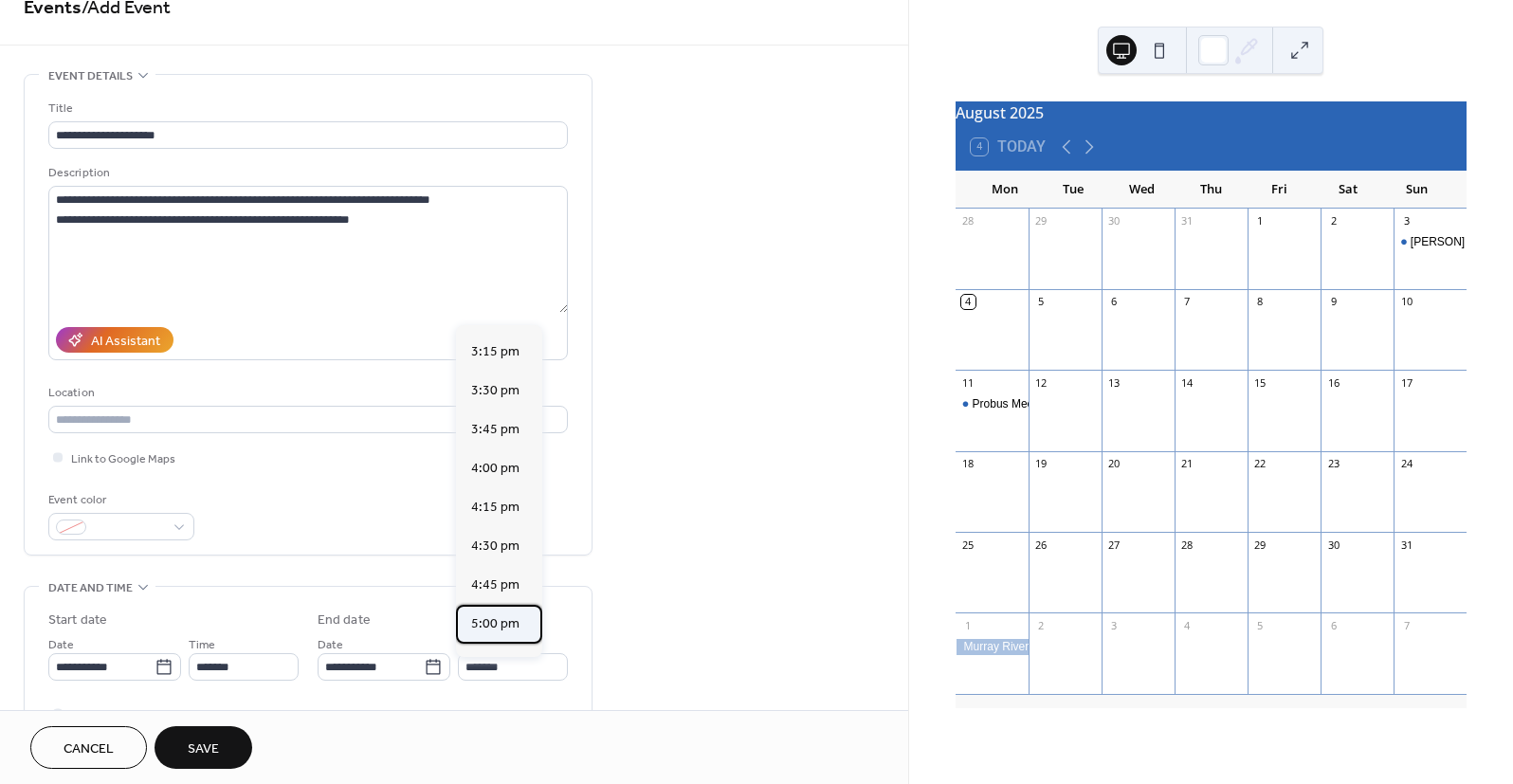 click on "5:00 pm" at bounding box center (495, 624) 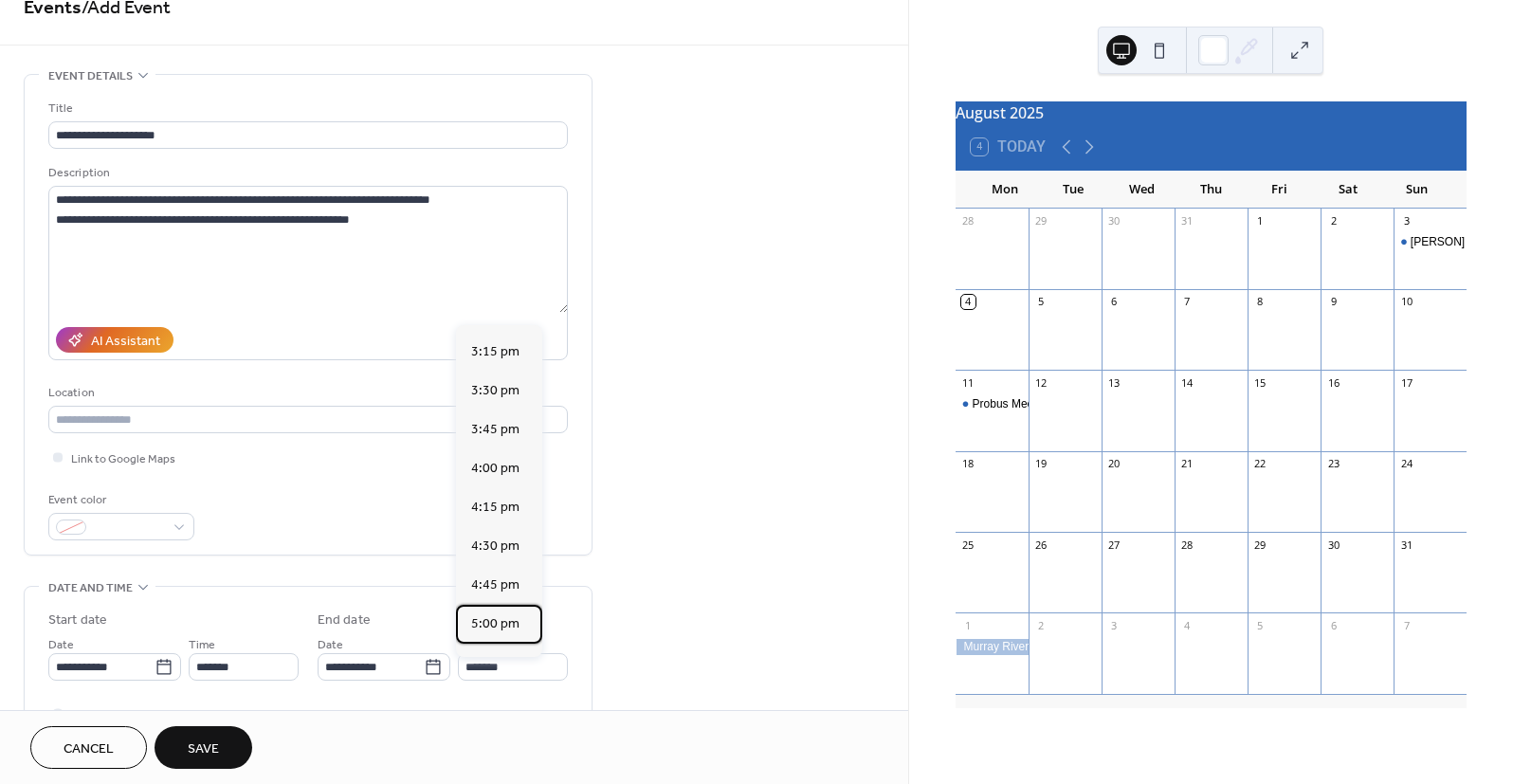 type on "*******" 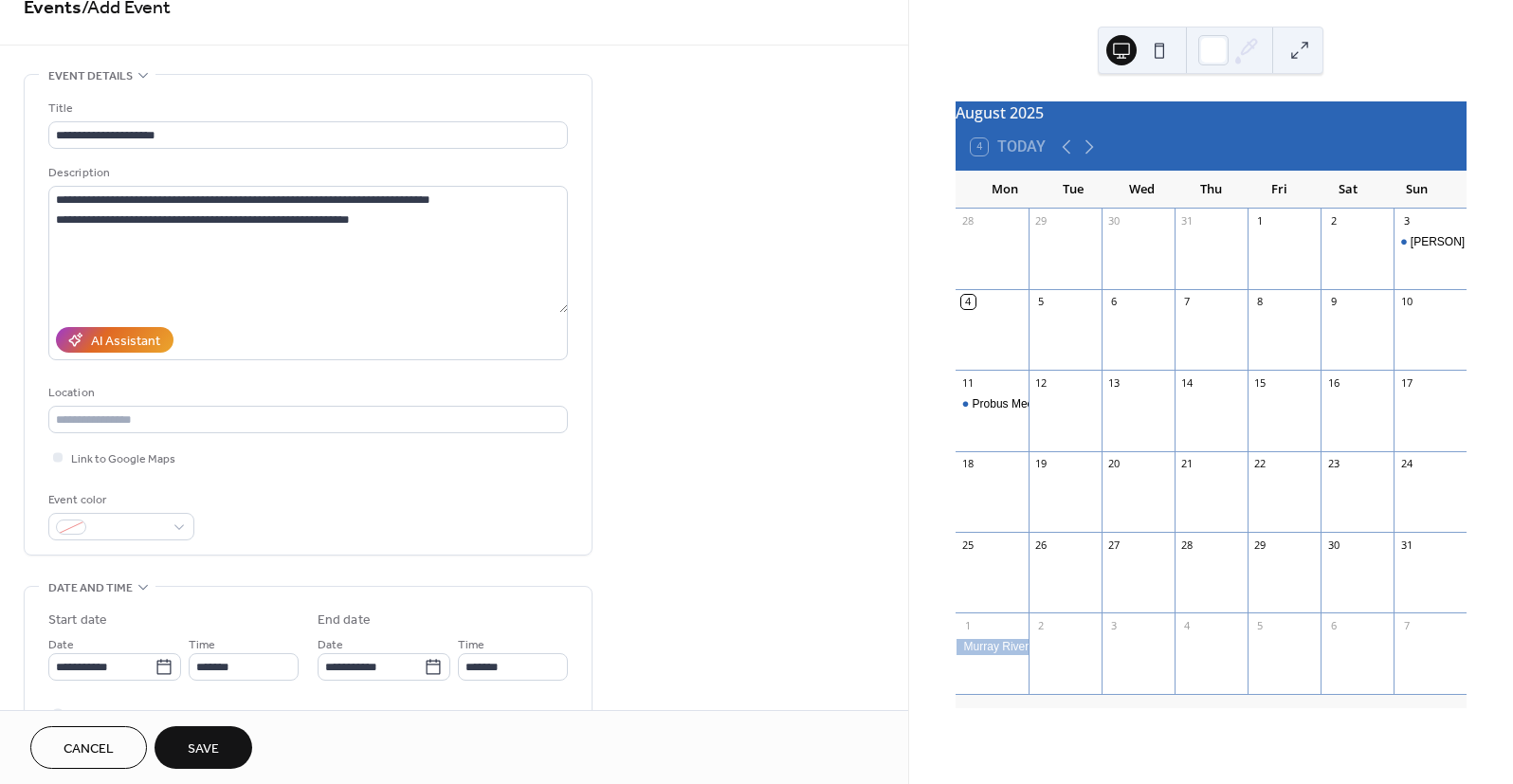 click on "Save" at bounding box center (203, 749) 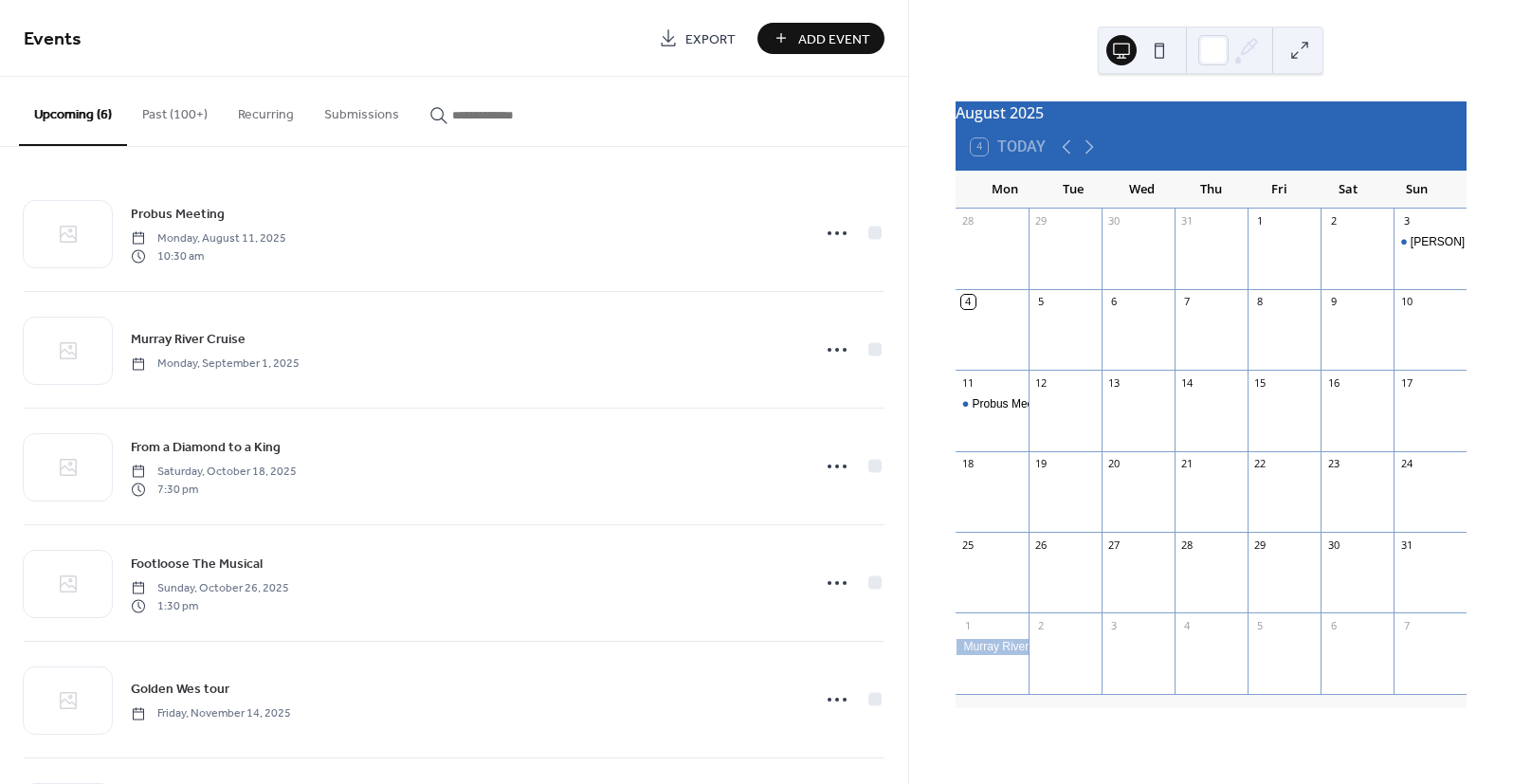 click on "Add Event" at bounding box center (834, 39) 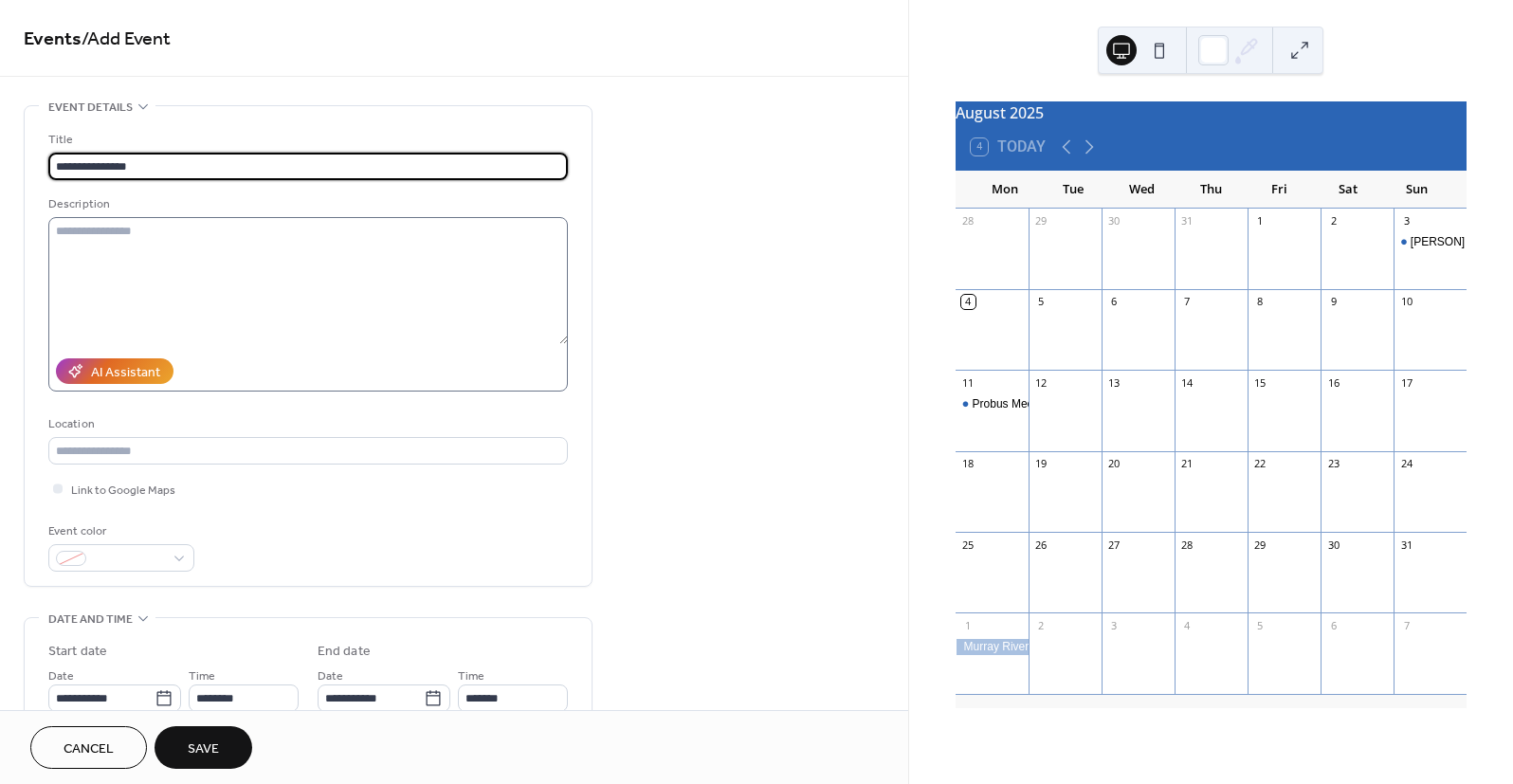 type on "**********" 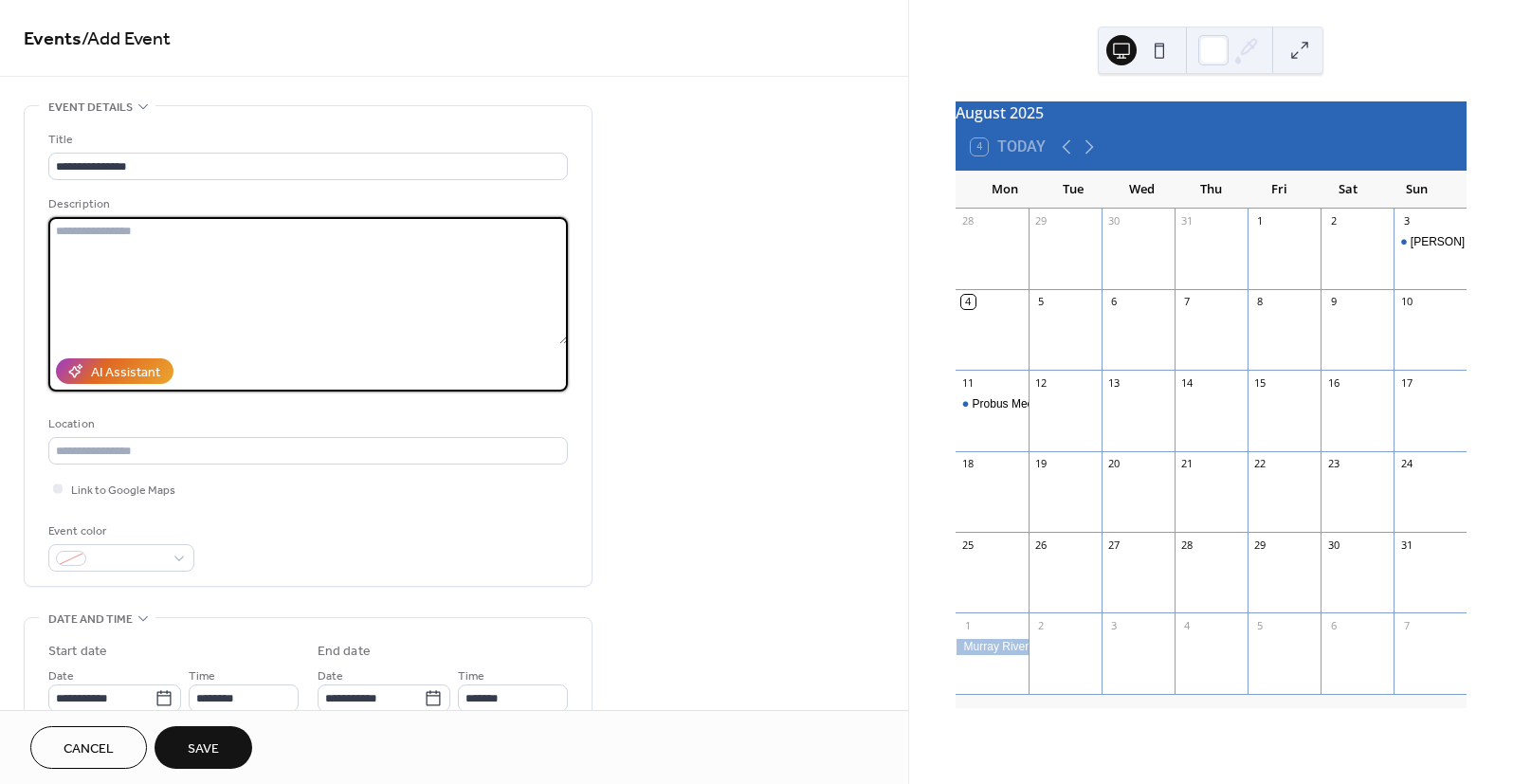 click at bounding box center [308, 281] 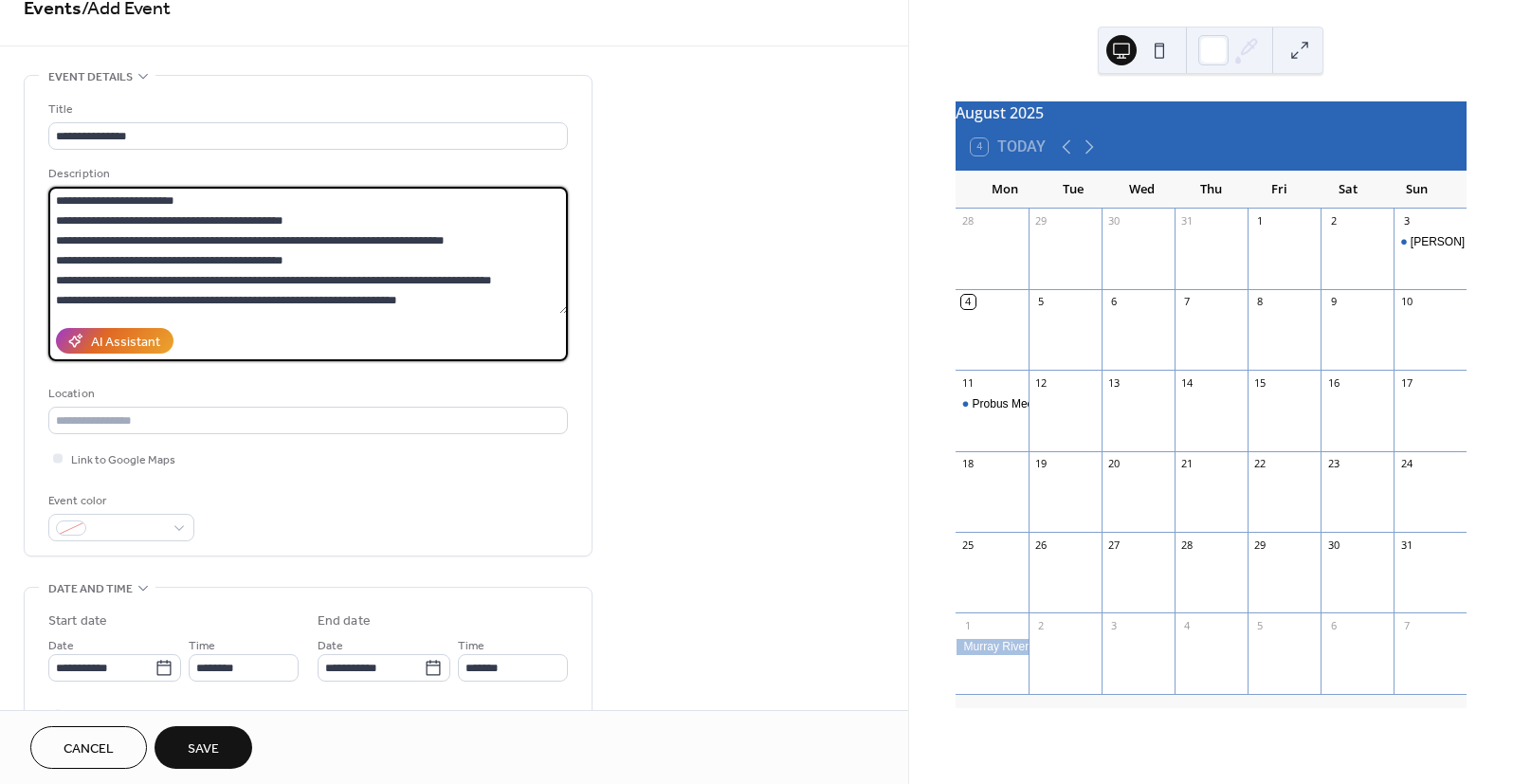 scroll, scrollTop: 157, scrollLeft: 0, axis: vertical 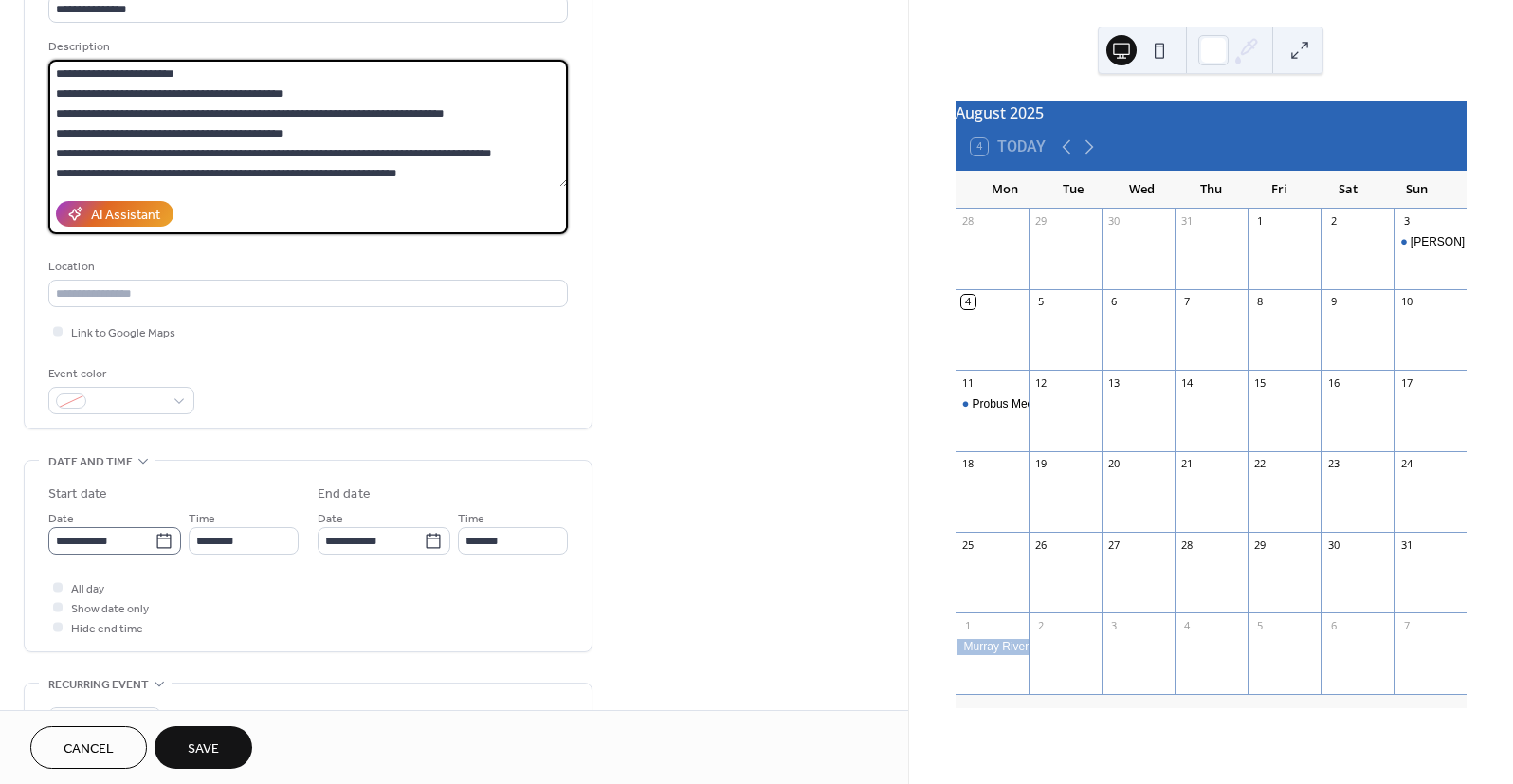 type on "**********" 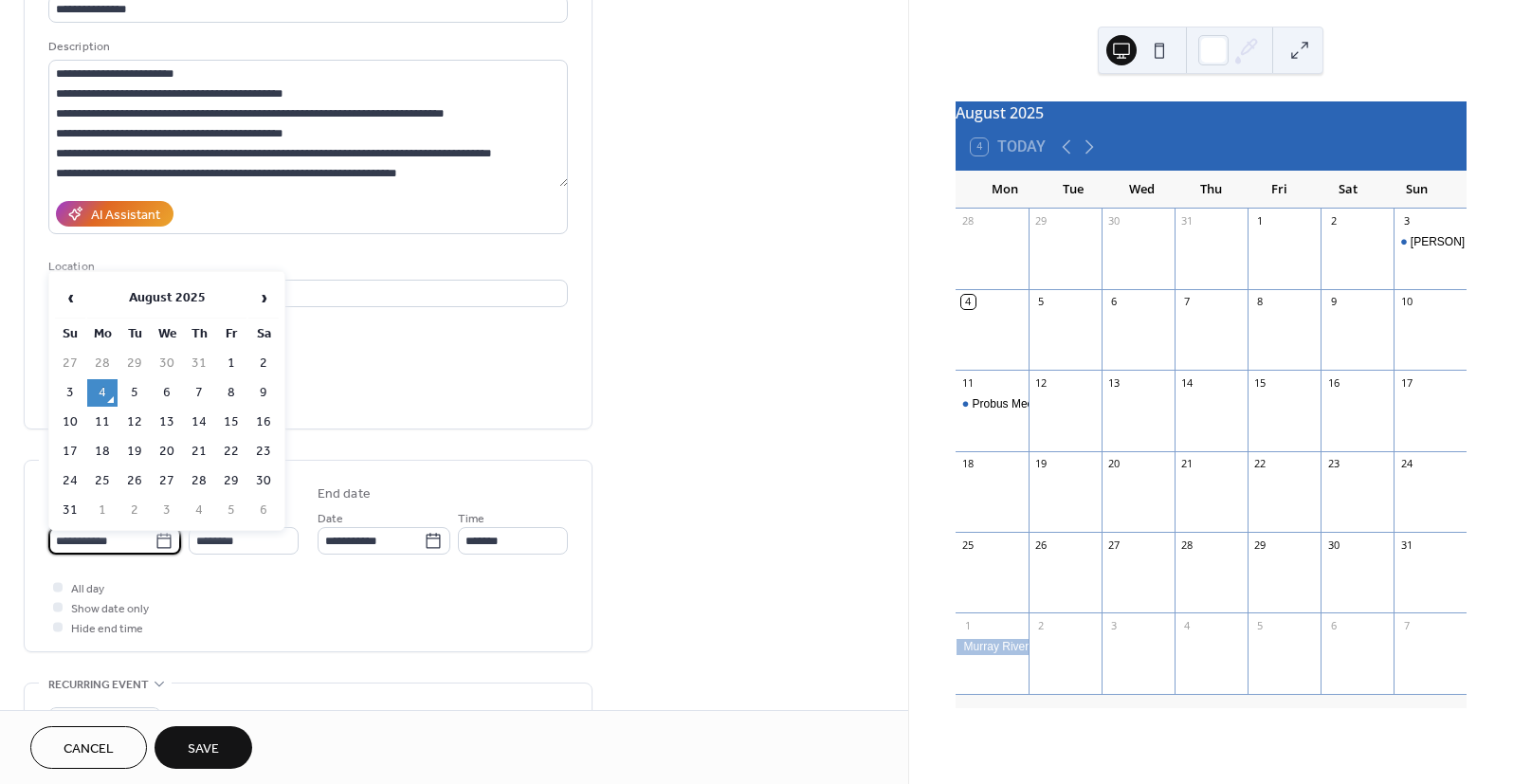 click on "**********" at bounding box center (101, 540) 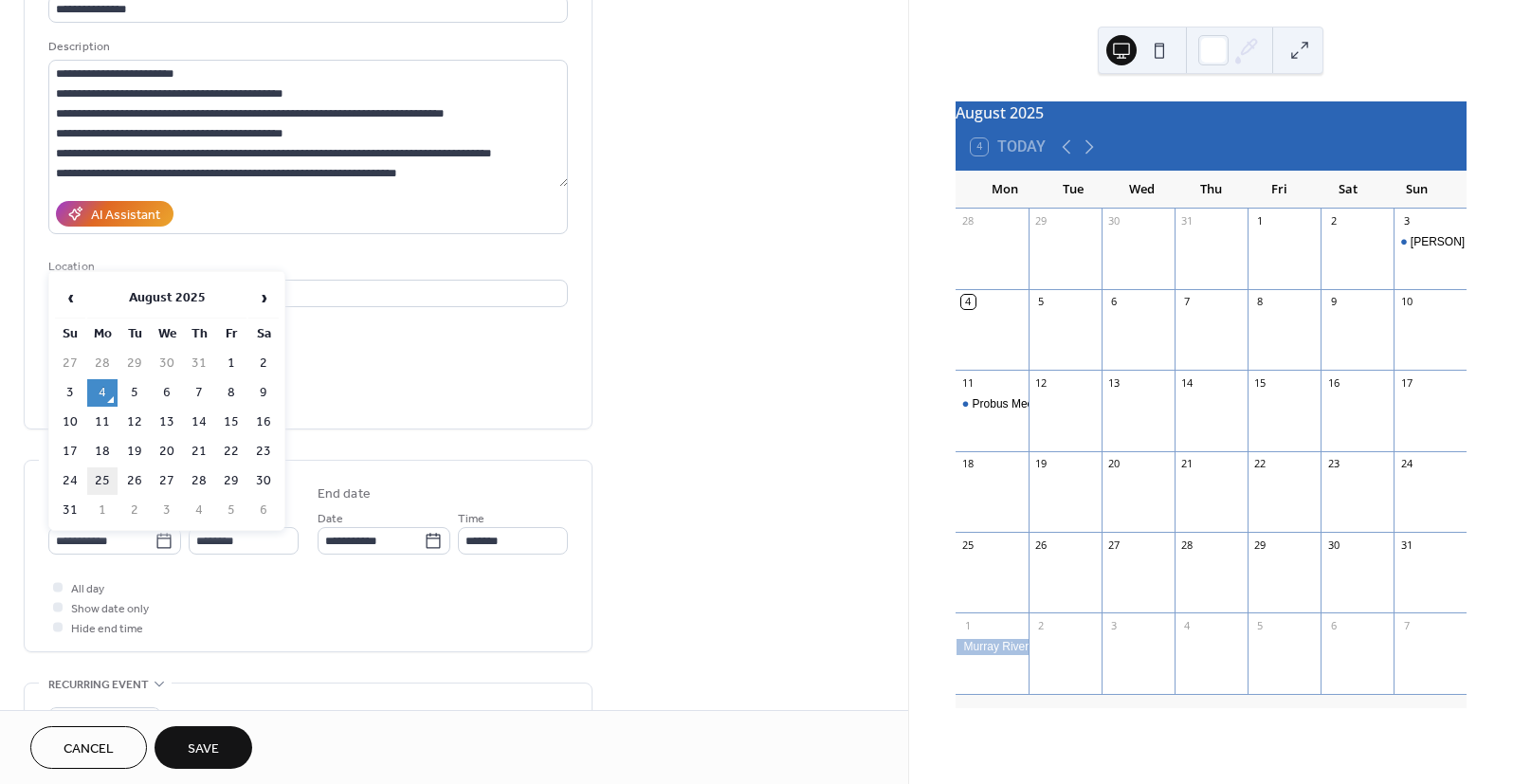 click on "25" at bounding box center (102, 481) 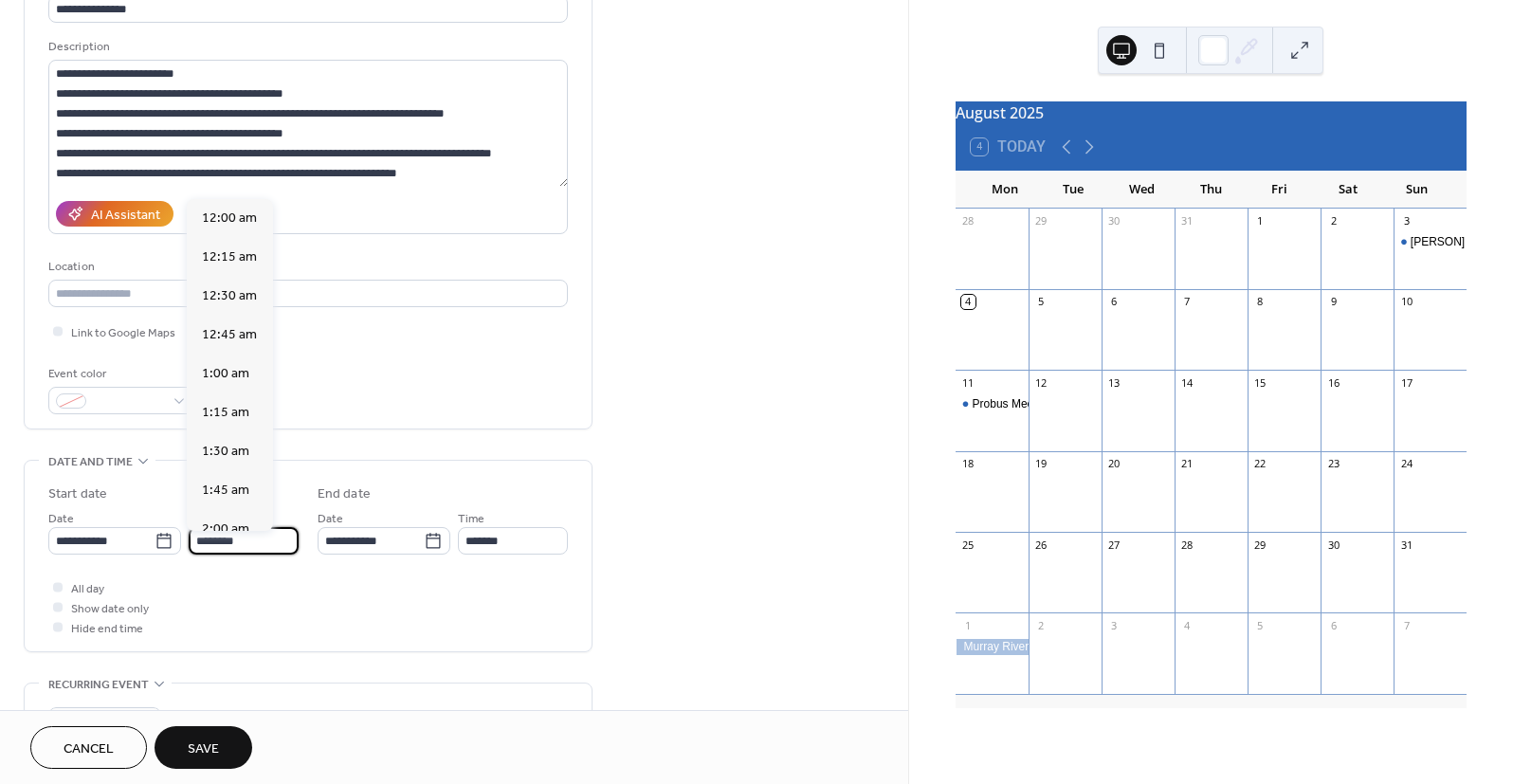 click on "********" at bounding box center [244, 540] 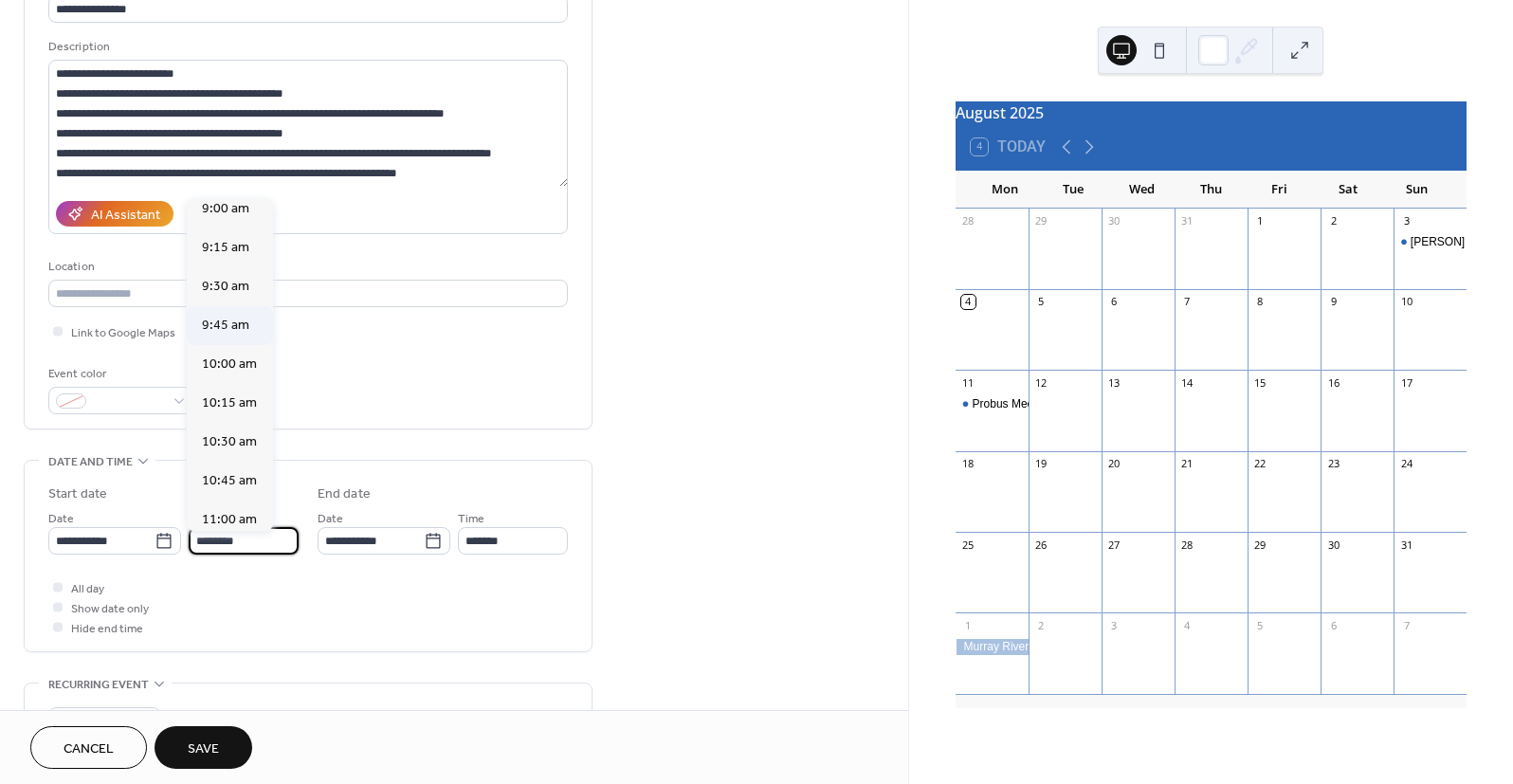 scroll, scrollTop: 1358, scrollLeft: 0, axis: vertical 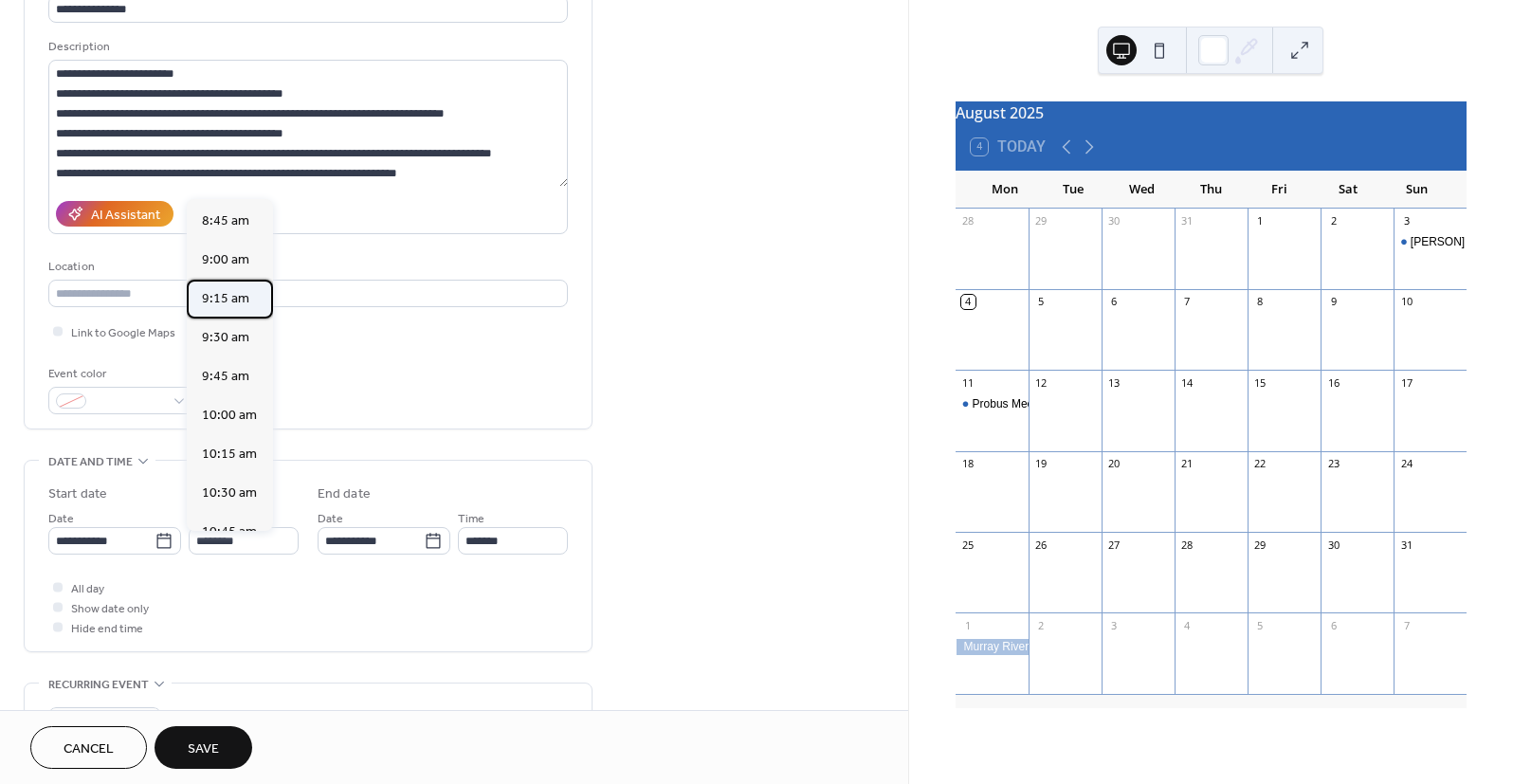 click on "9:15 am" at bounding box center (226, 299) 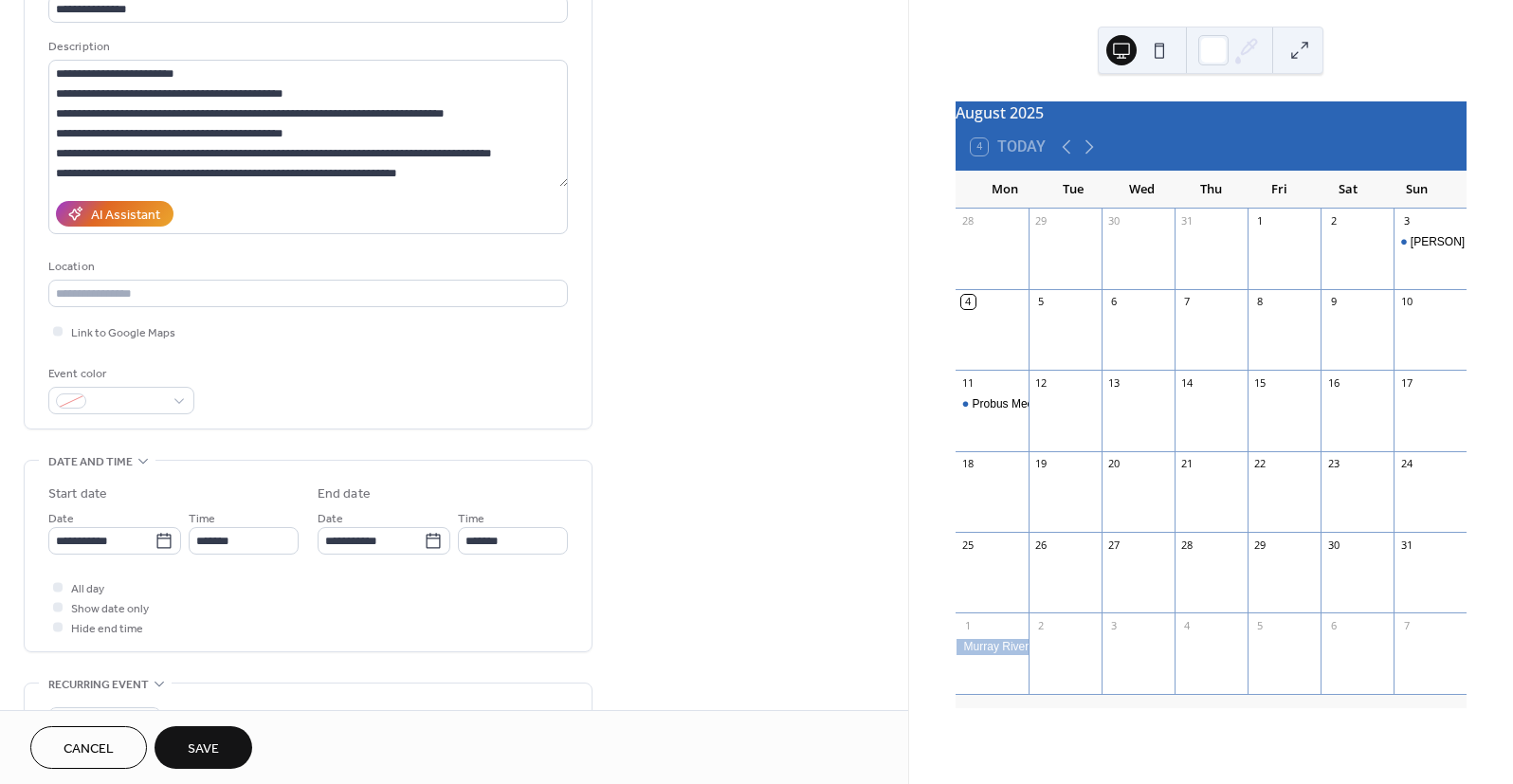 type on "*******" 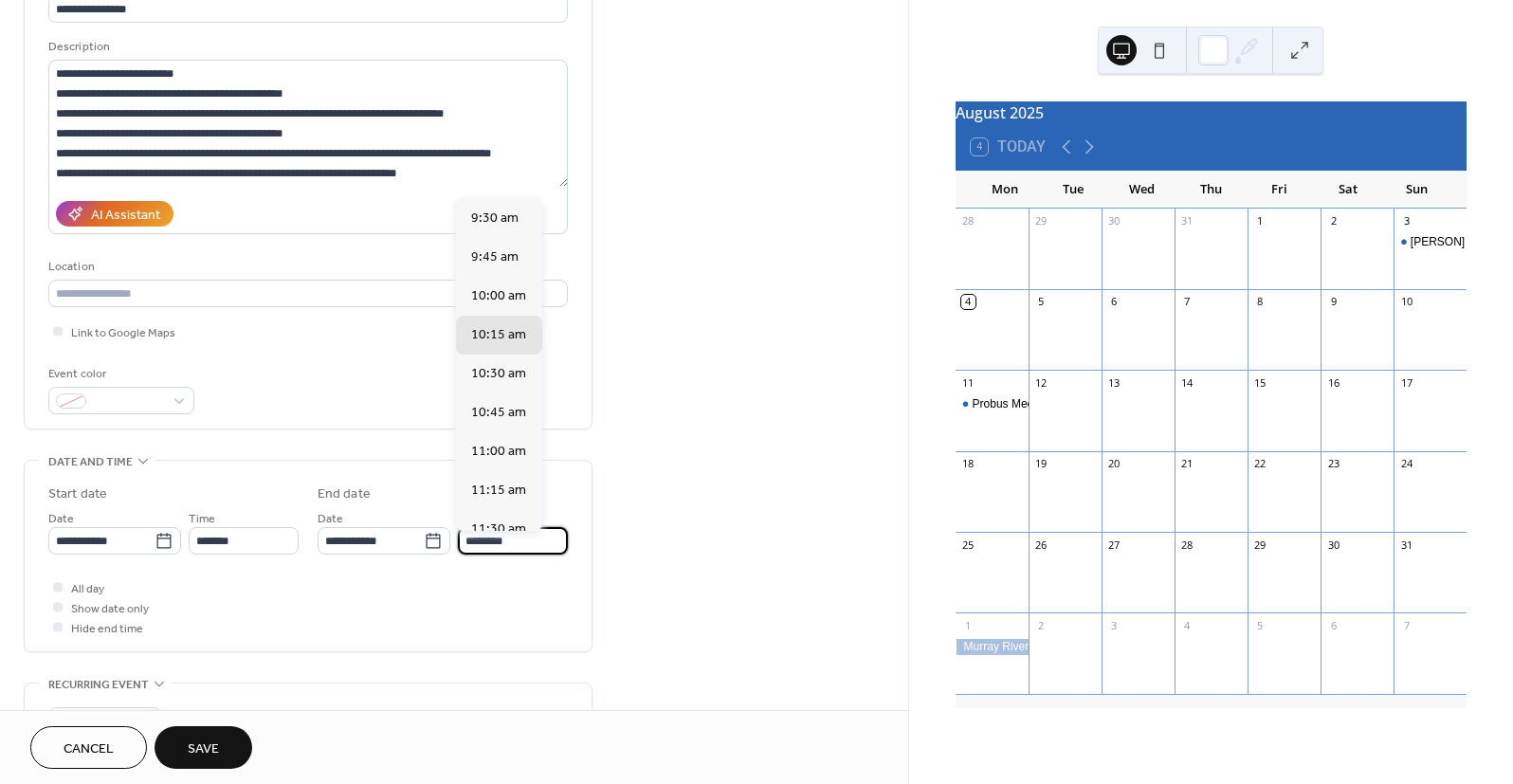 click on "********" at bounding box center [513, 540] 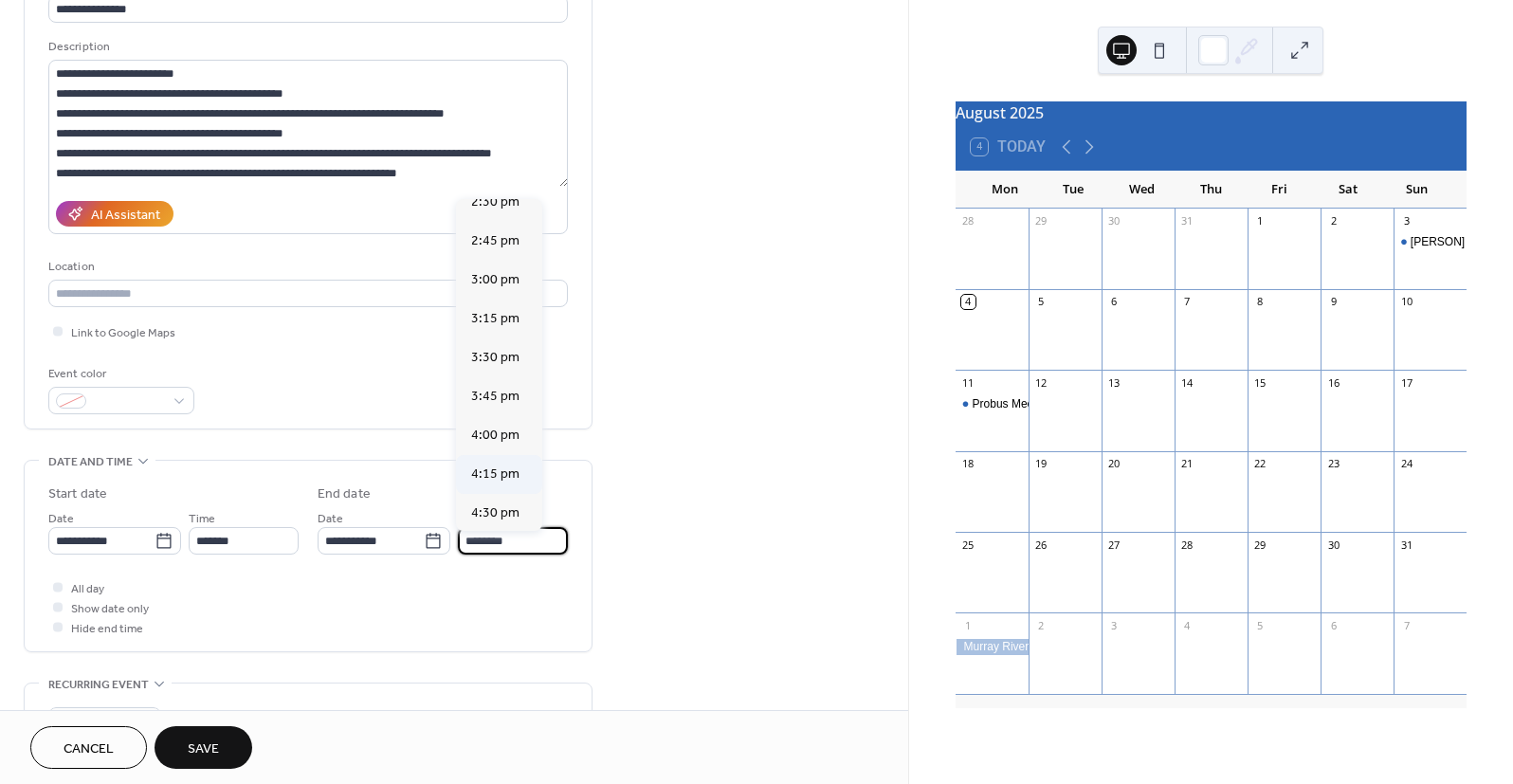 scroll, scrollTop: 797, scrollLeft: 0, axis: vertical 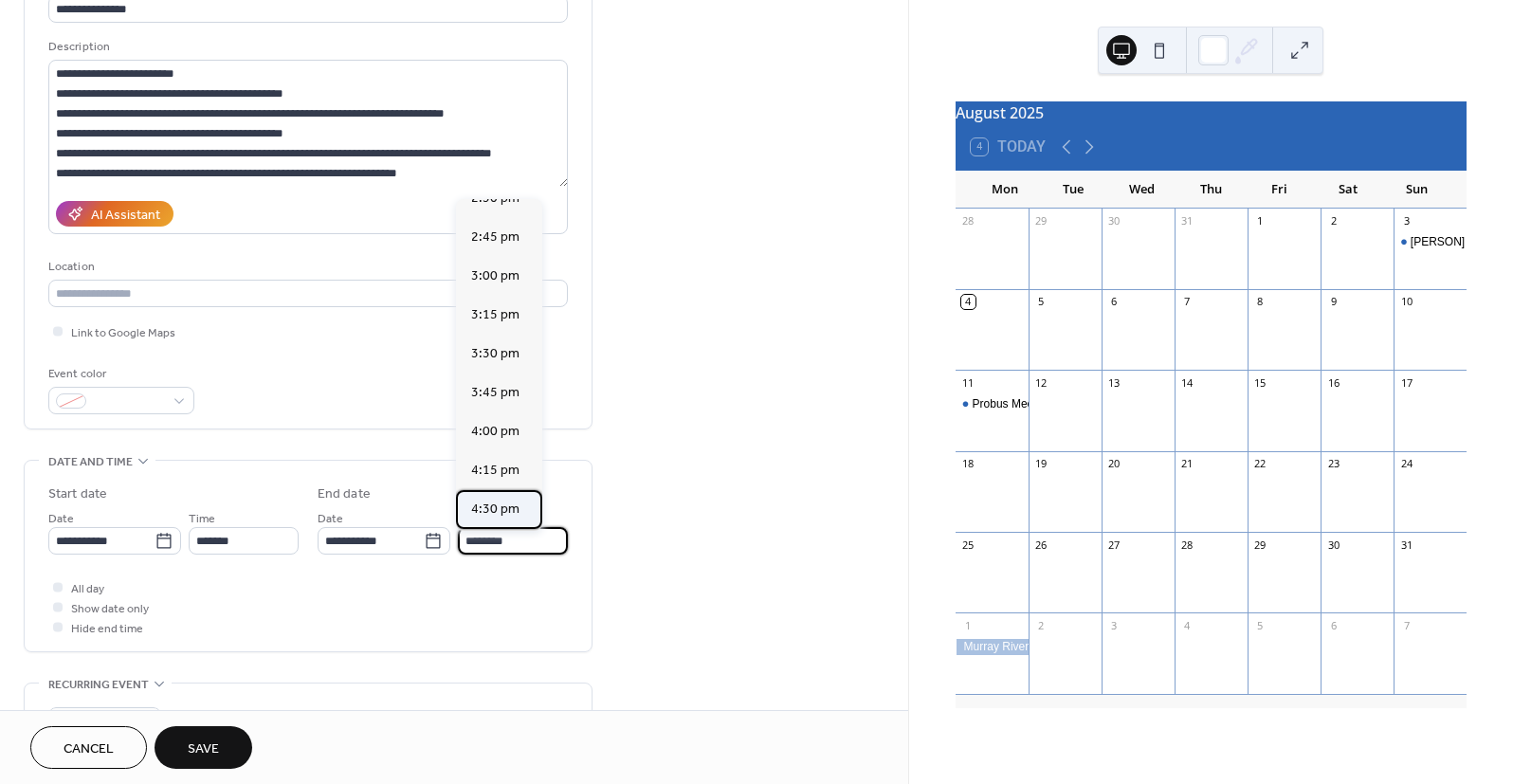 click on "4:30 pm" at bounding box center [495, 509] 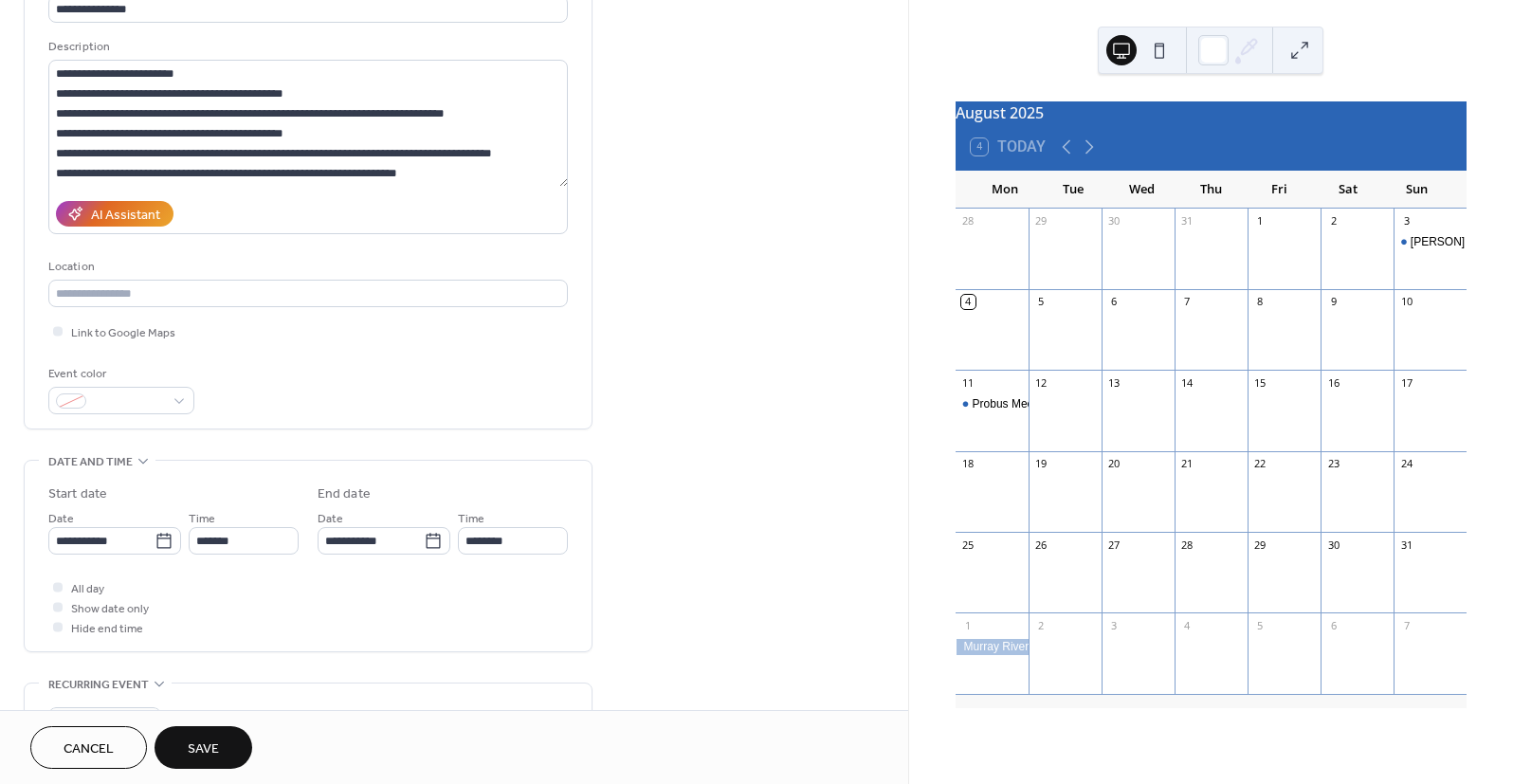 type on "*******" 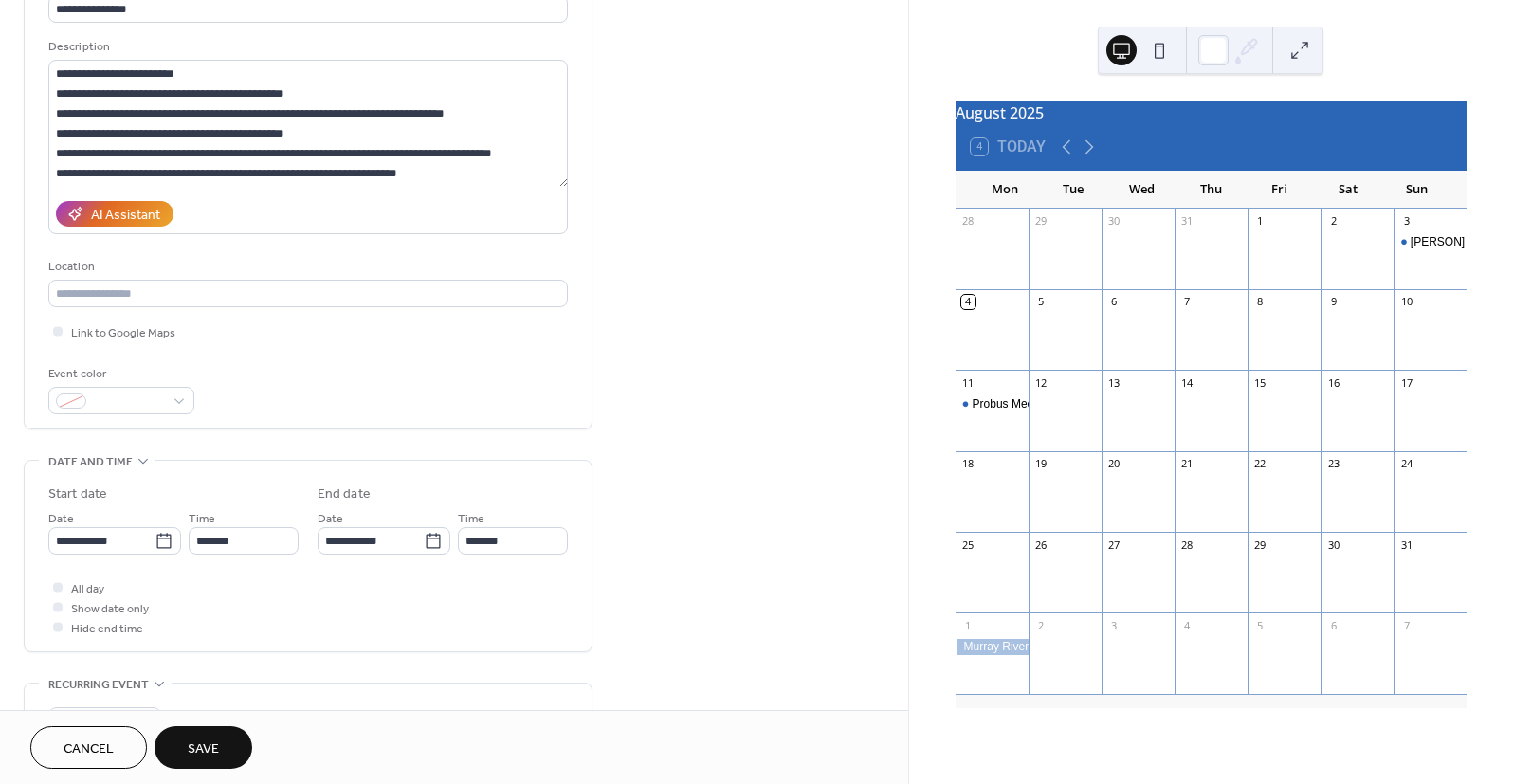 click on "Save" at bounding box center (203, 749) 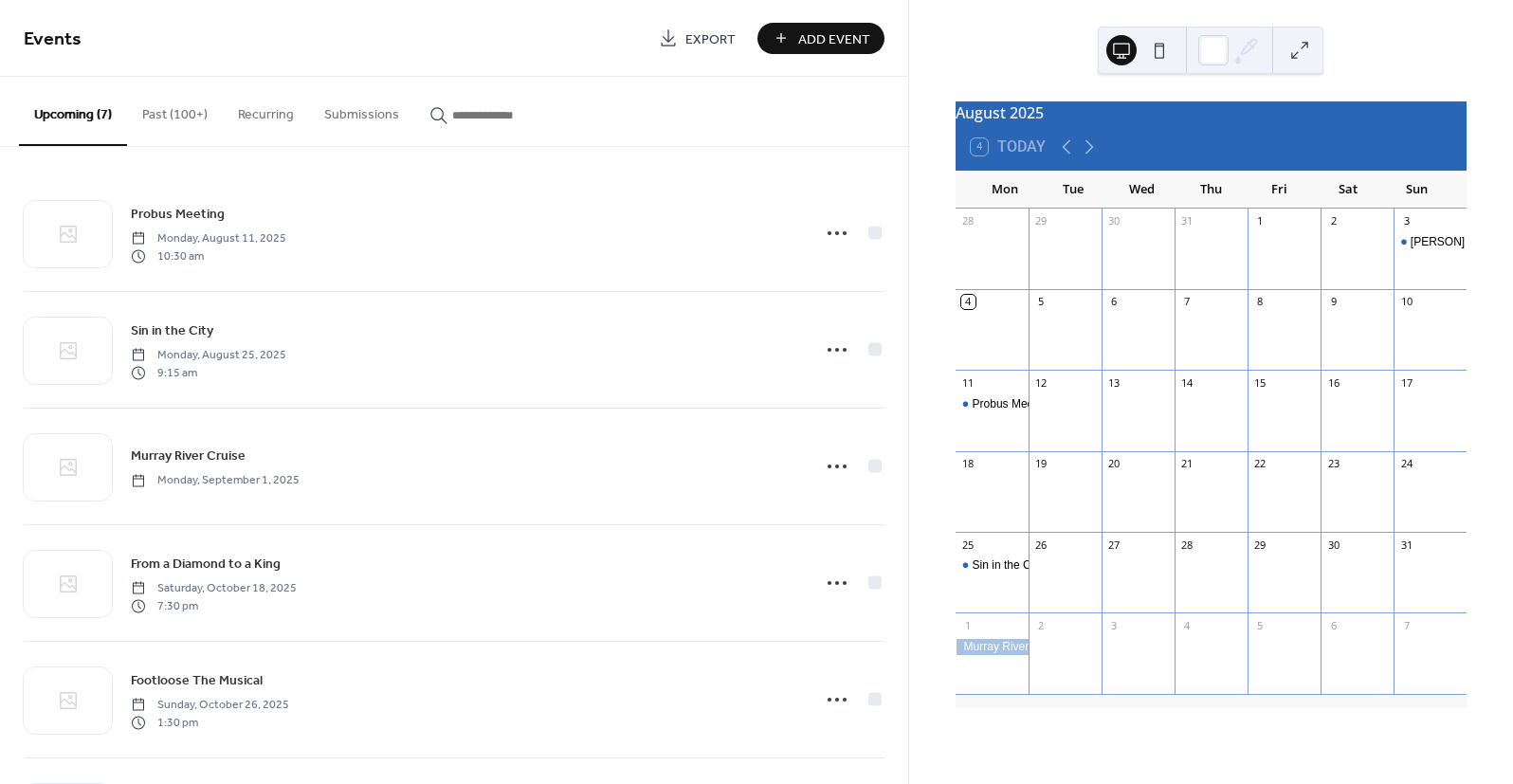 click on "Past (100+)" at bounding box center (174, 110) 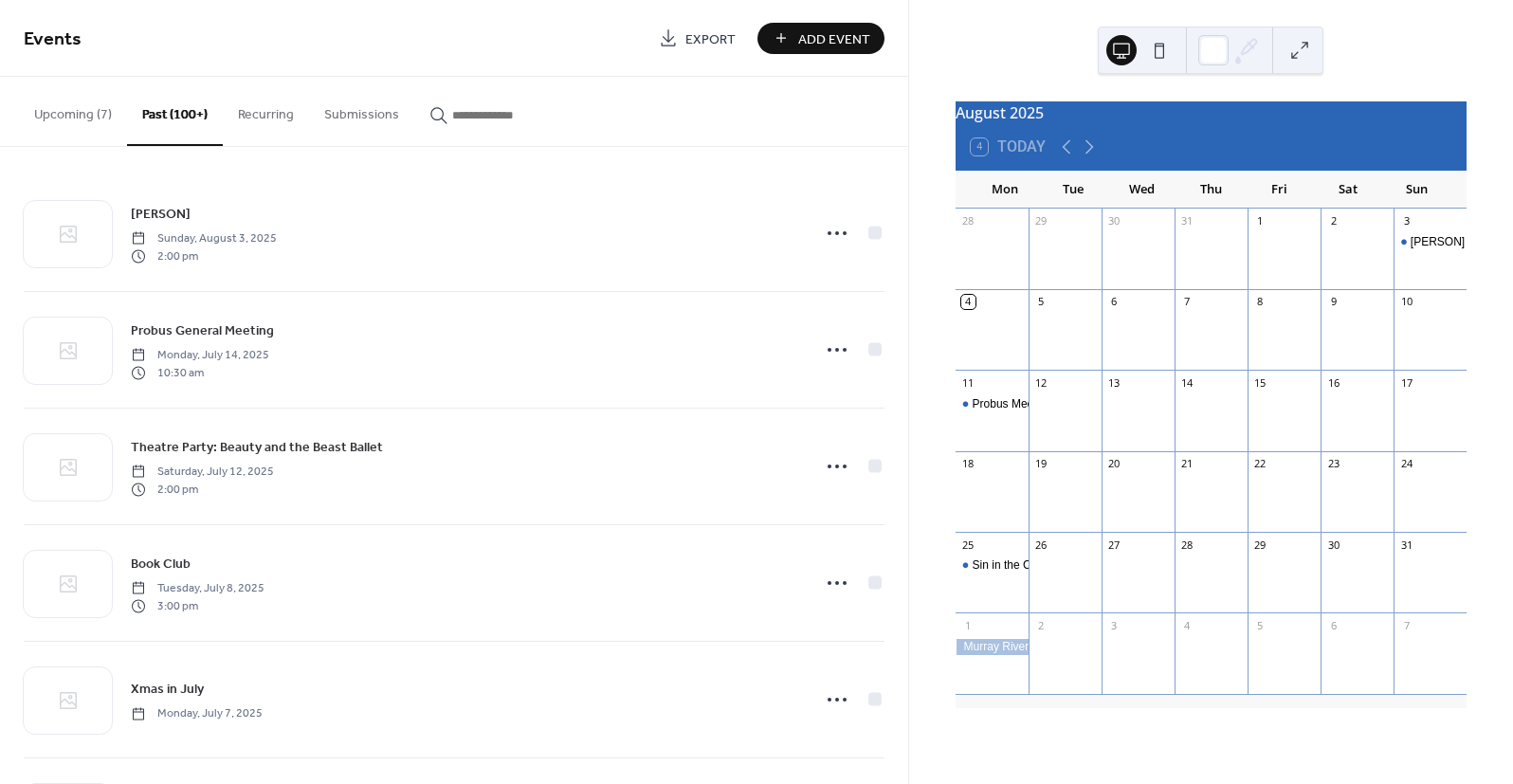 click on "Add Event" at bounding box center (834, 39) 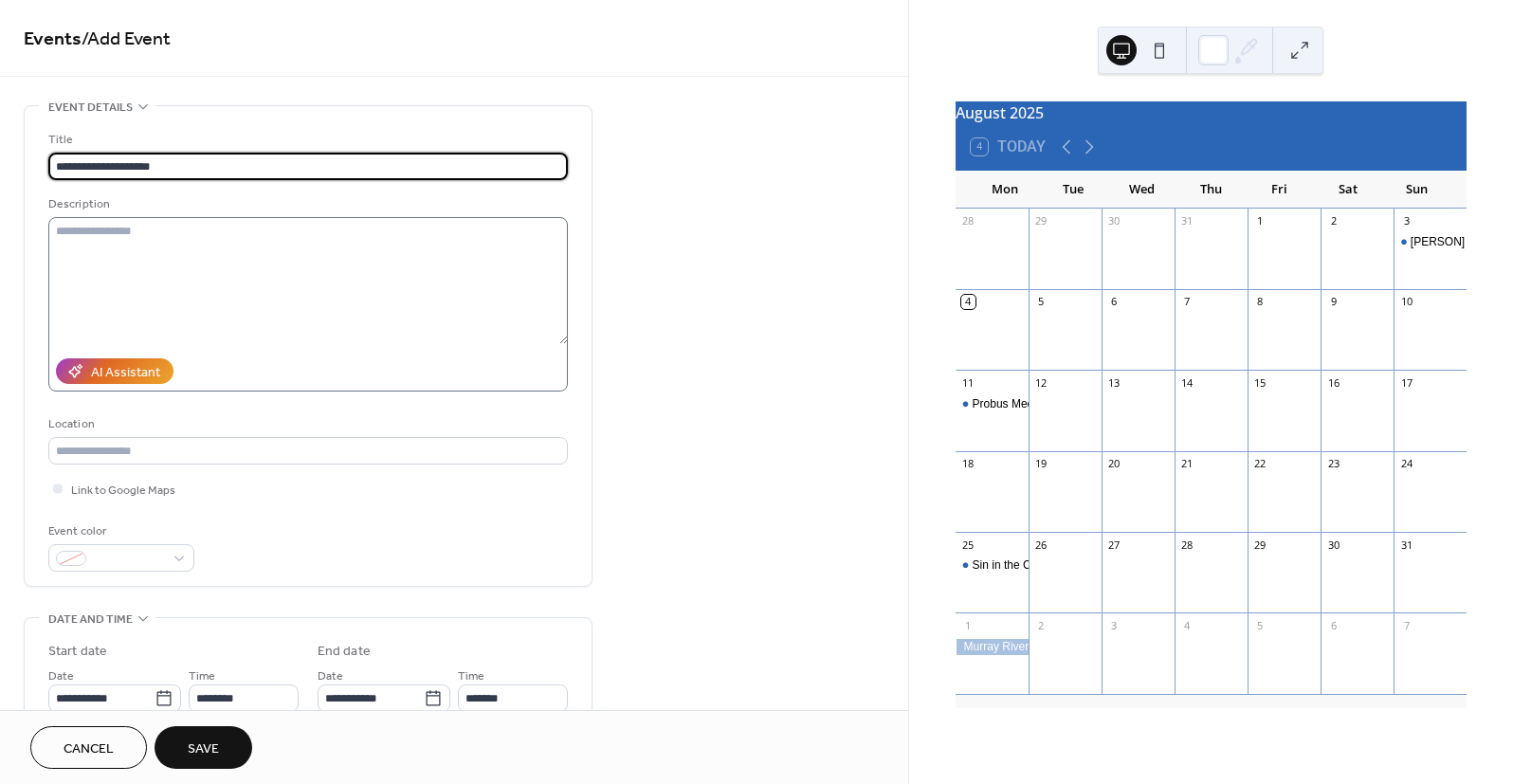 type on "**********" 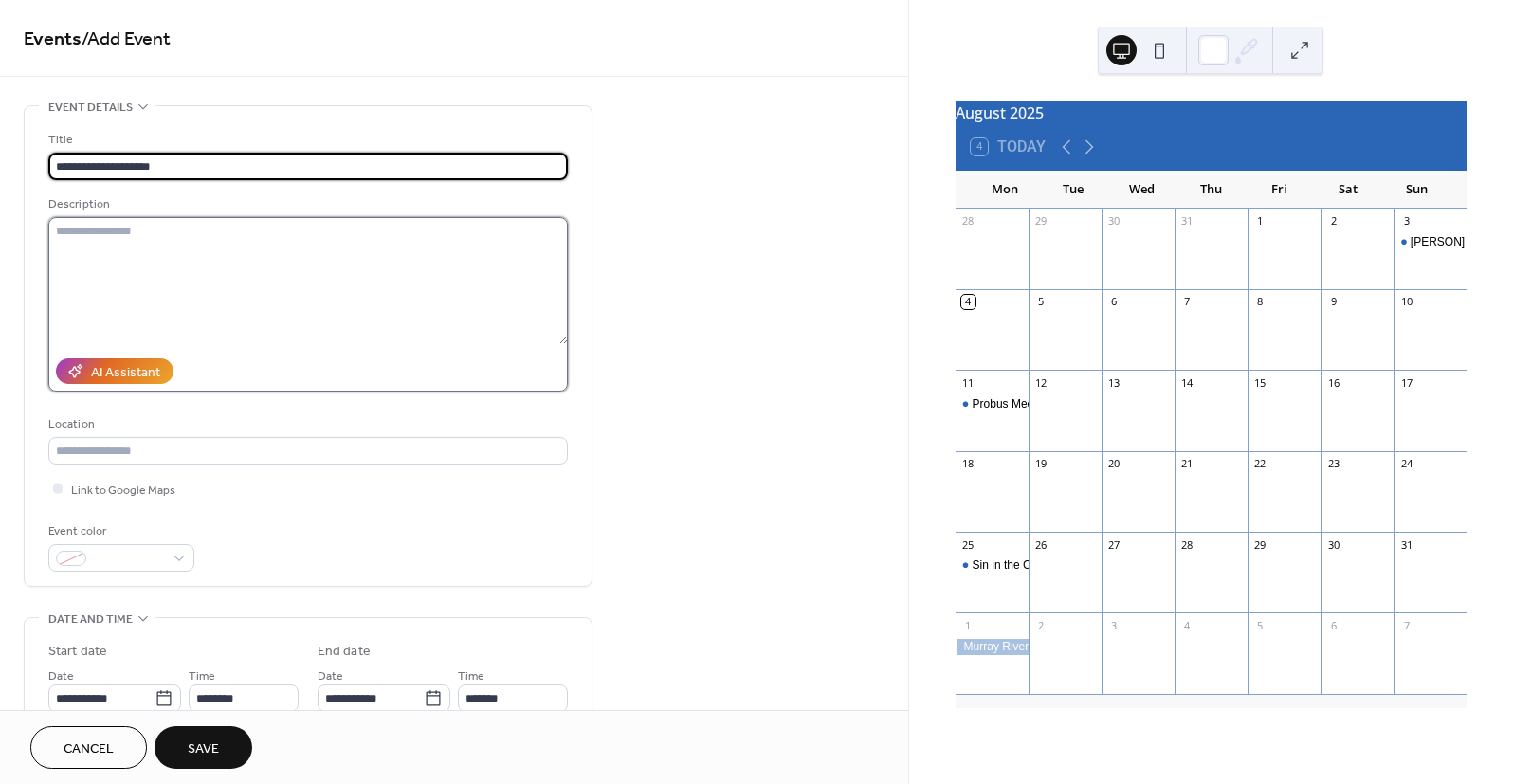 click at bounding box center [308, 281] 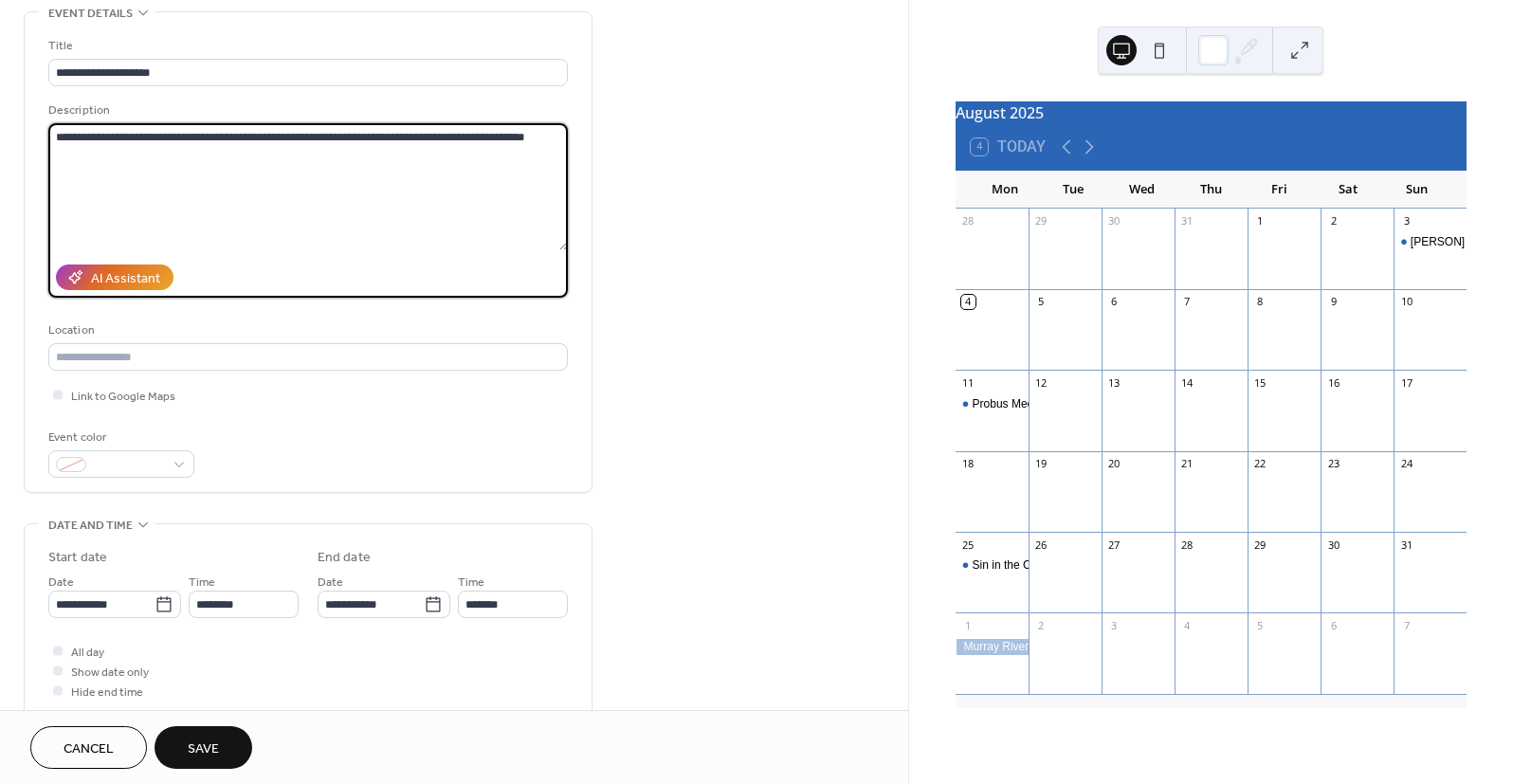 scroll, scrollTop: 132, scrollLeft: 0, axis: vertical 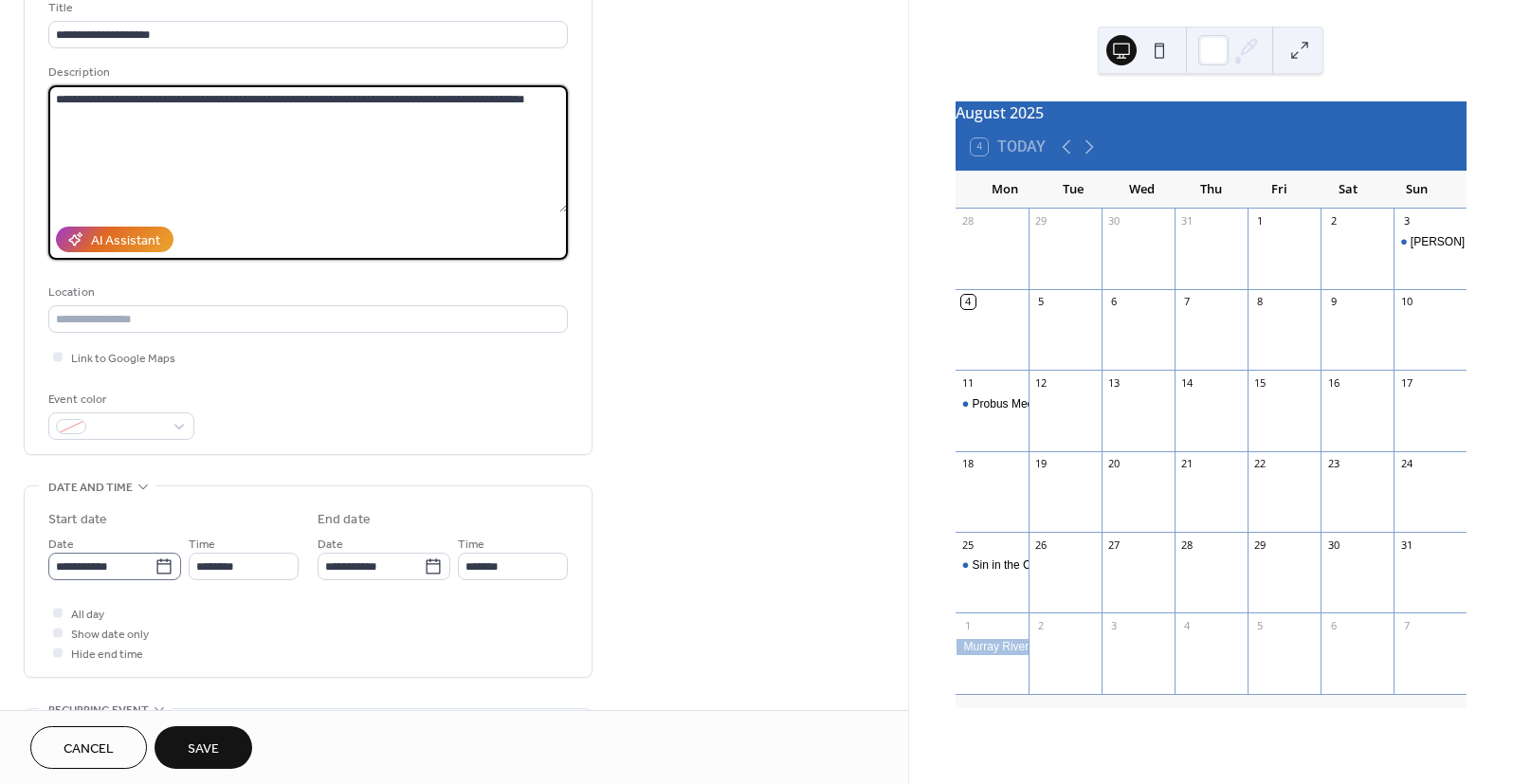 type on "**********" 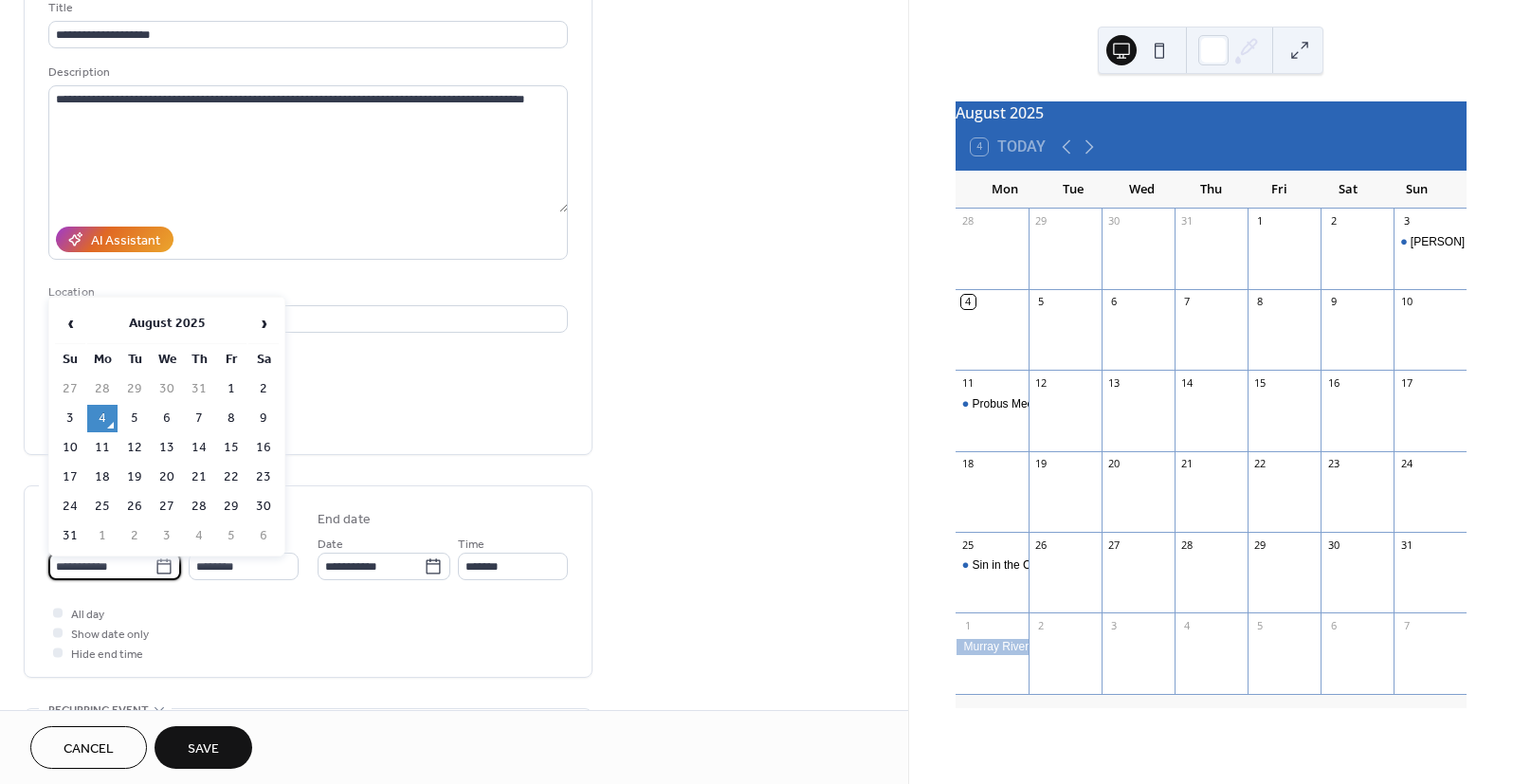 click on "**********" at bounding box center (101, 566) 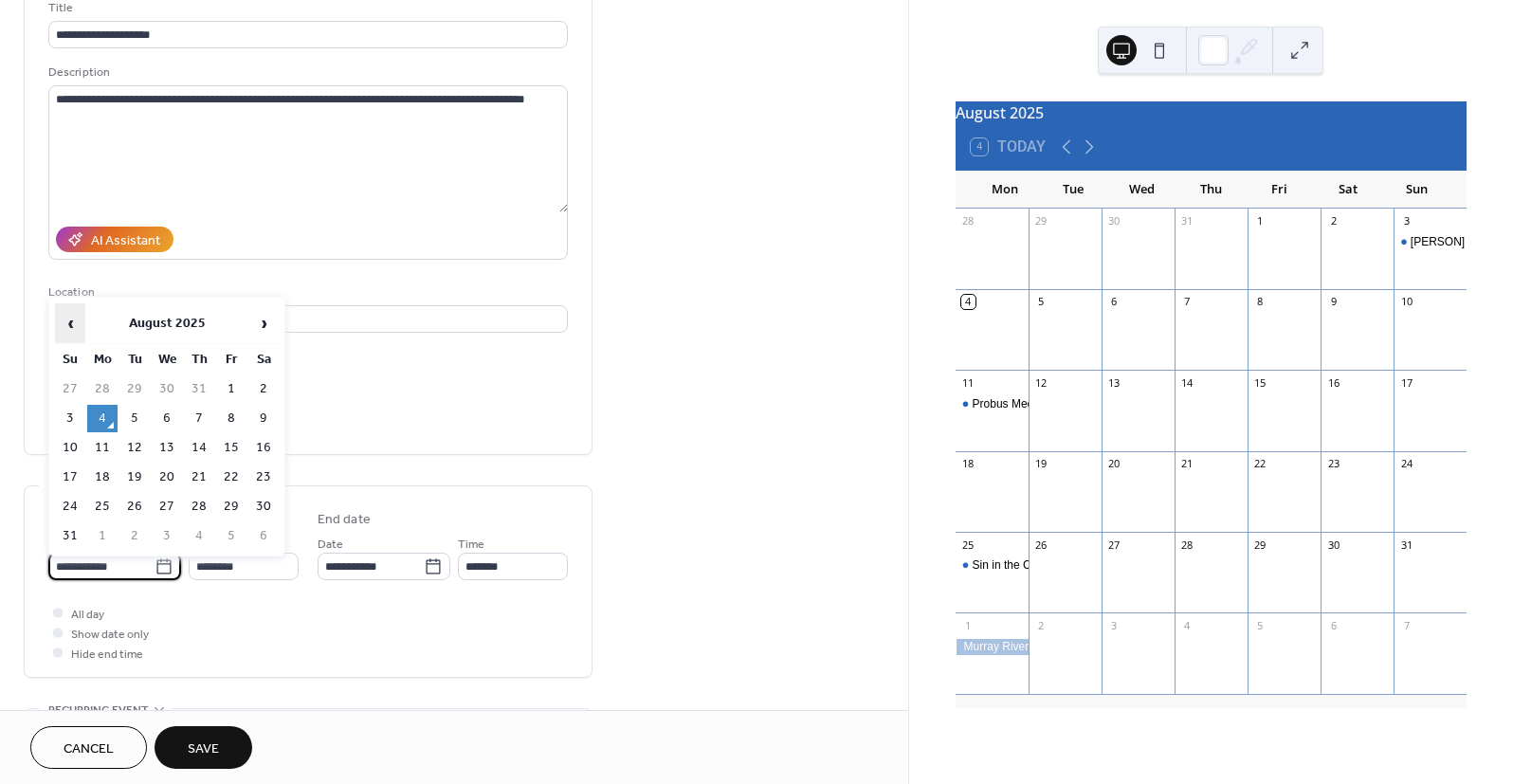 click on "‹" at bounding box center [70, 323] 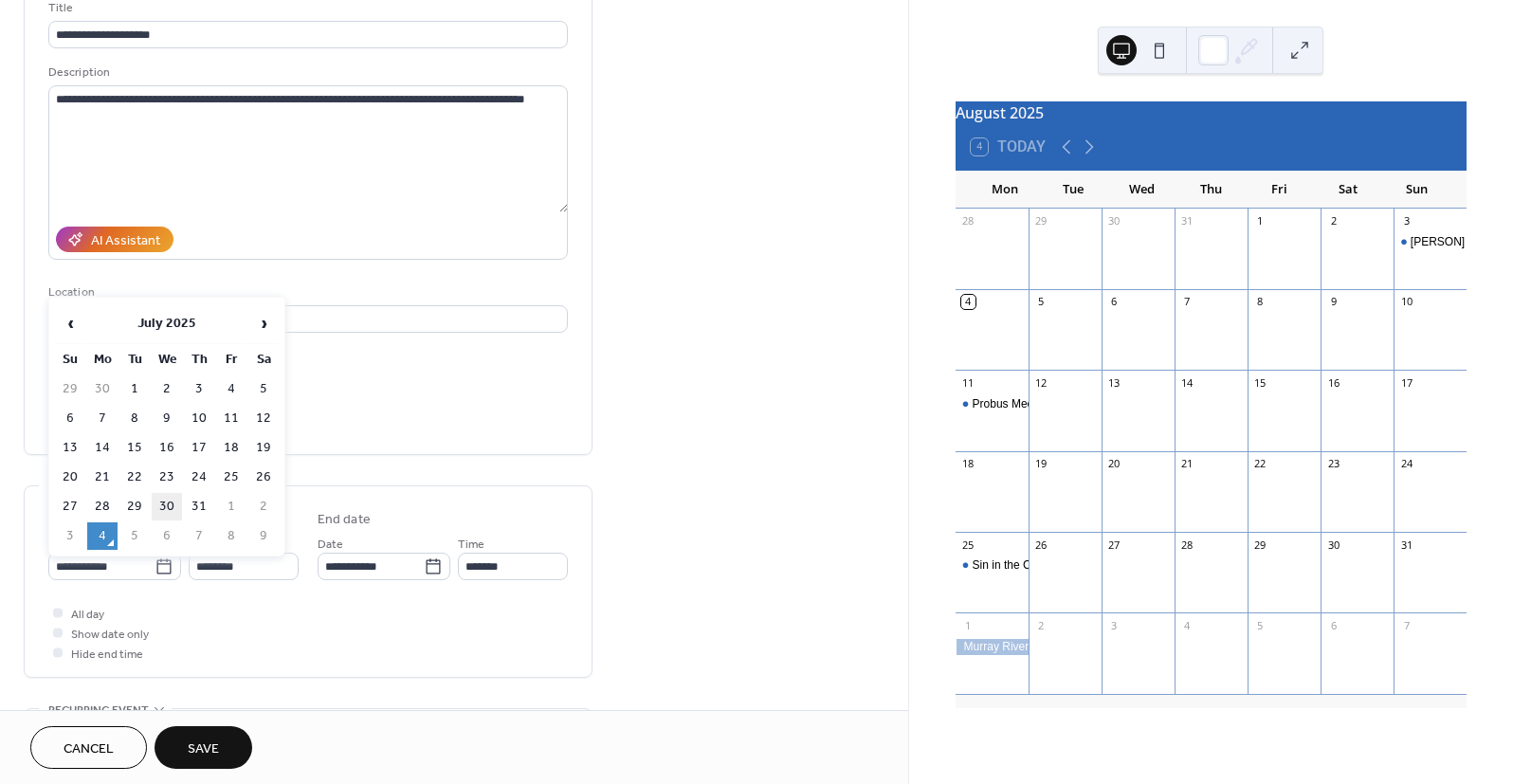 click on "30" at bounding box center [167, 506] 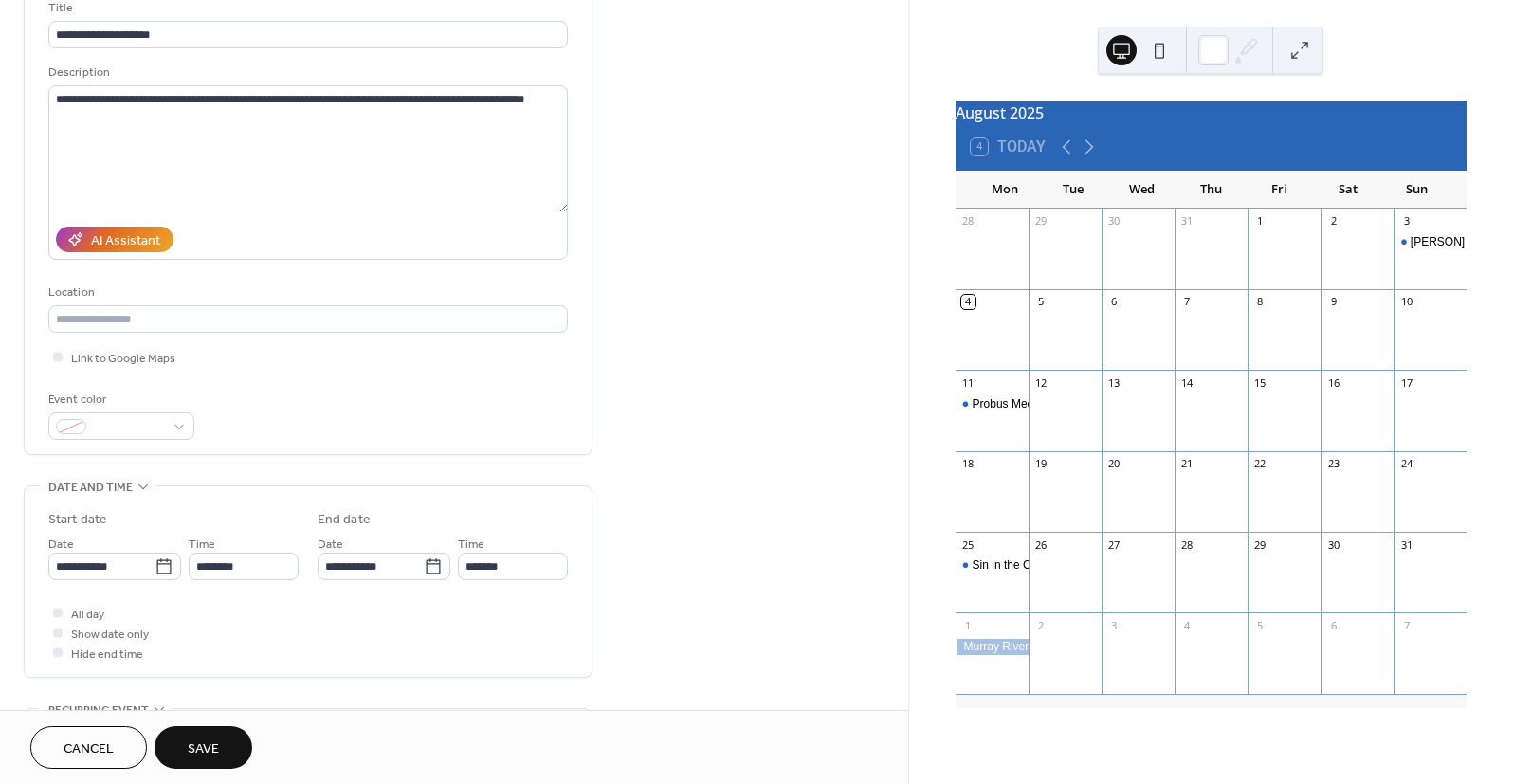 type on "**********" 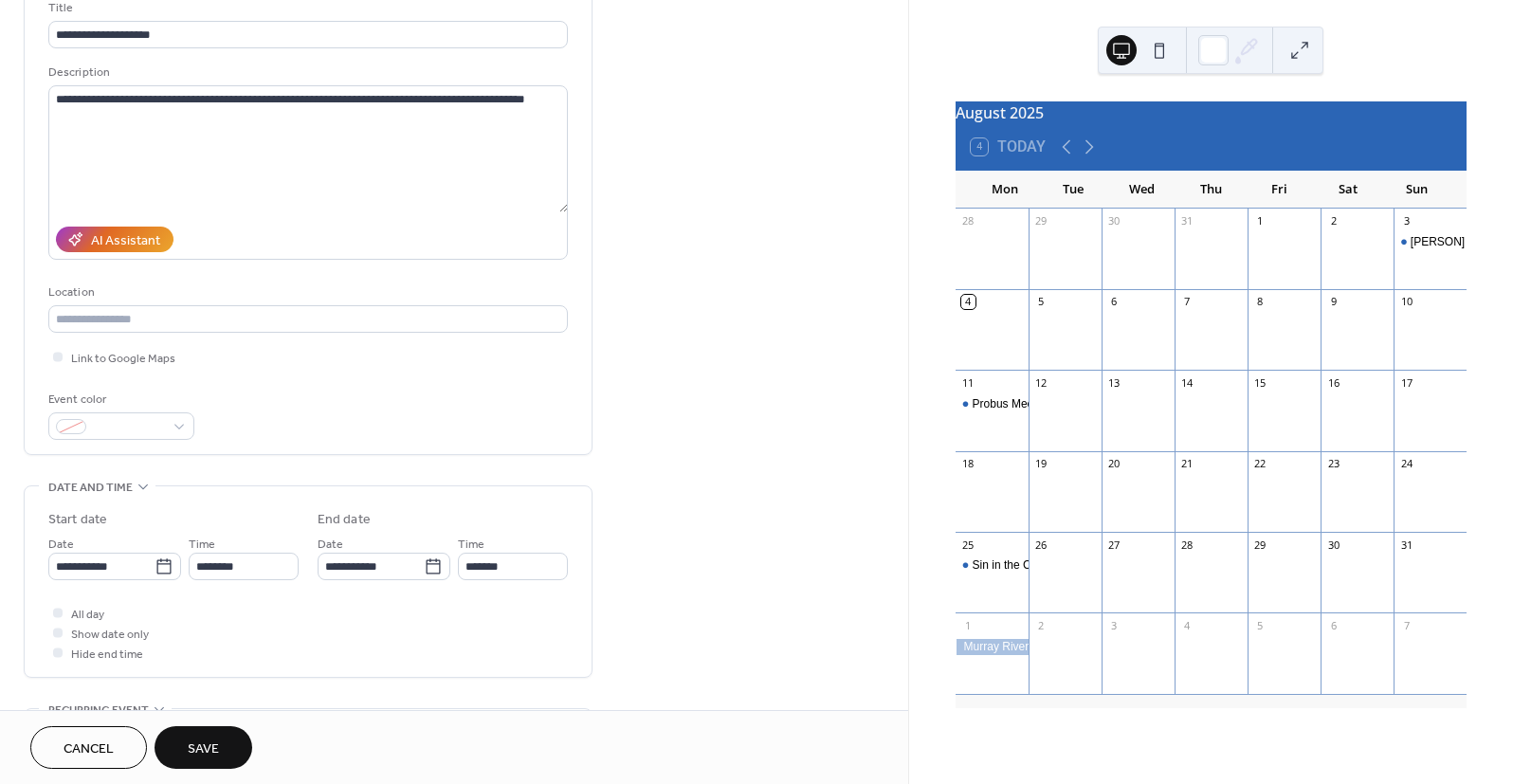 type on "**********" 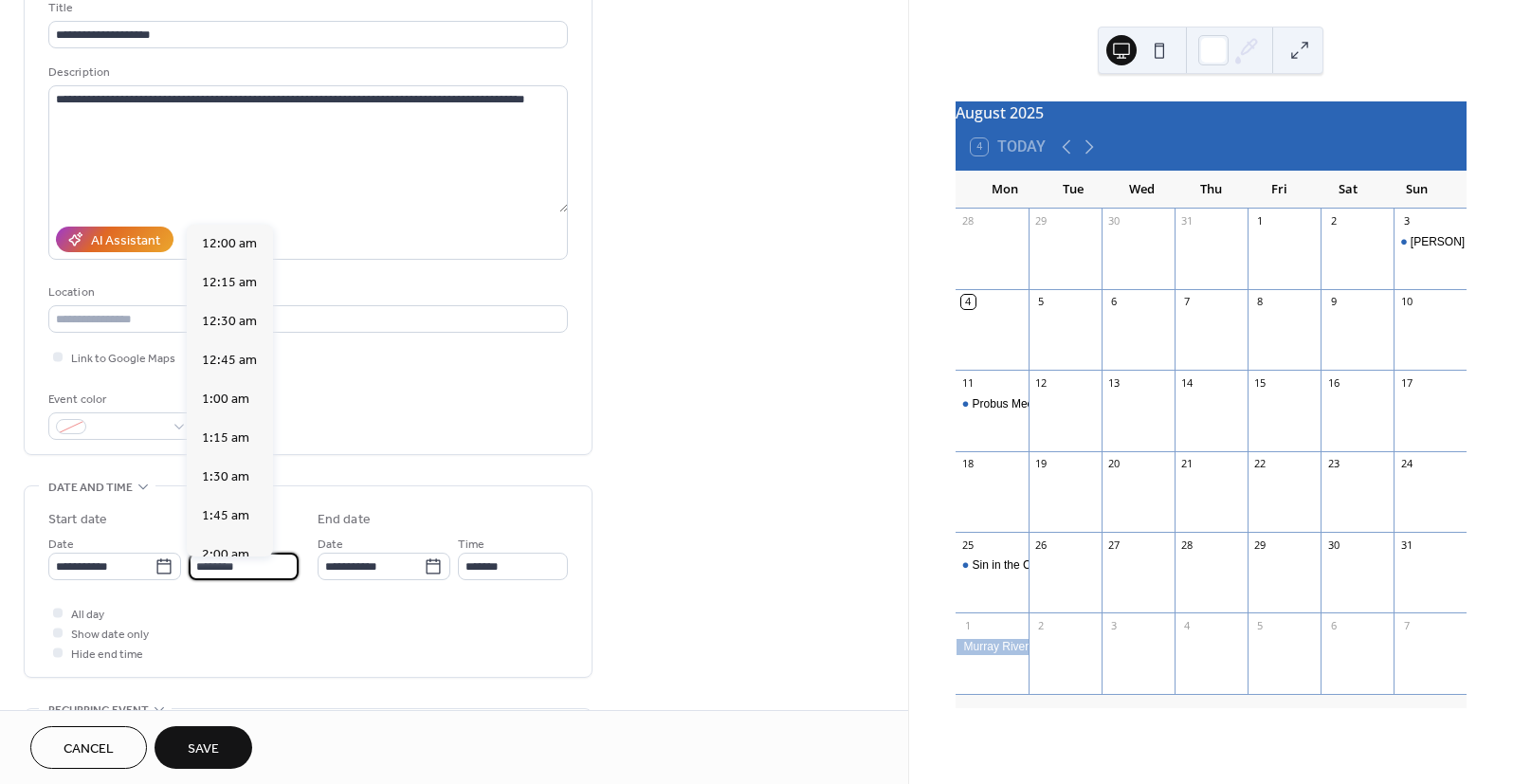 click on "********" at bounding box center [244, 566] 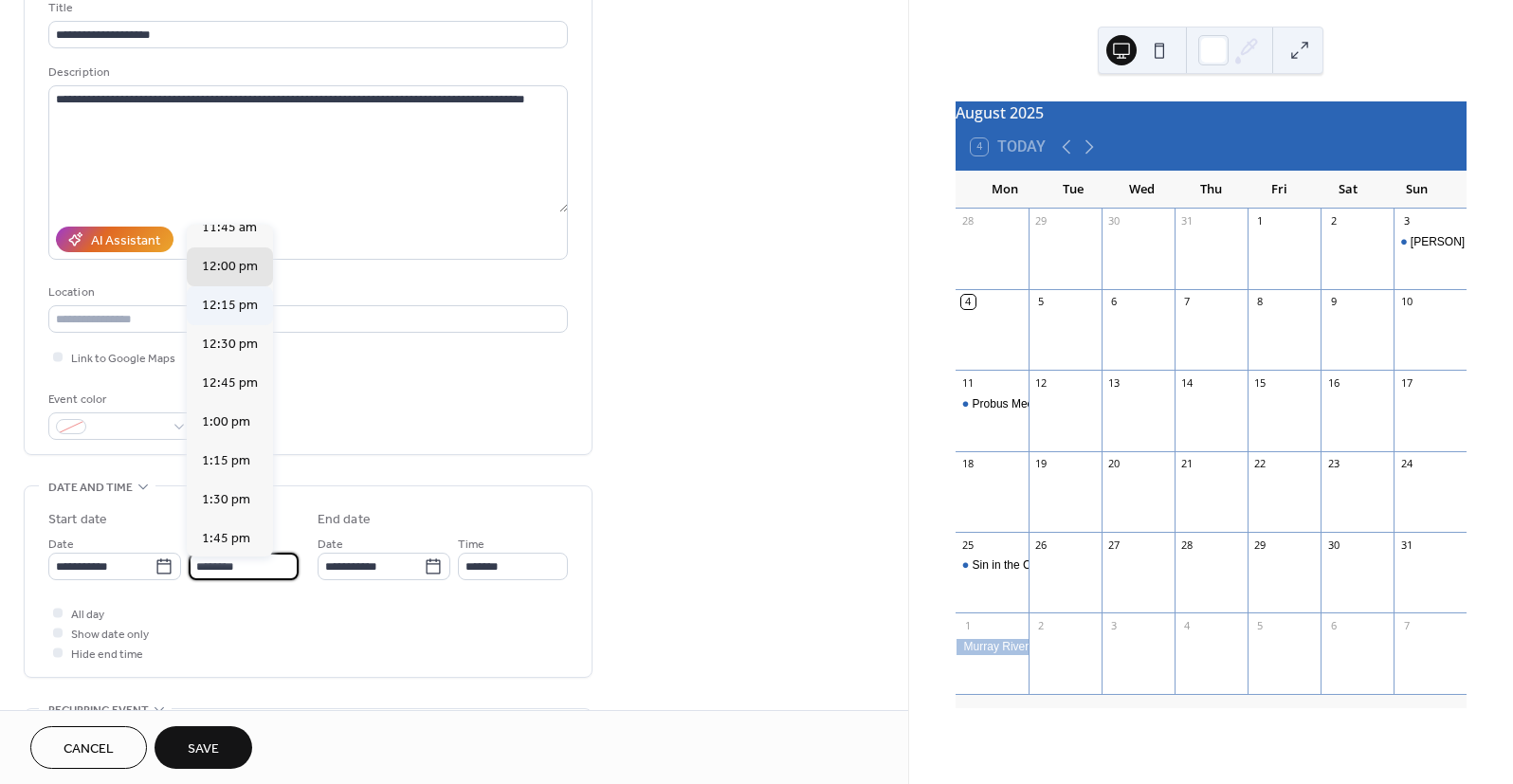 scroll, scrollTop: 1662, scrollLeft: 0, axis: vertical 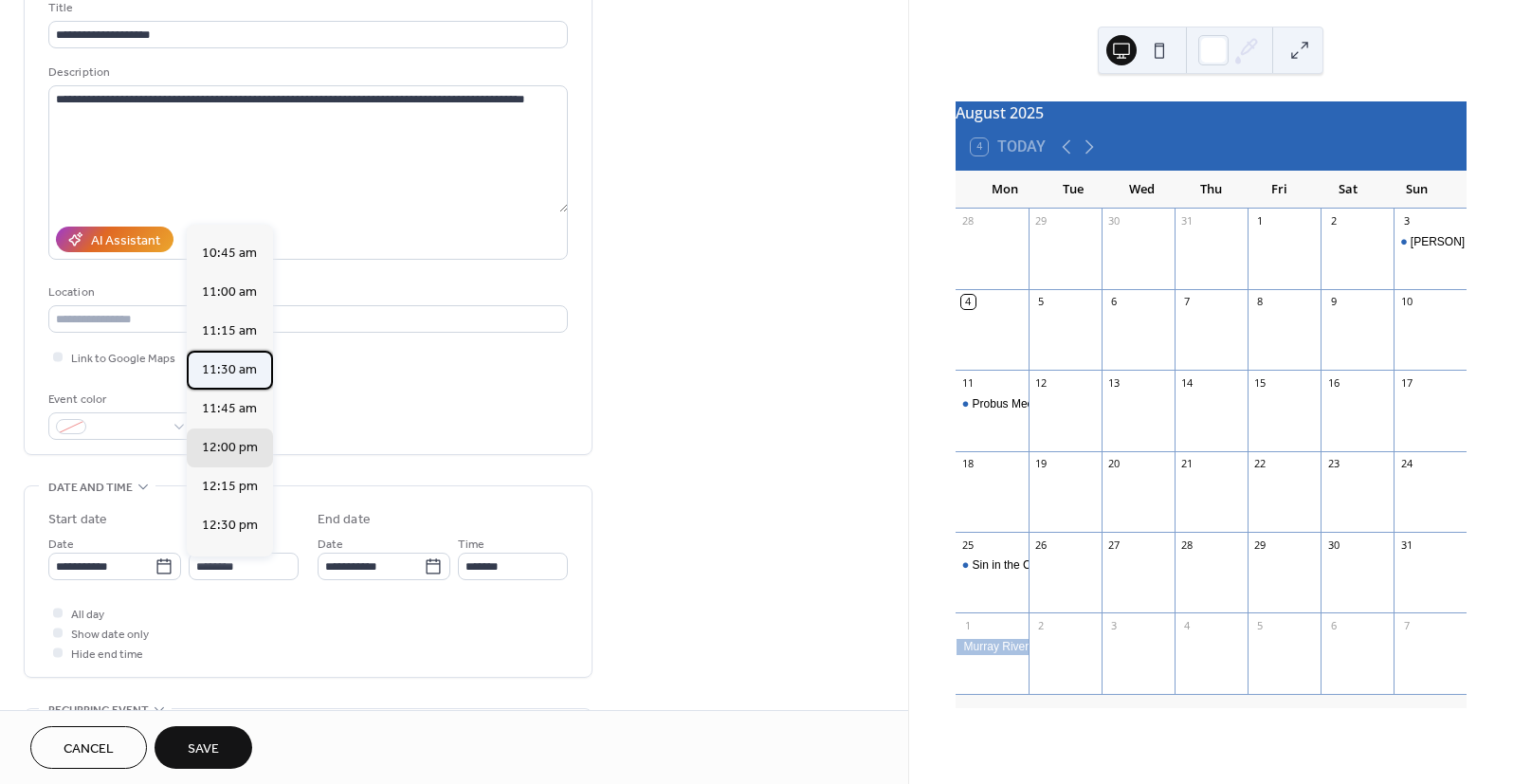 click on "11:30 am" at bounding box center [229, 370] 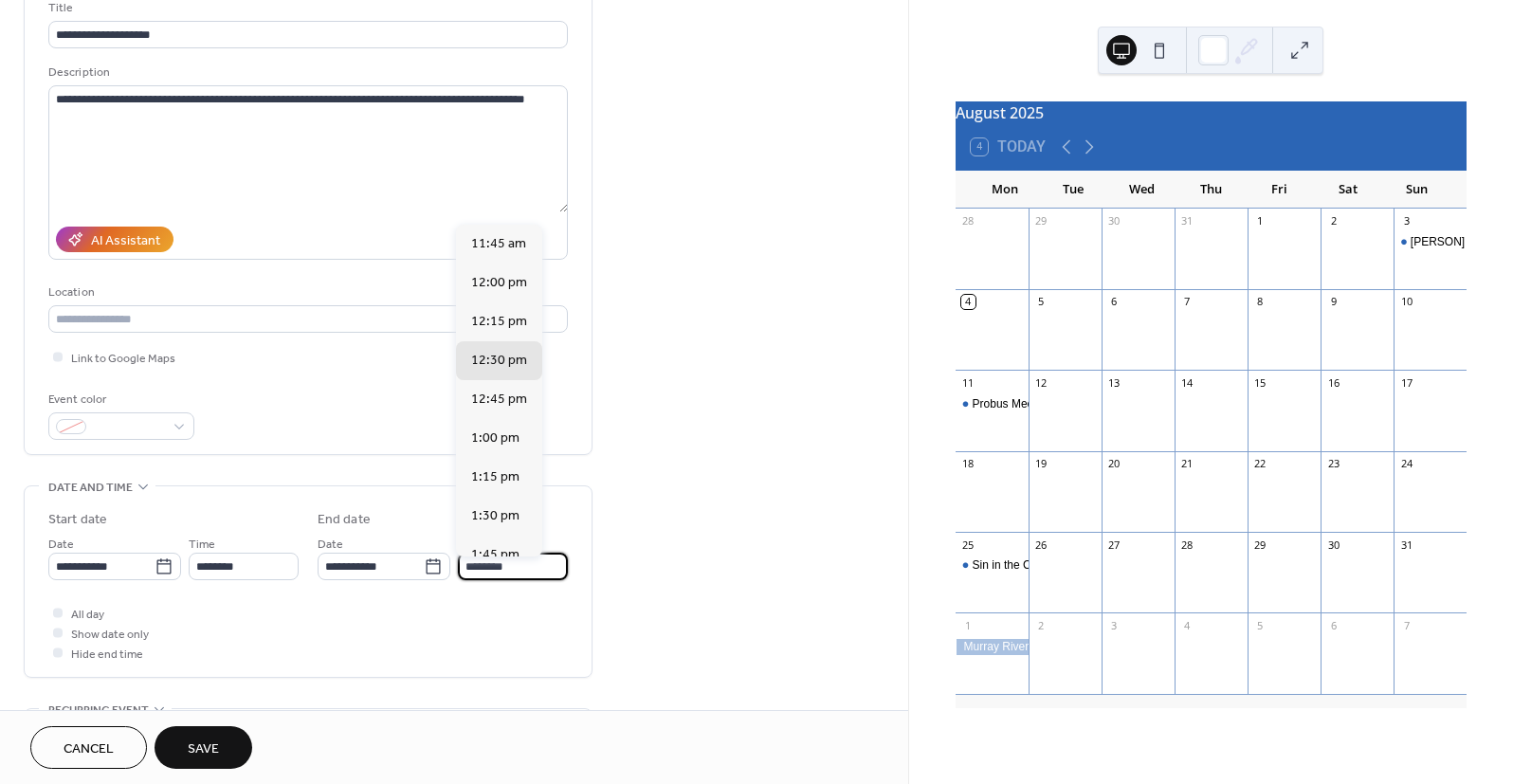 click on "********" at bounding box center (513, 566) 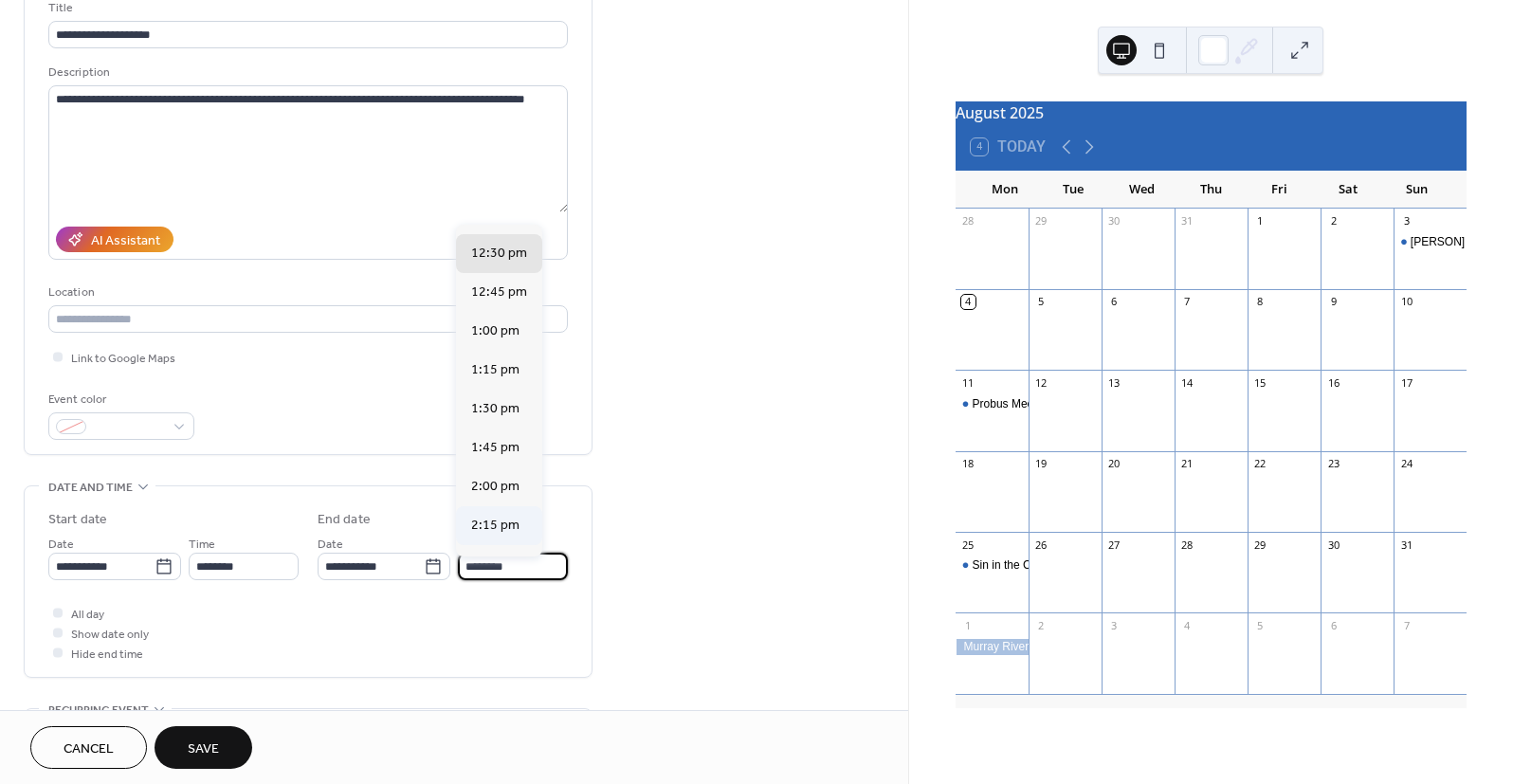 scroll, scrollTop: 134, scrollLeft: 0, axis: vertical 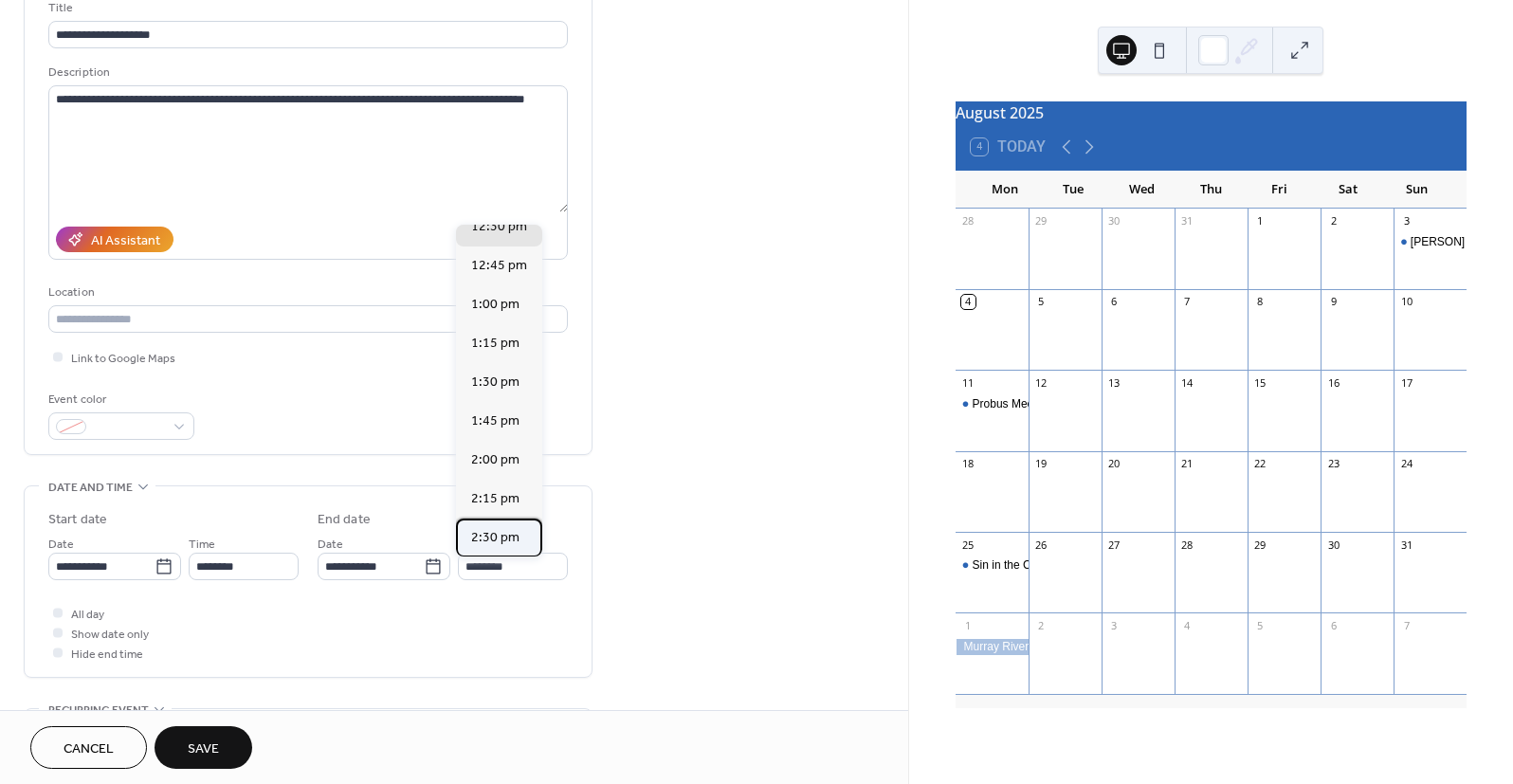 click on "2:30 pm" at bounding box center [495, 538] 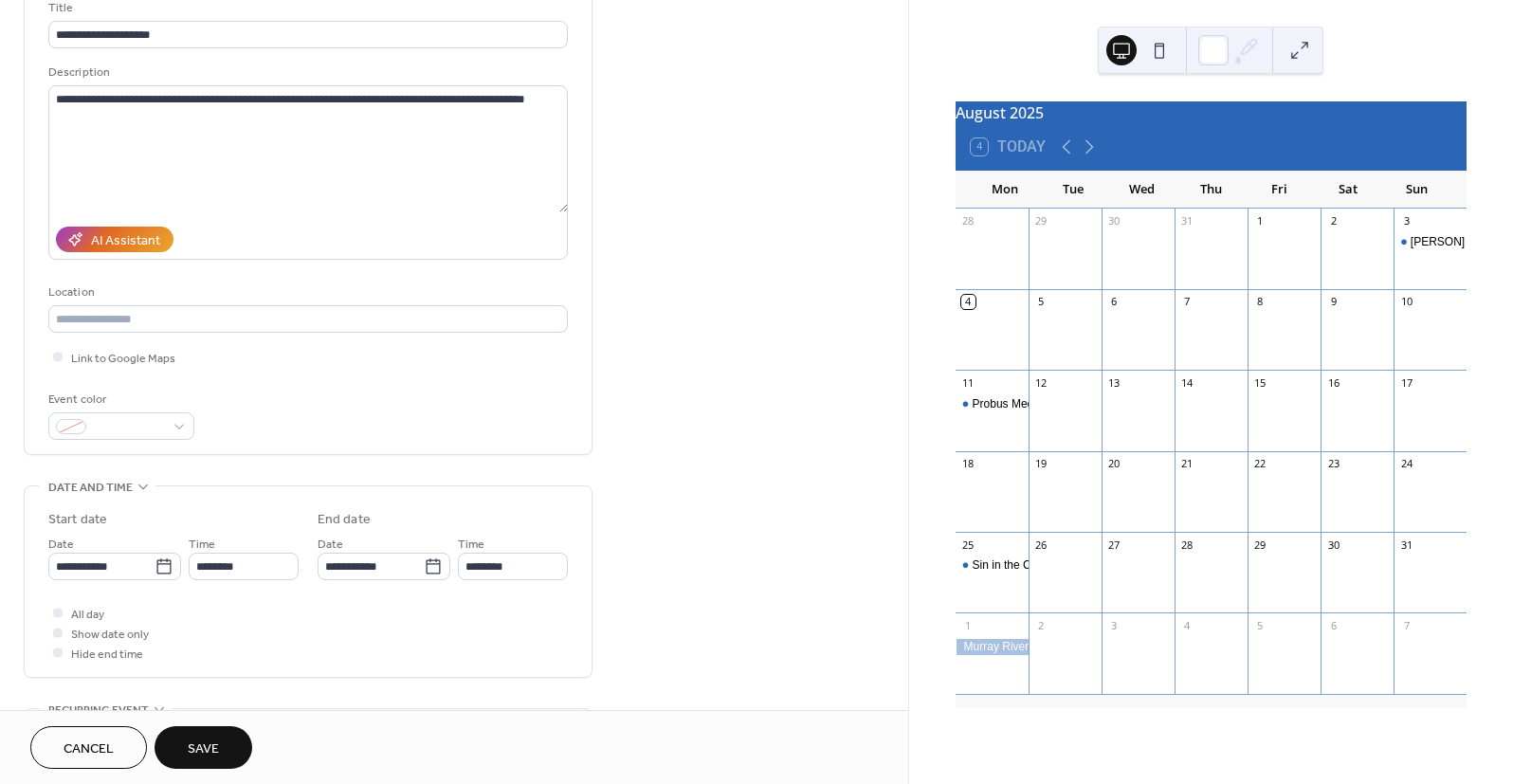 type on "*******" 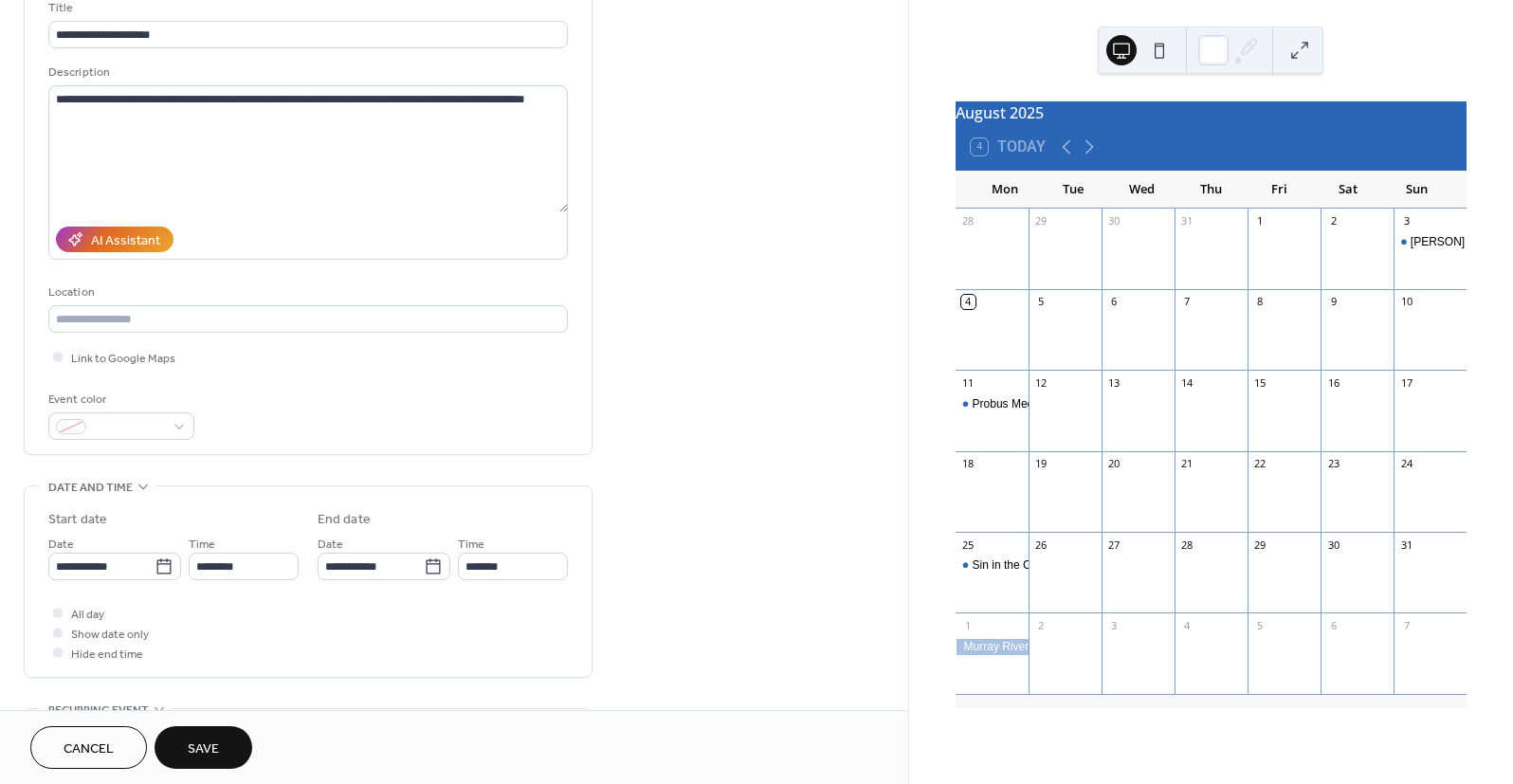 click on "Save" at bounding box center [203, 749] 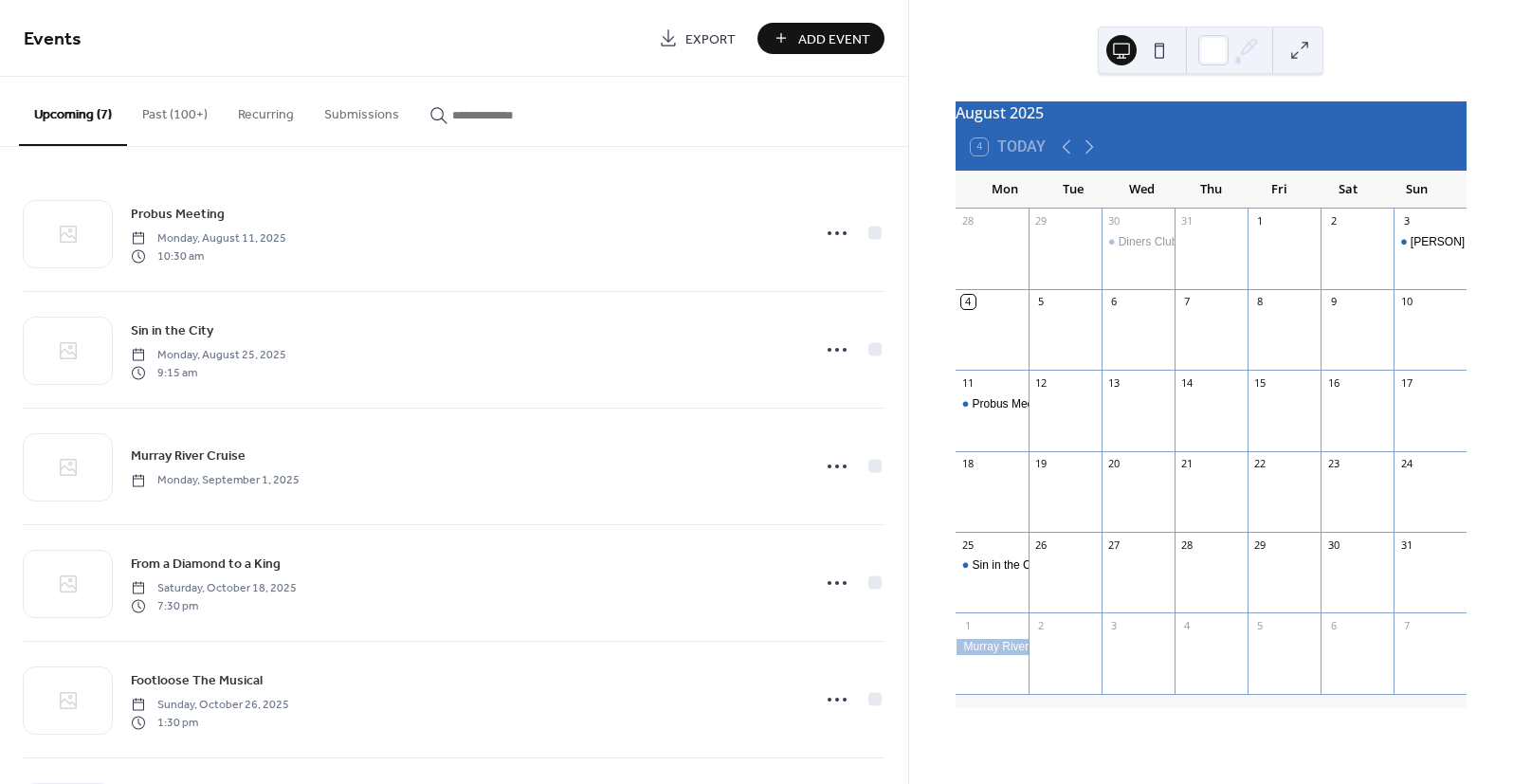 click on "Past (100+)" at bounding box center (174, 110) 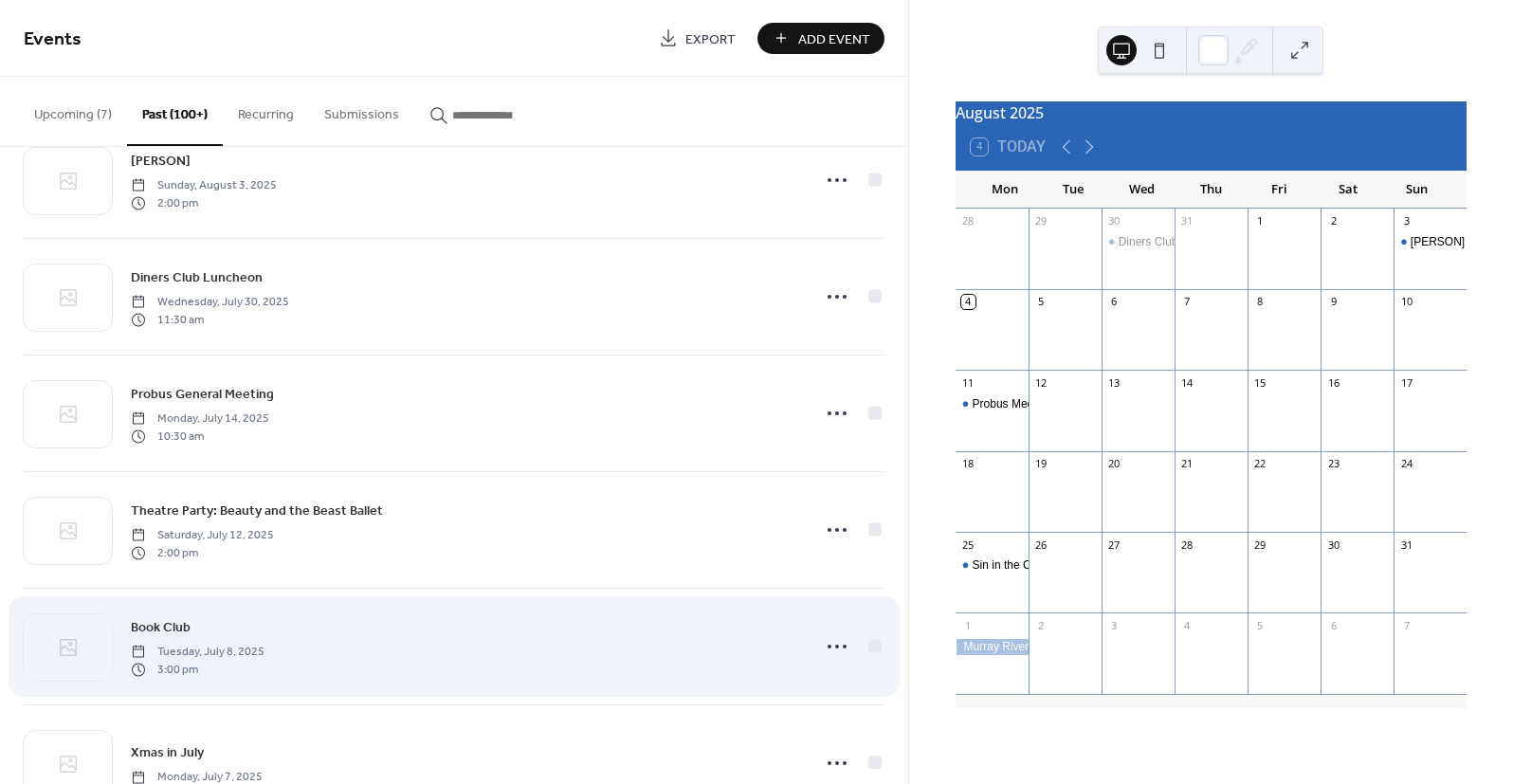scroll, scrollTop: 0, scrollLeft: 0, axis: both 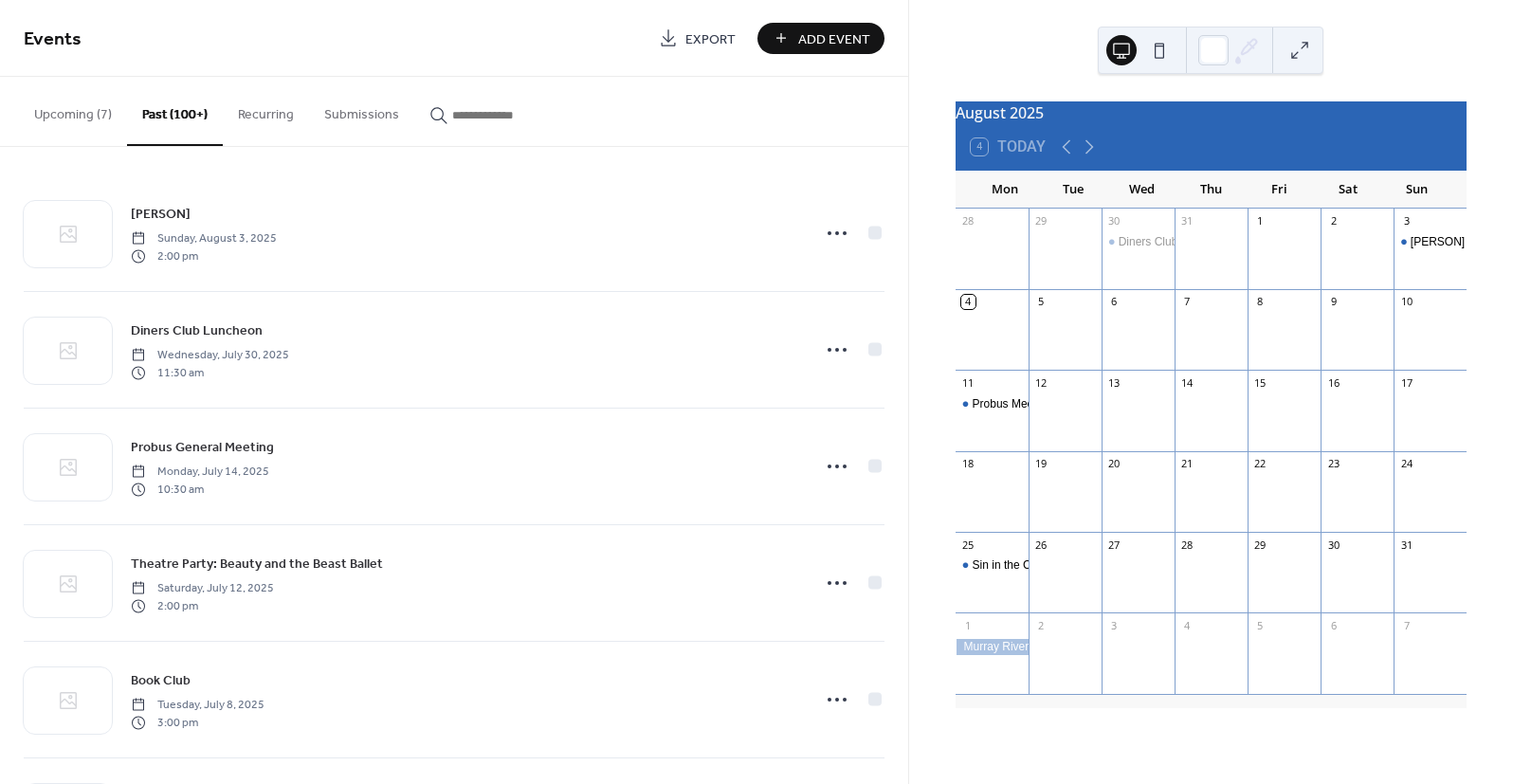 click on "Add Event" at bounding box center [834, 39] 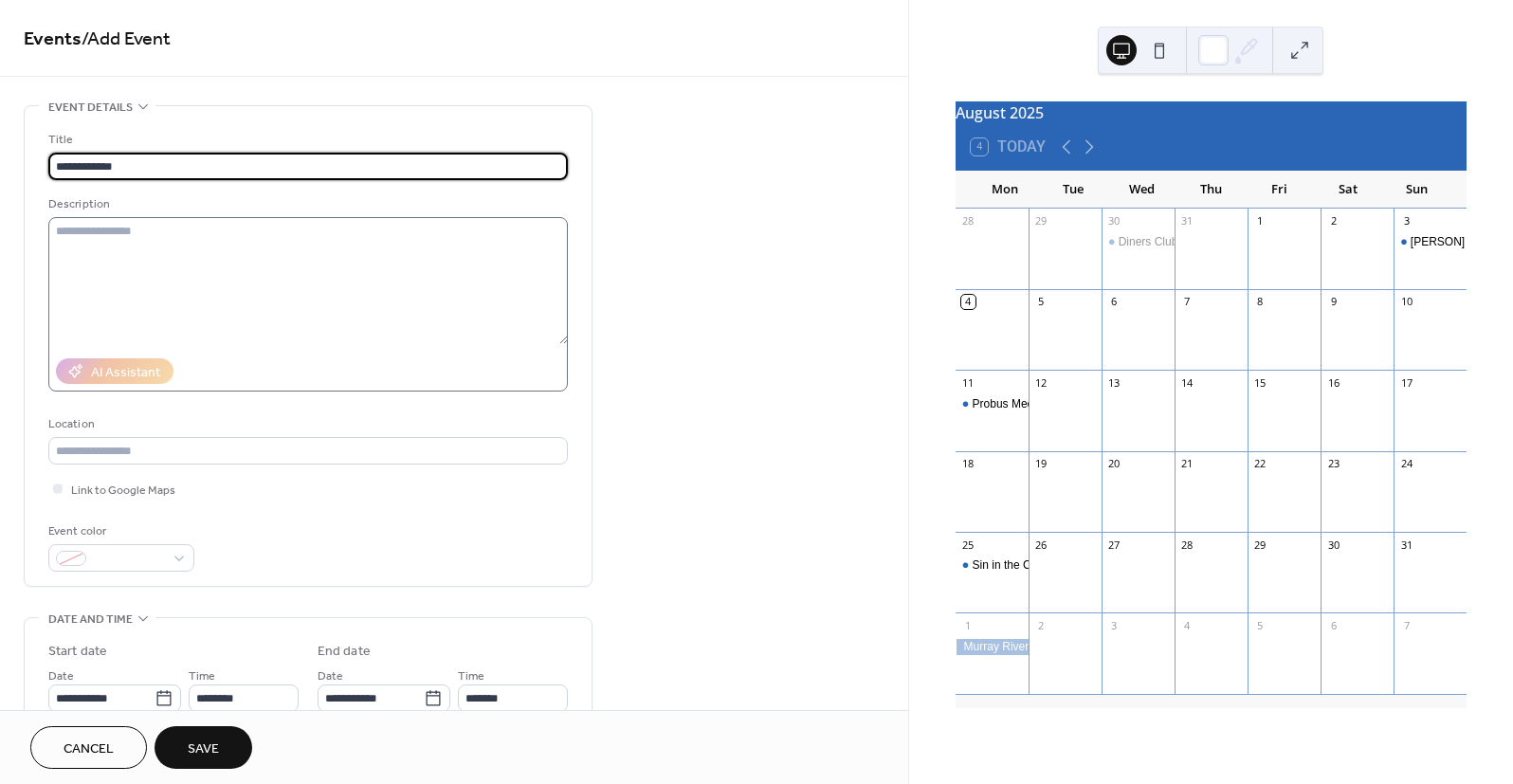 type on "**********" 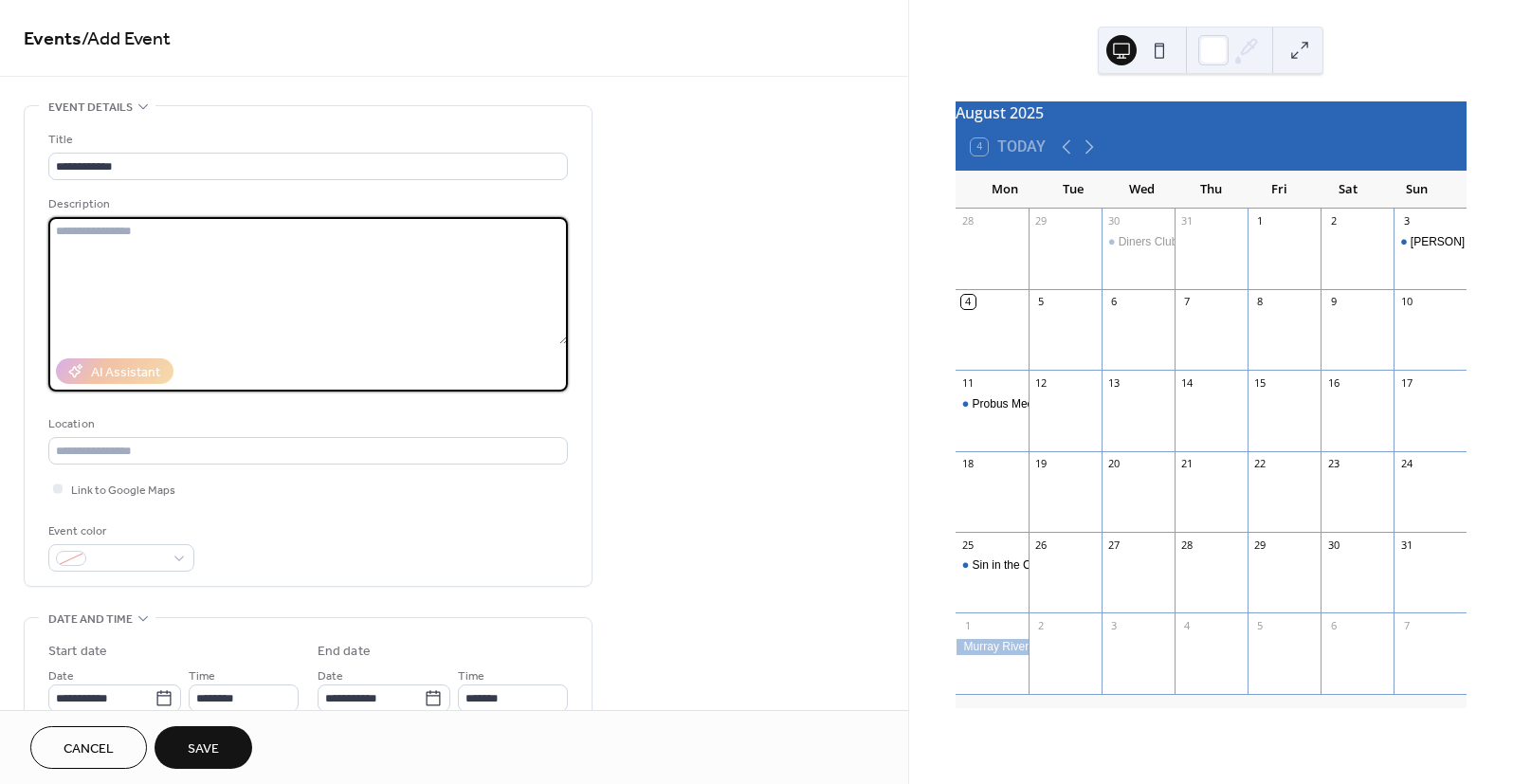 click at bounding box center (308, 281) 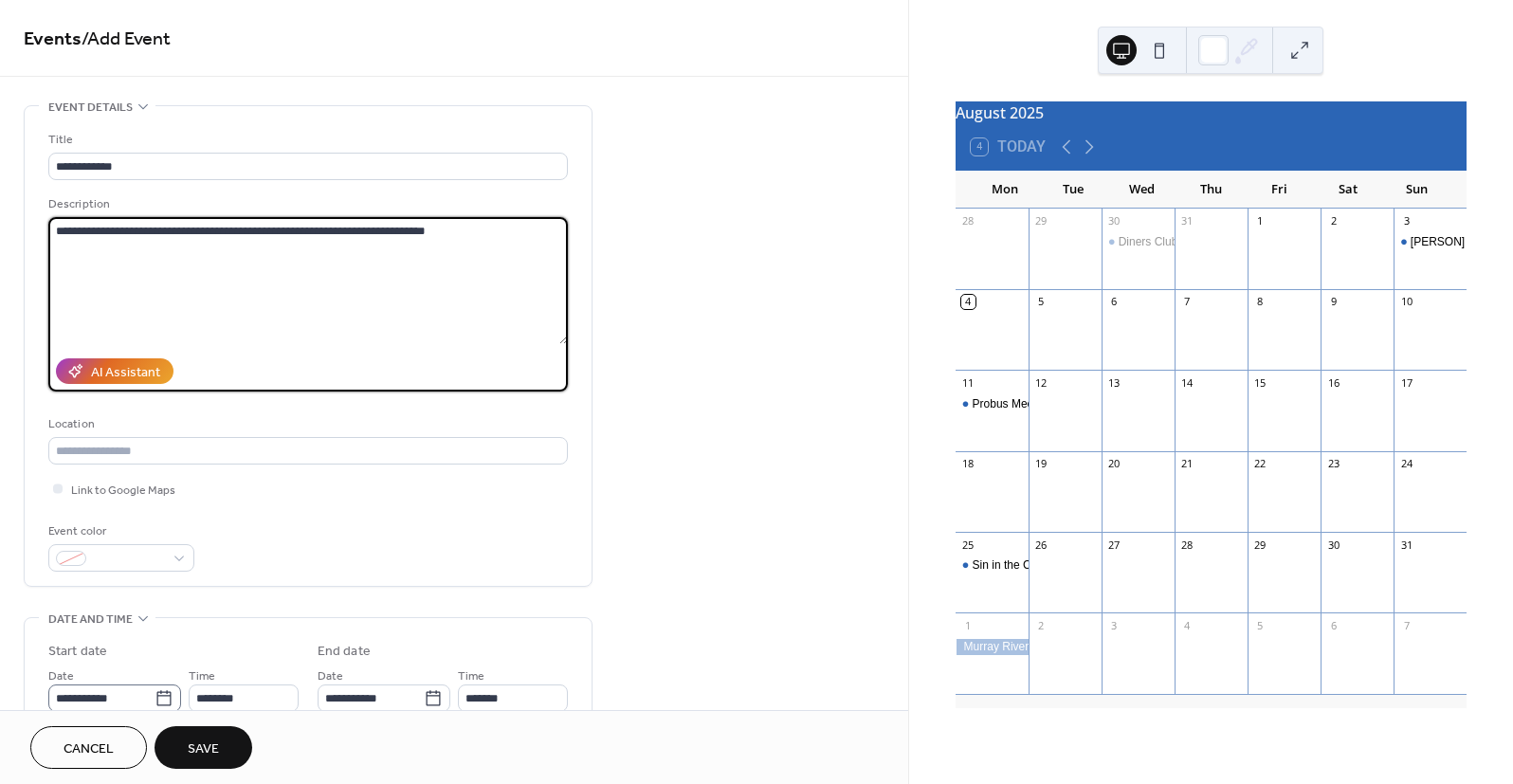 type on "**********" 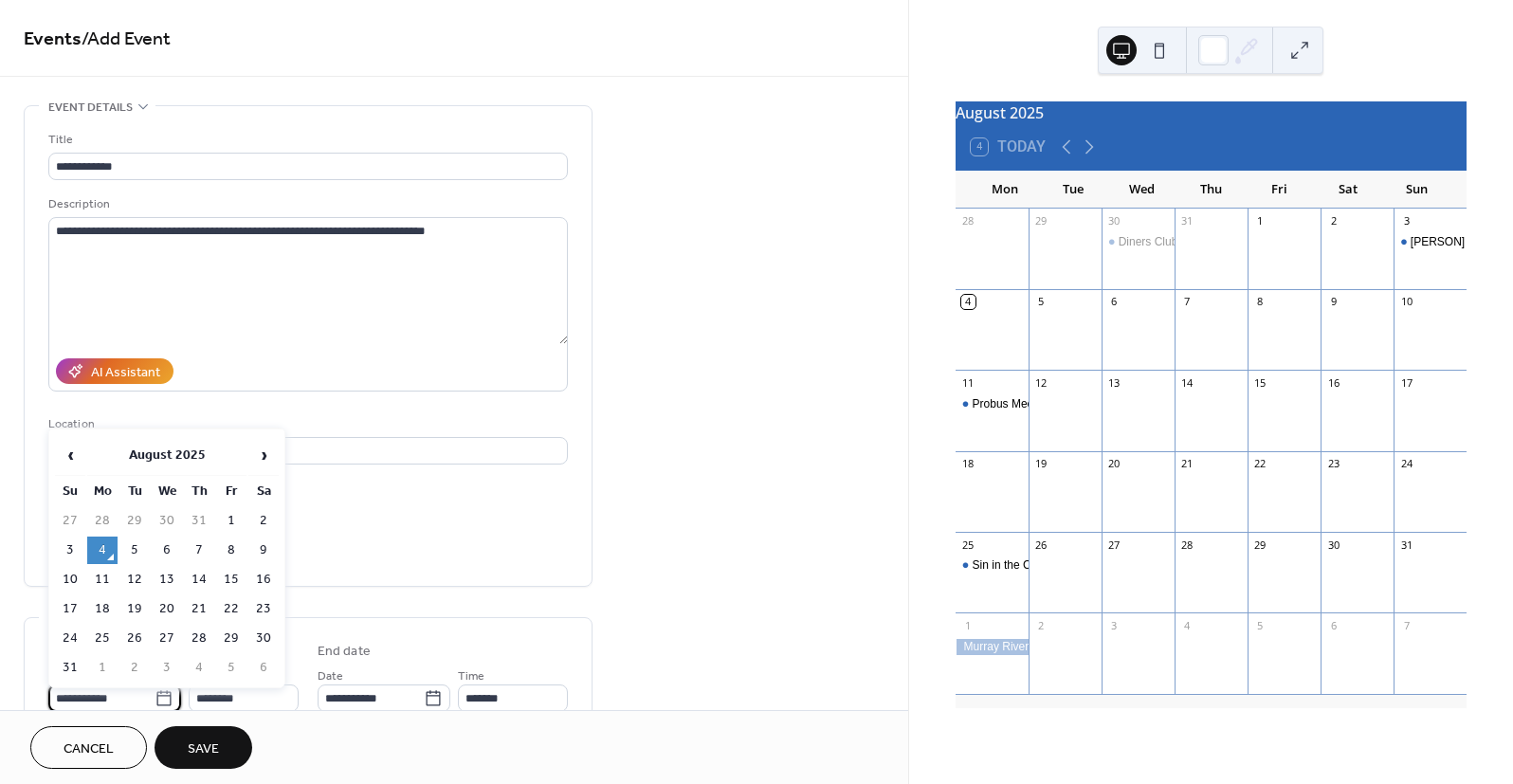 click on "**********" at bounding box center [101, 698] 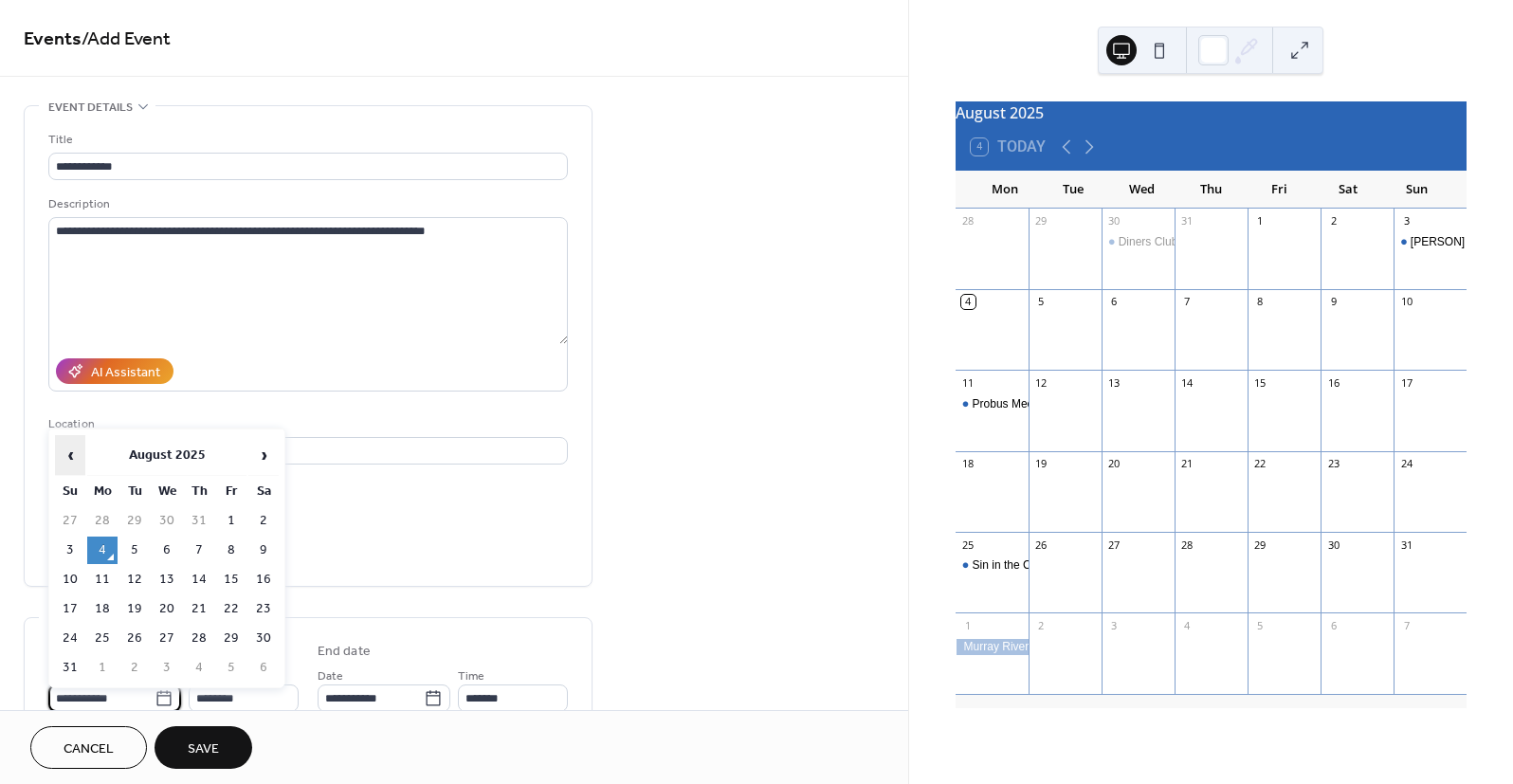 click on "‹" at bounding box center (70, 455) 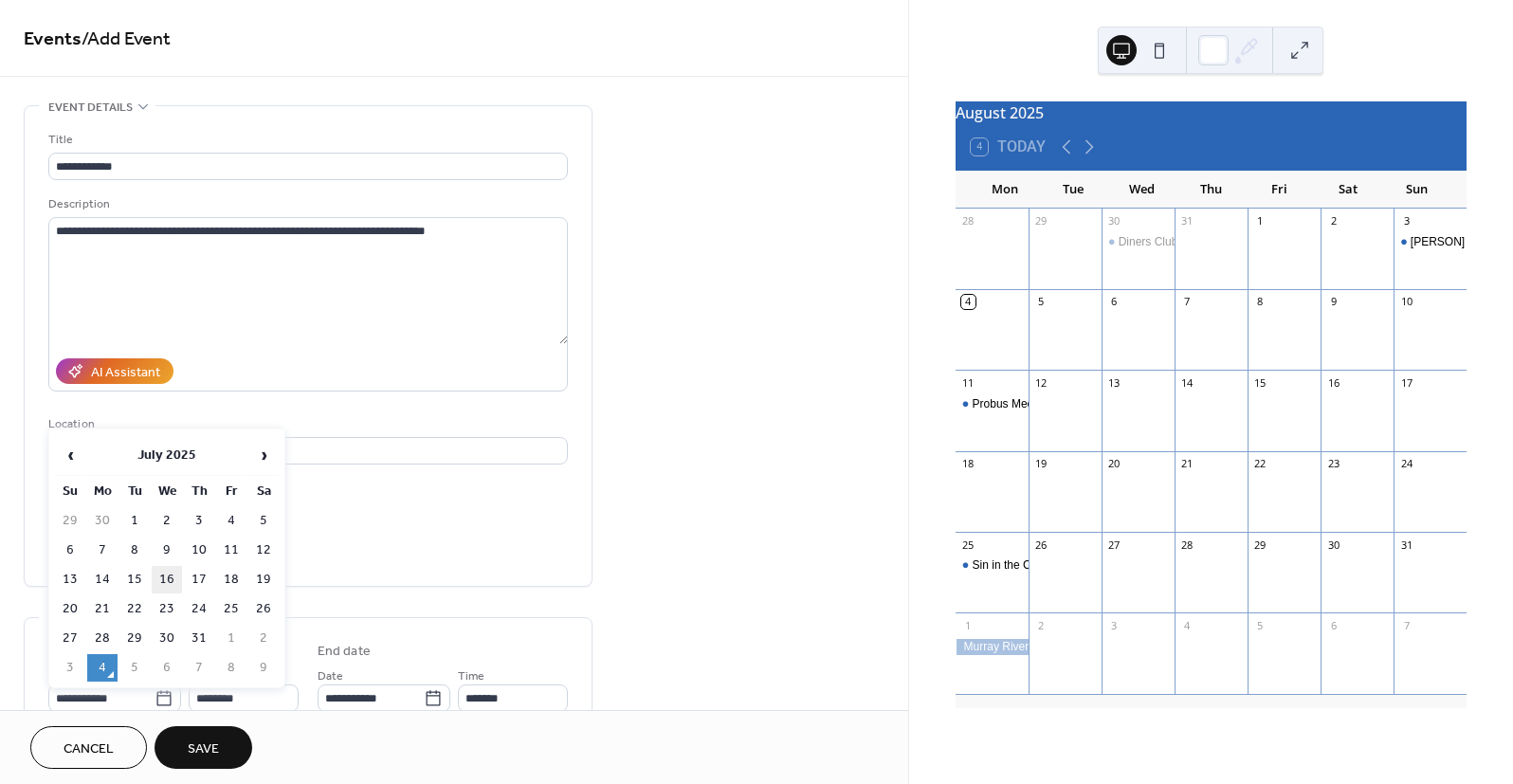 click on "16" at bounding box center [167, 579] 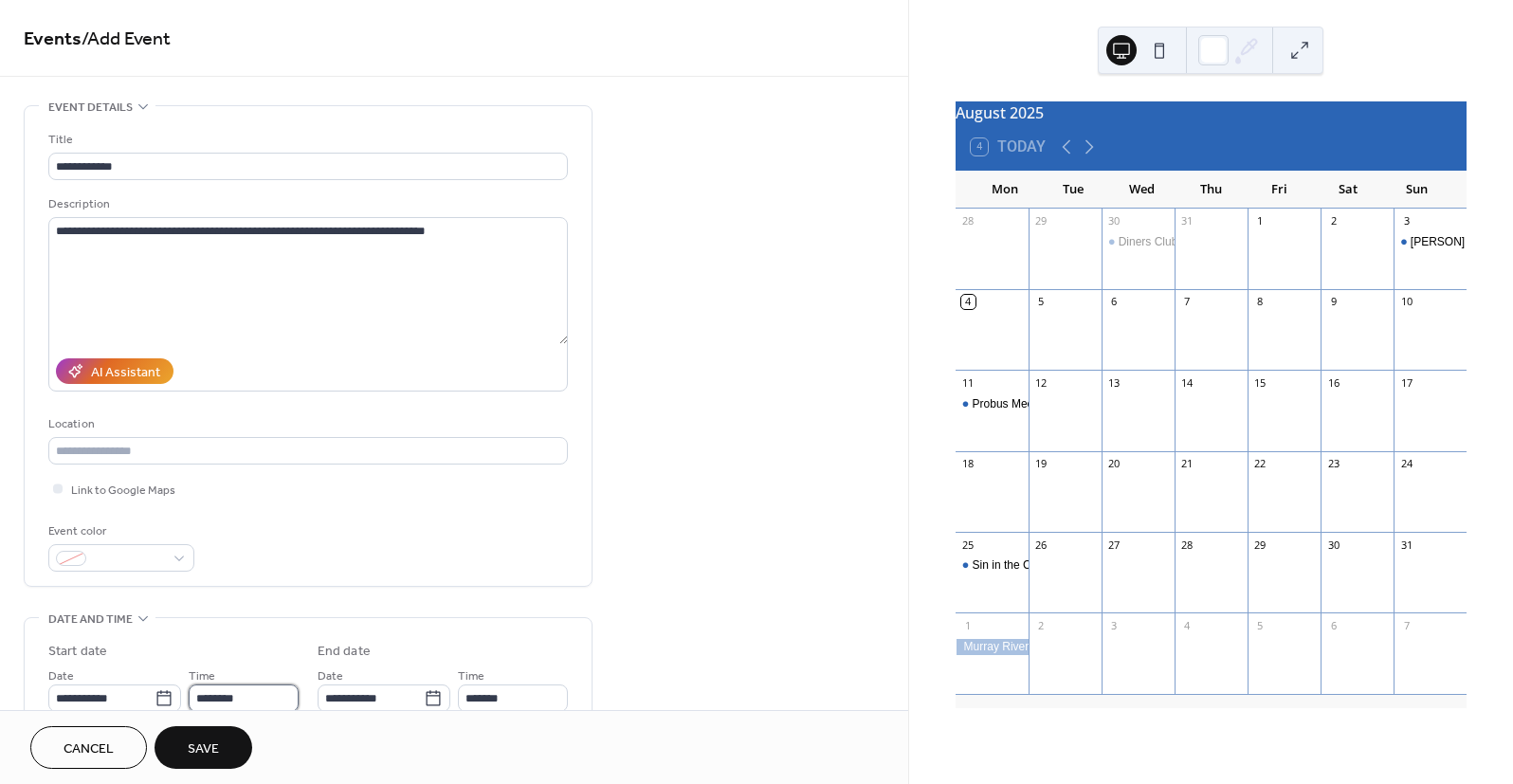 click on "********" at bounding box center [244, 698] 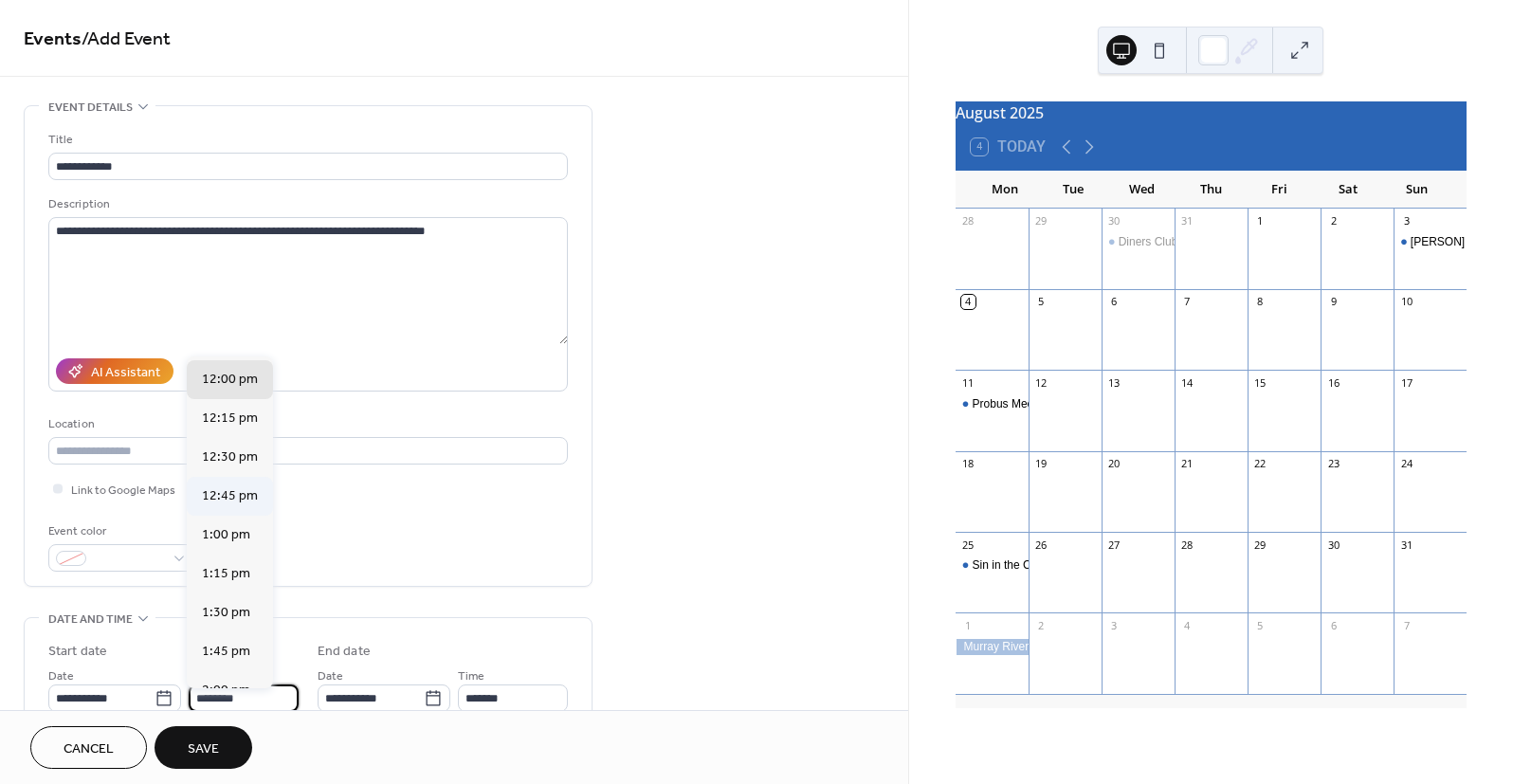 scroll, scrollTop: 1689, scrollLeft: 0, axis: vertical 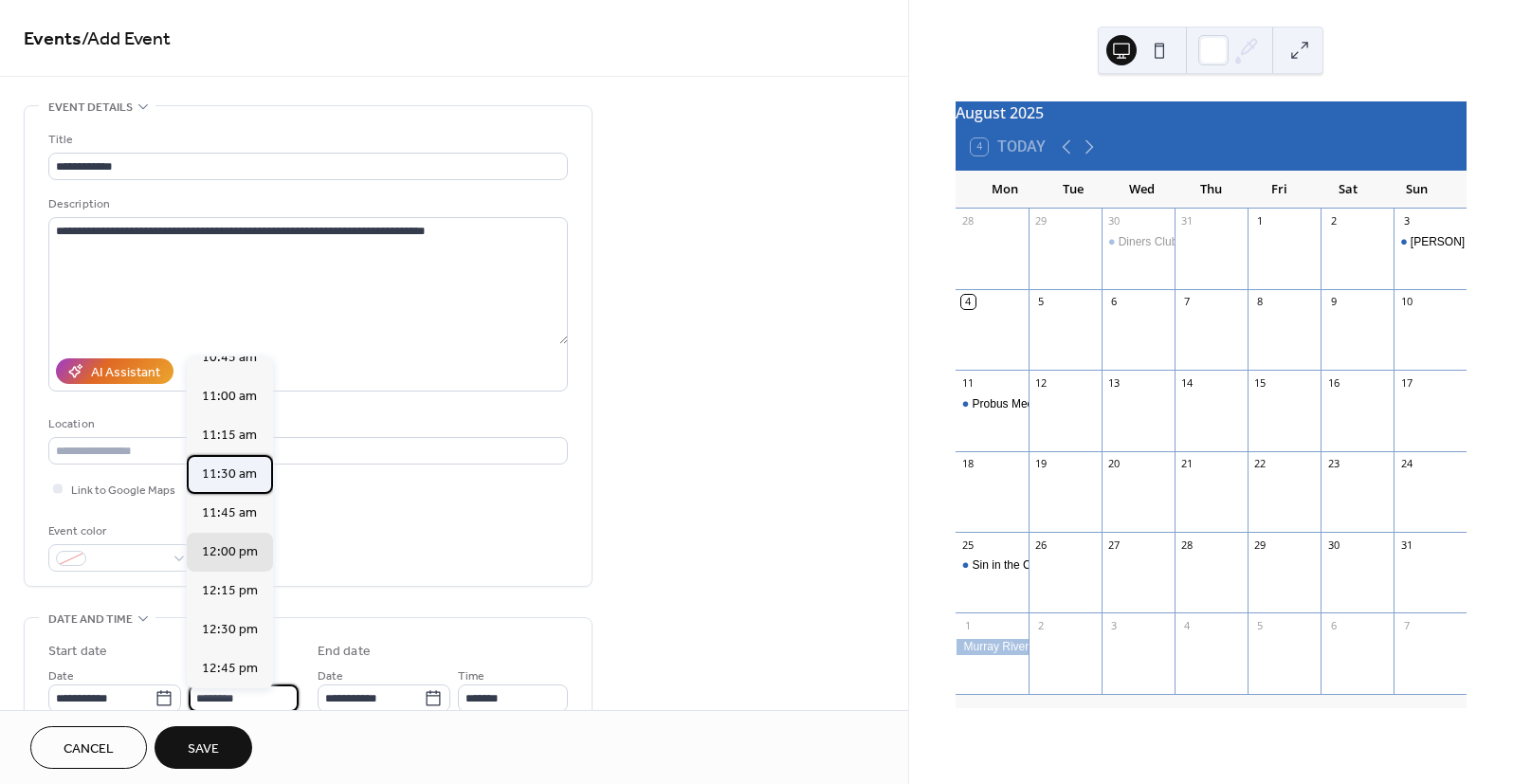 click on "11:30 am" at bounding box center (229, 474) 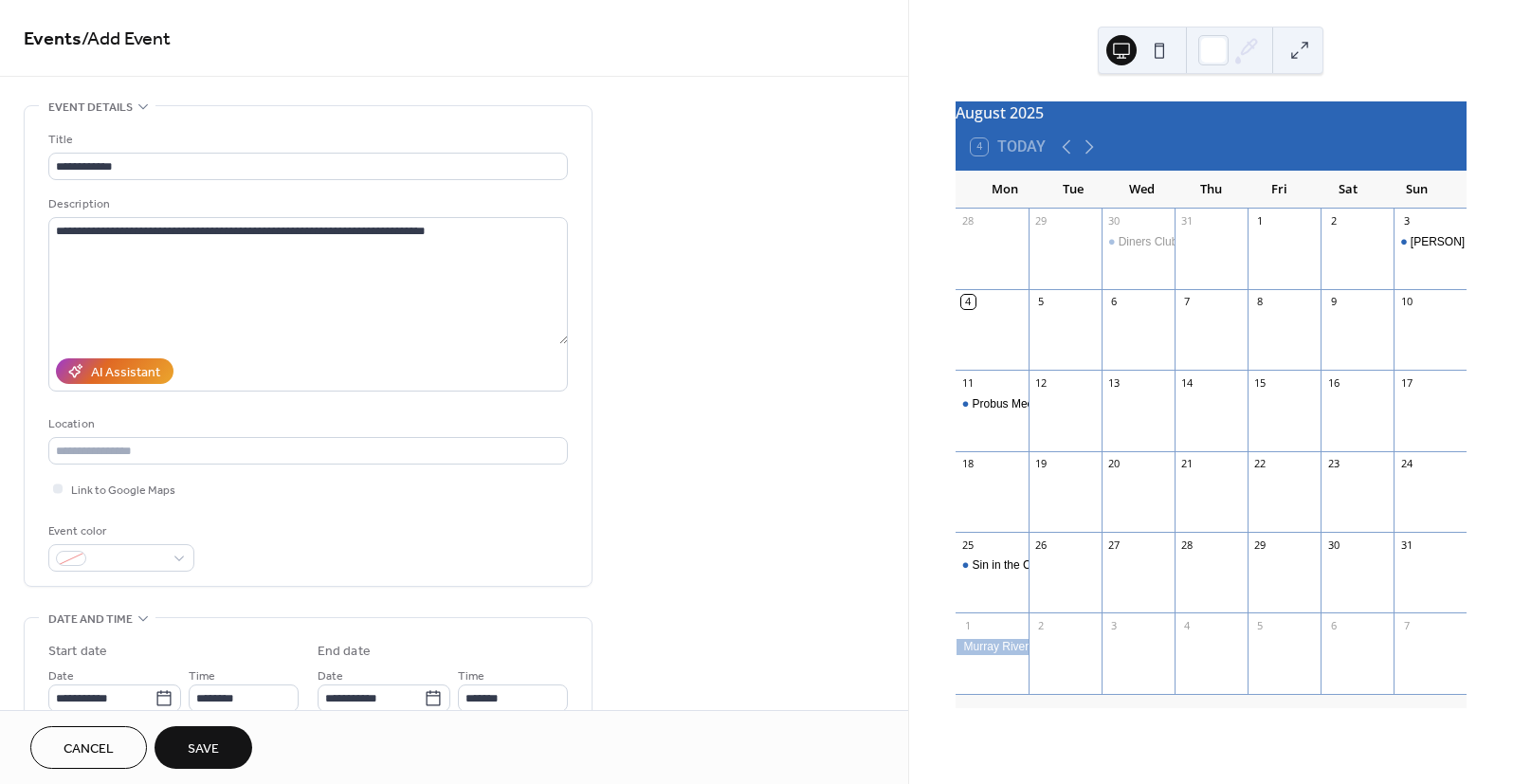 type on "********" 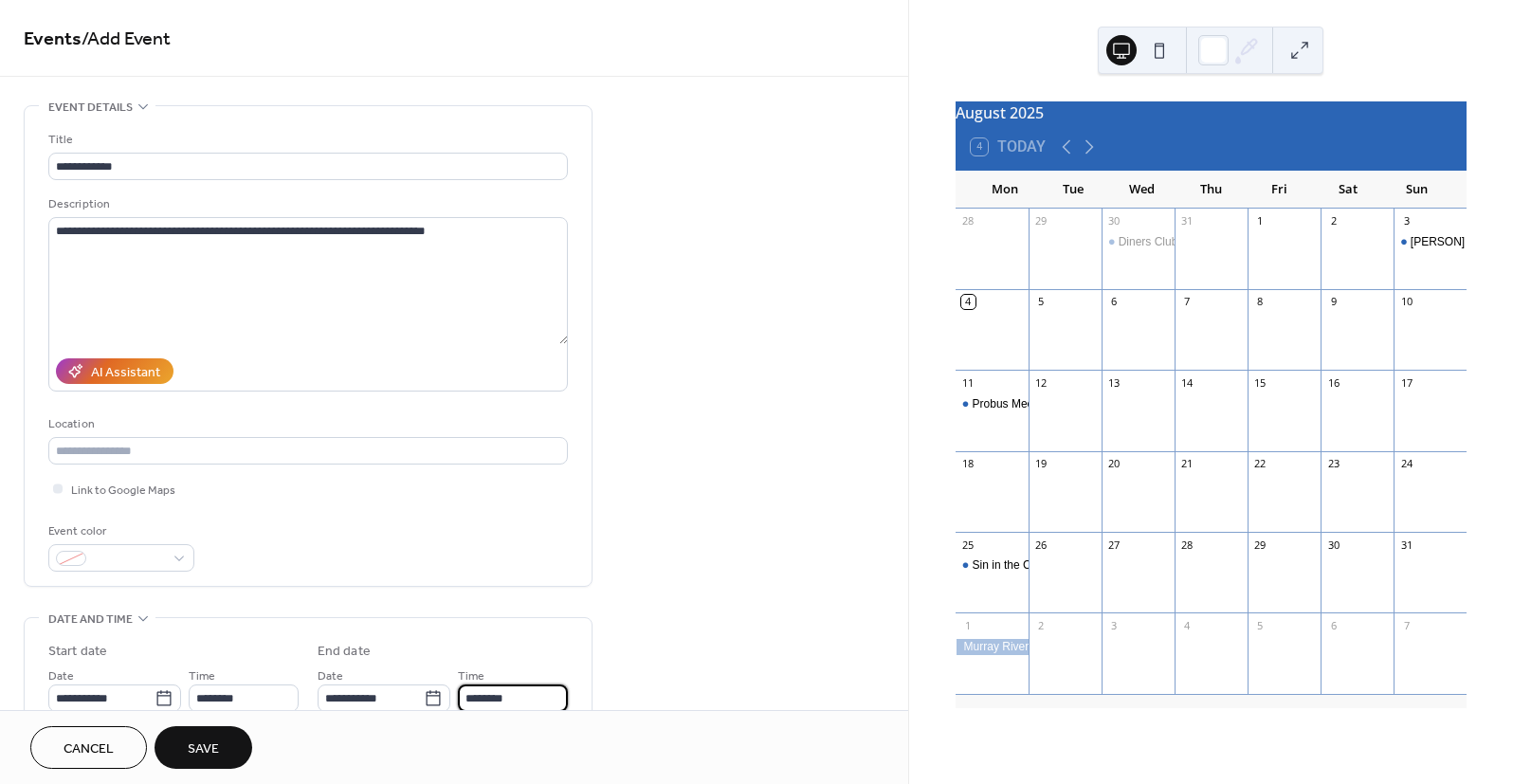 click on "********" at bounding box center (513, 698) 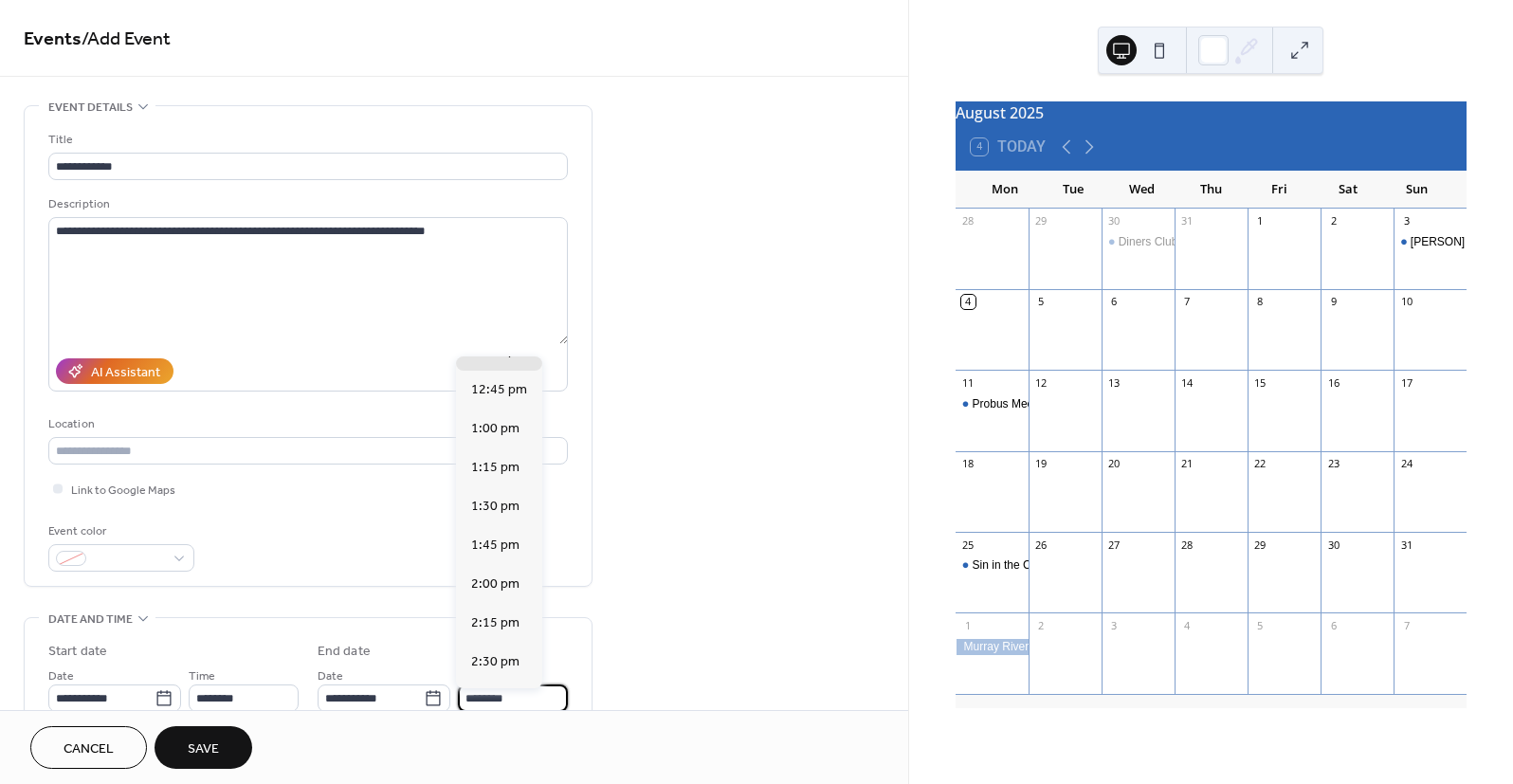 scroll, scrollTop: 255, scrollLeft: 0, axis: vertical 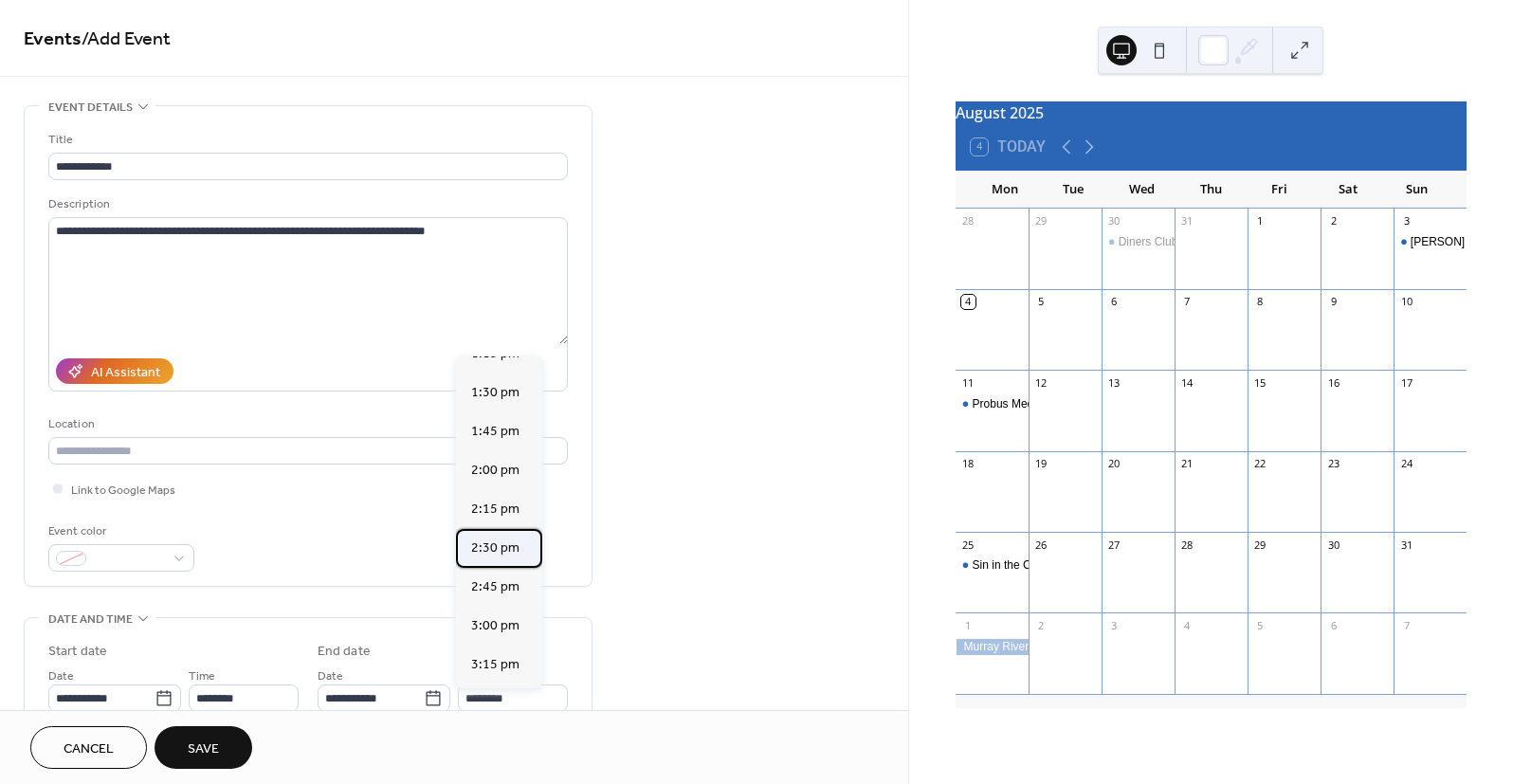 click on "2:30 pm" at bounding box center [495, 548] 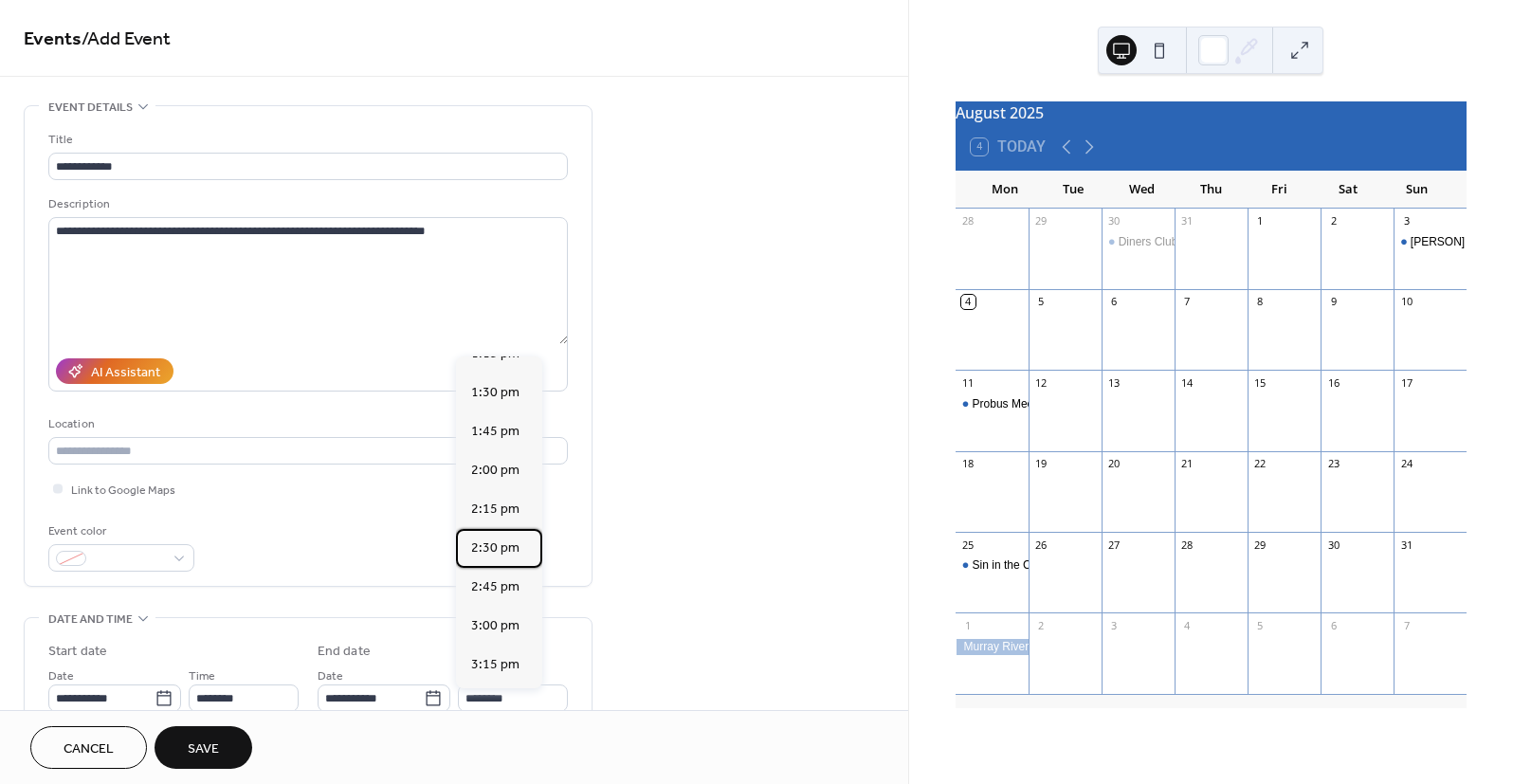 type on "*******" 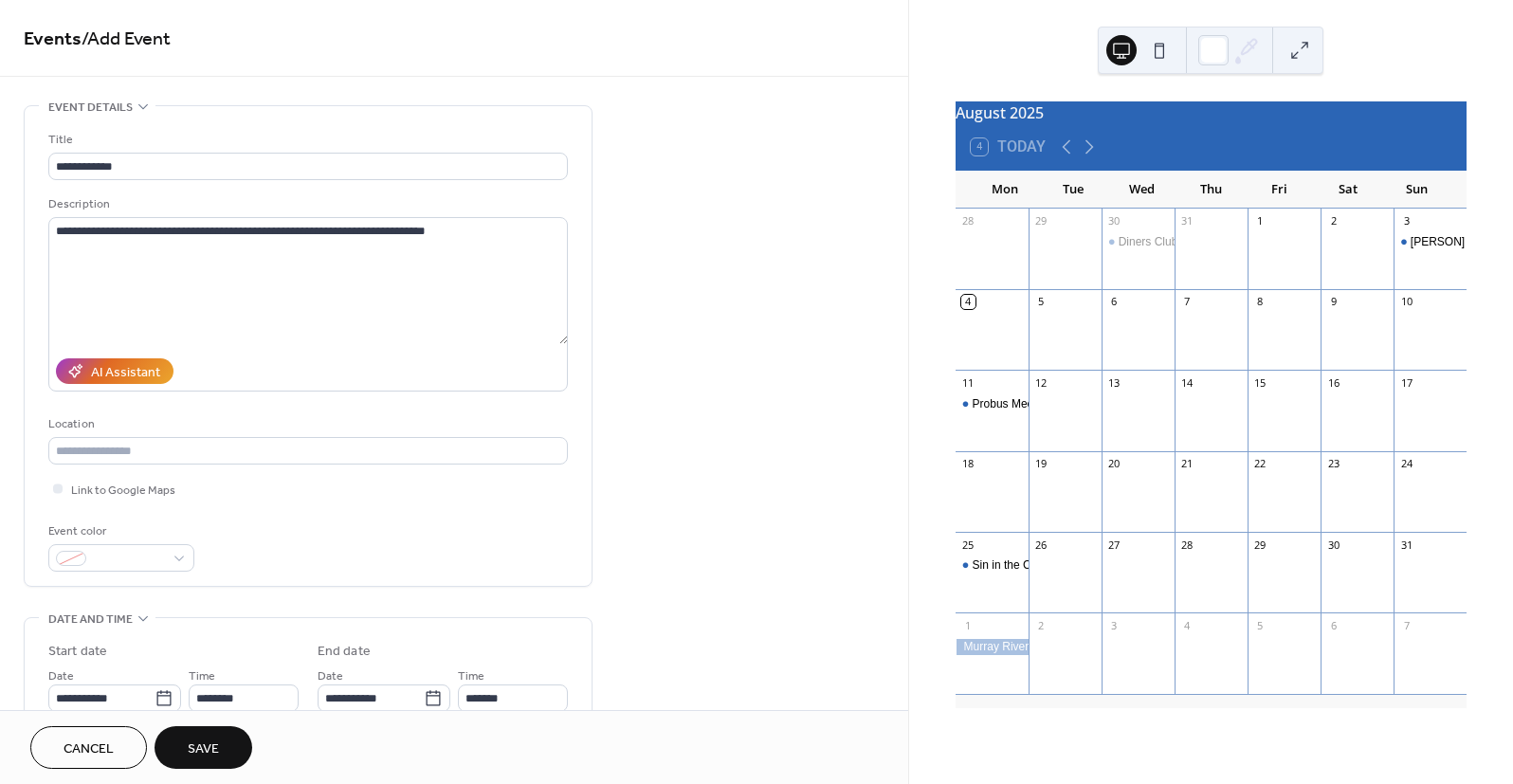 click on "Save" at bounding box center [203, 749] 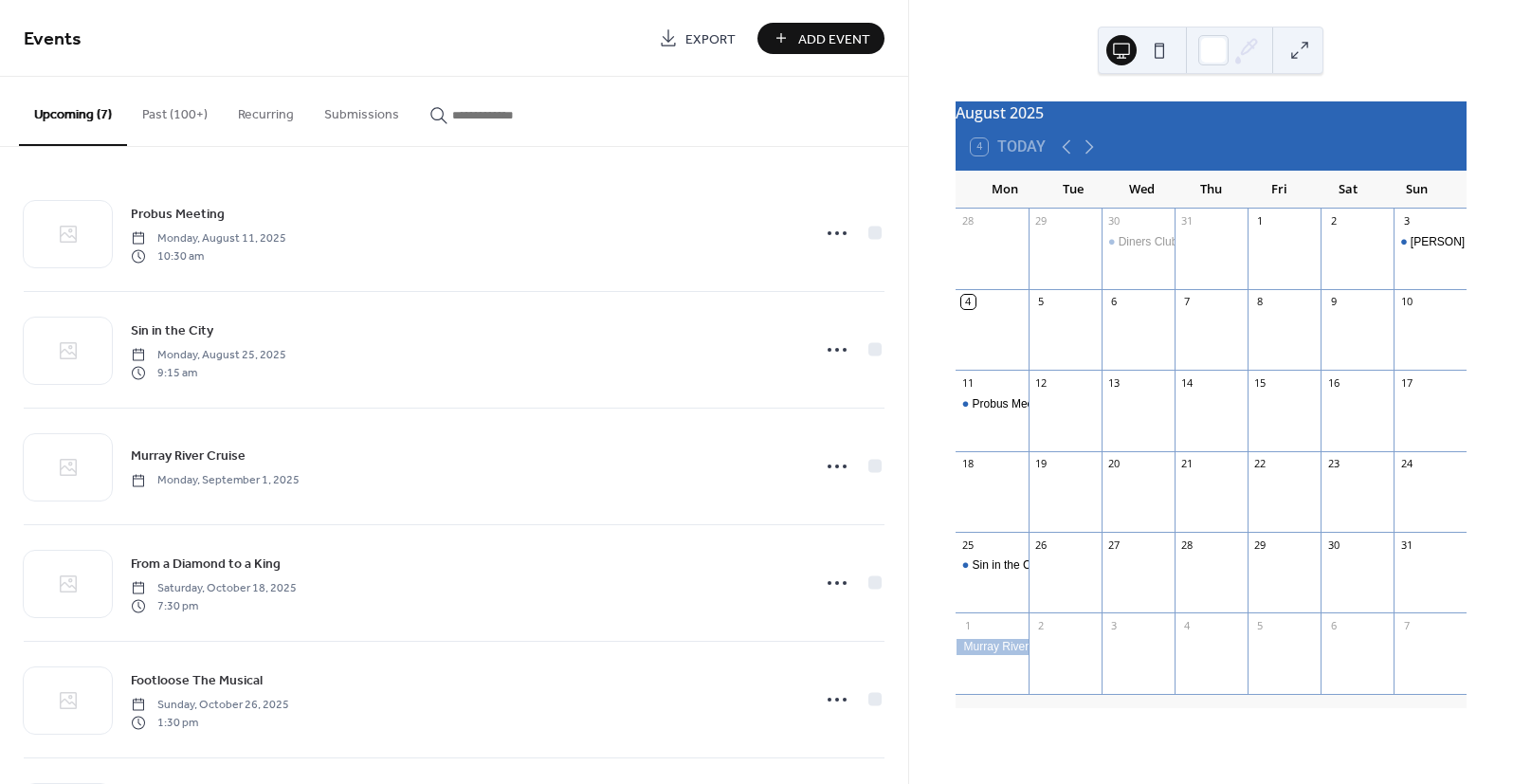 click on "Past (100+)" at bounding box center [174, 110] 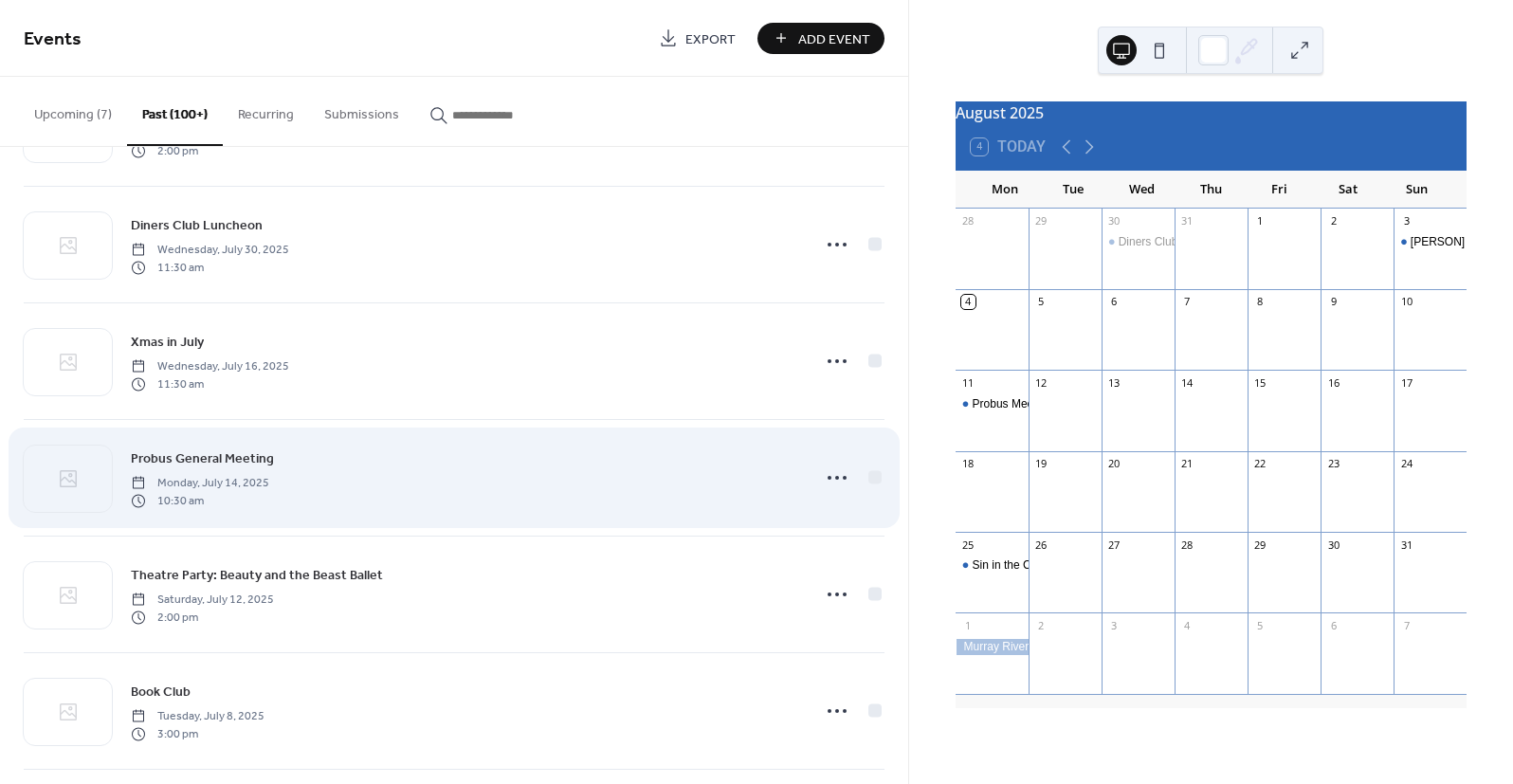 scroll, scrollTop: 0, scrollLeft: 0, axis: both 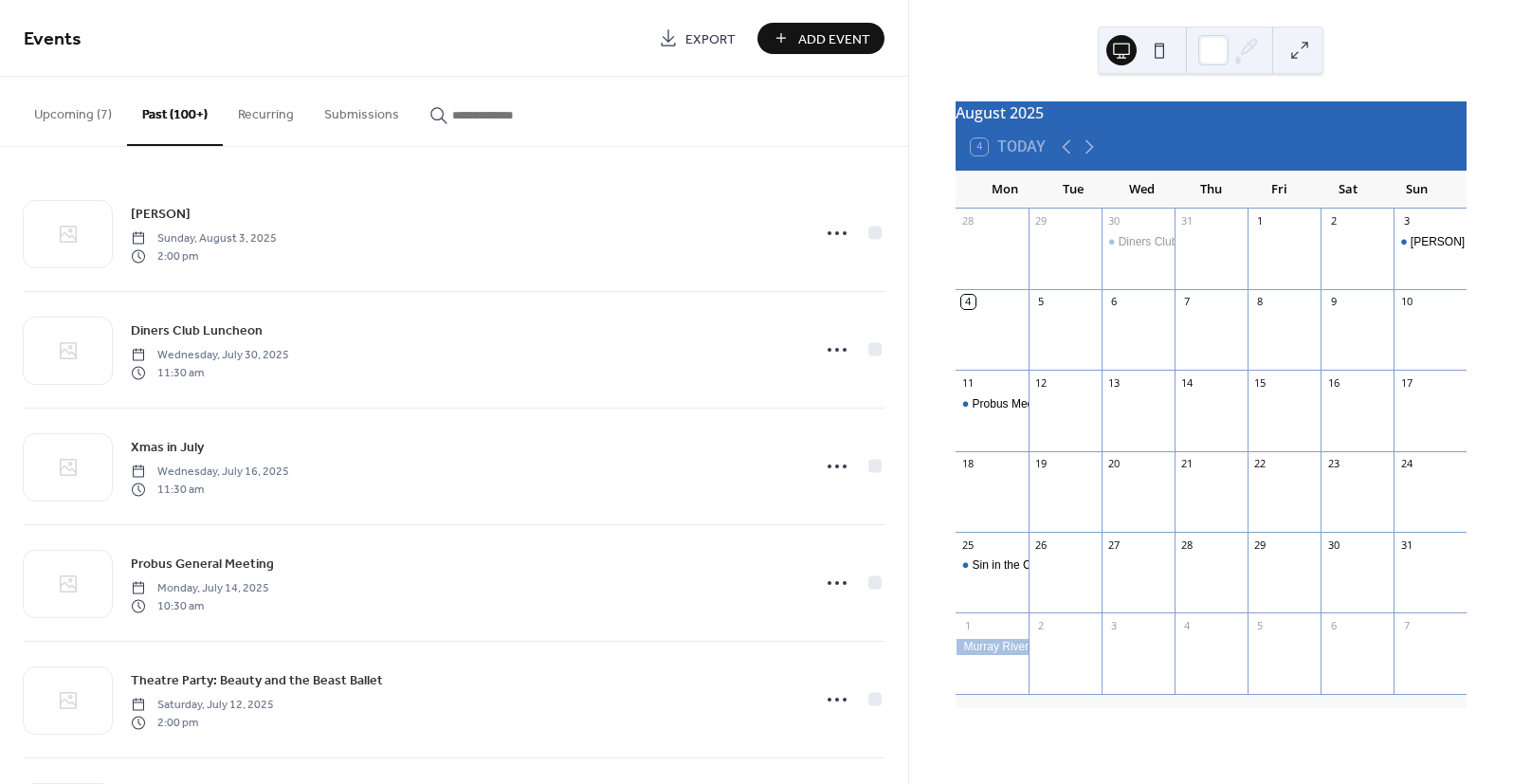 click on "Add Event" at bounding box center [834, 39] 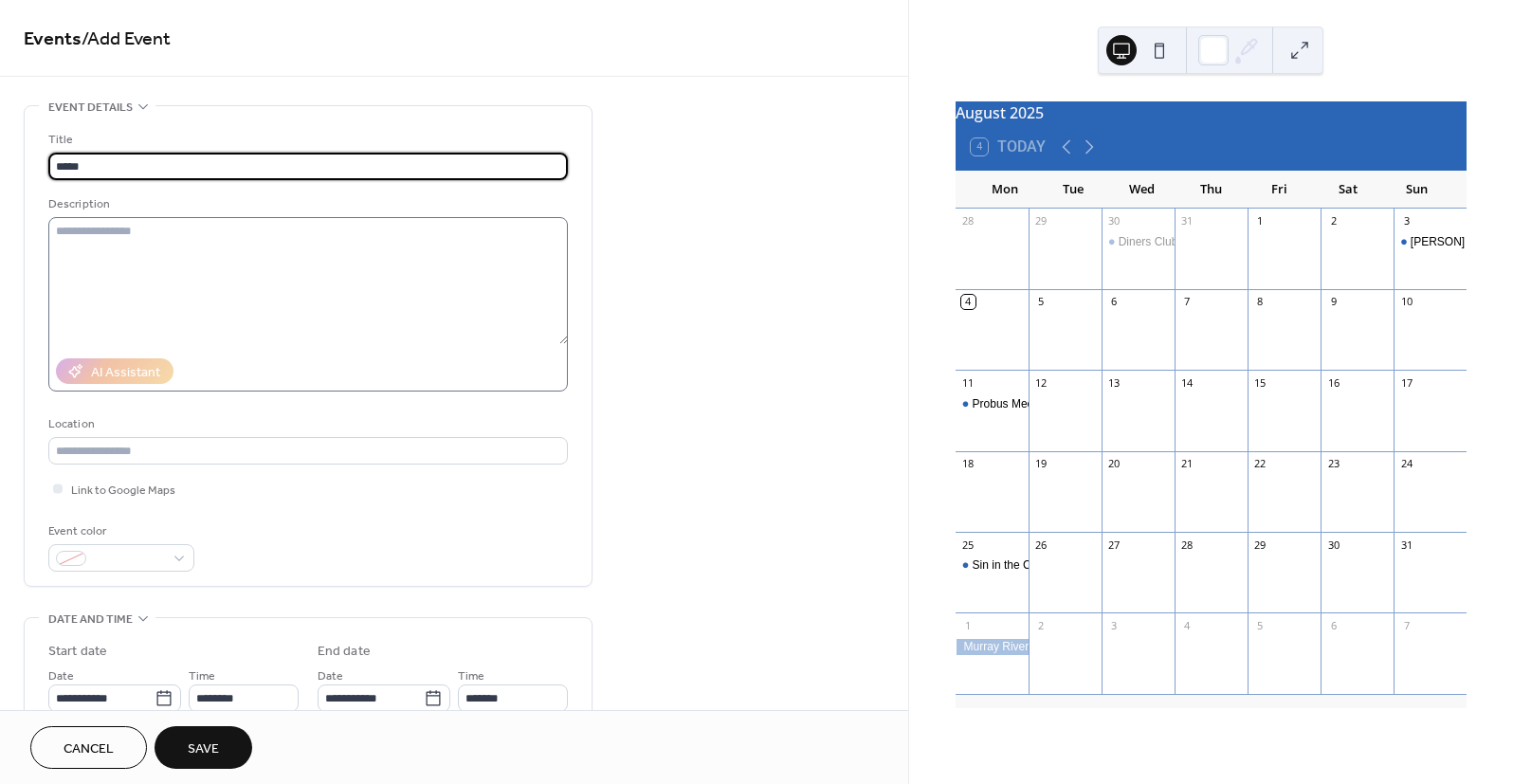 type on "*****" 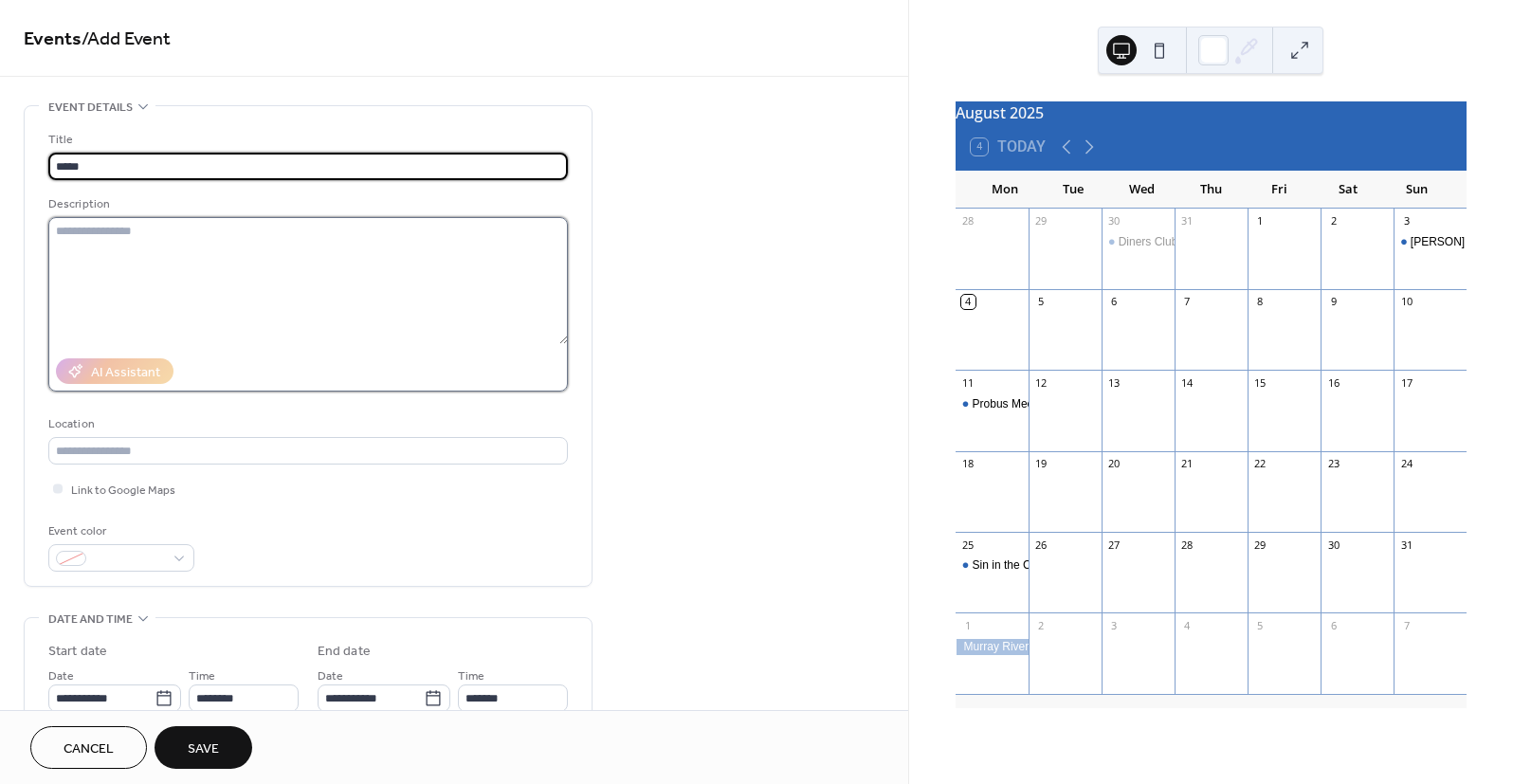 click at bounding box center [308, 281] 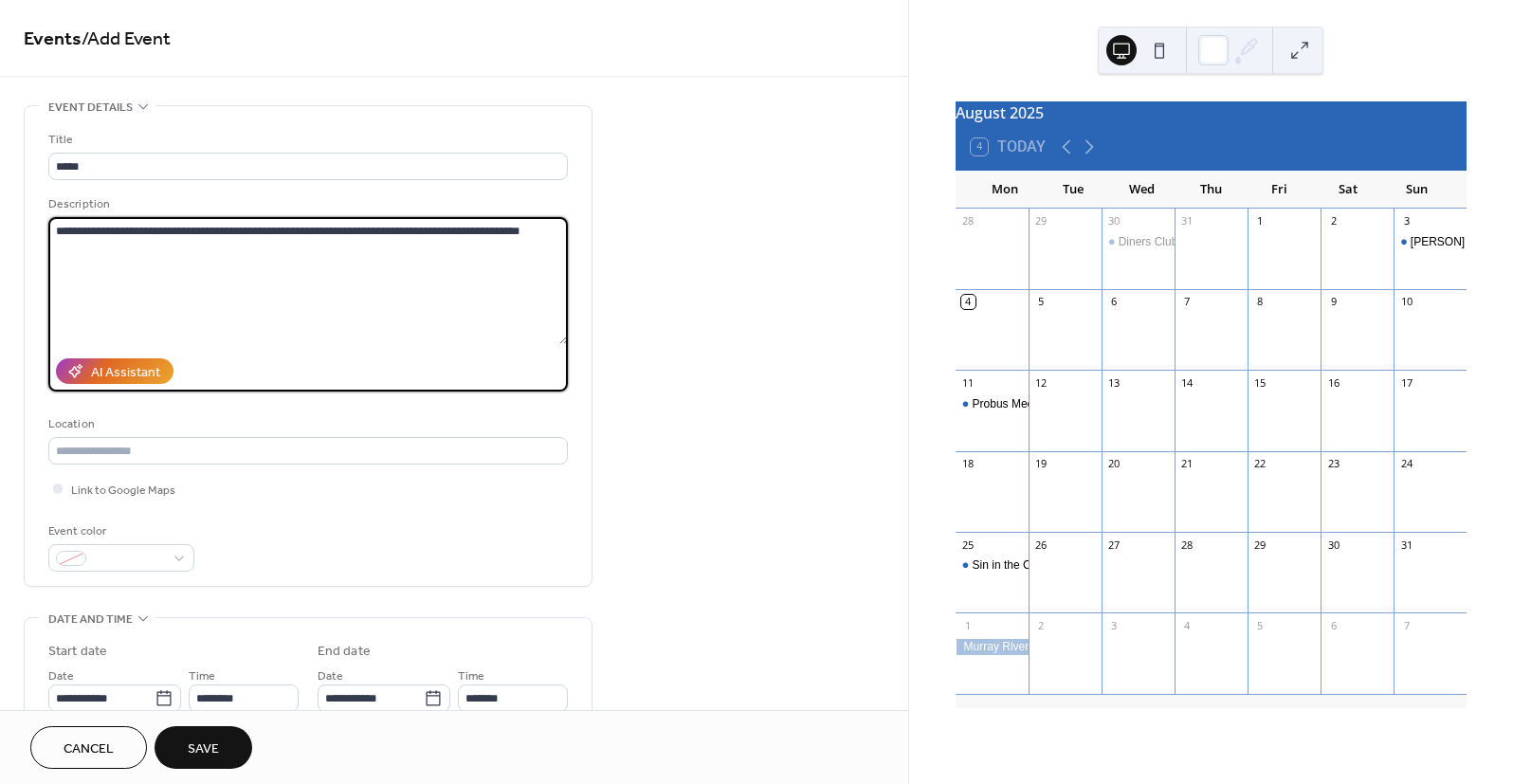 click on "**********" at bounding box center [308, 281] 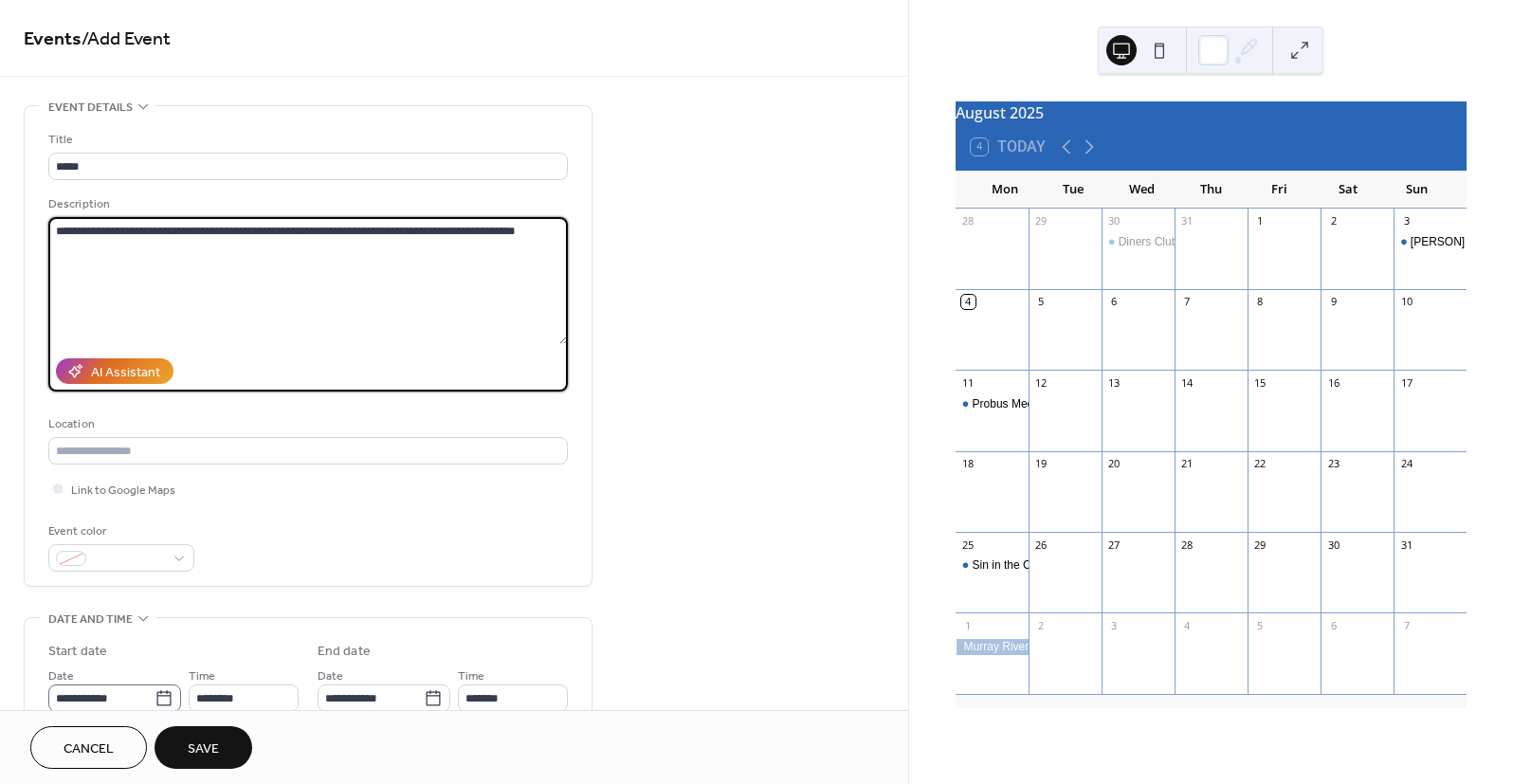type on "**********" 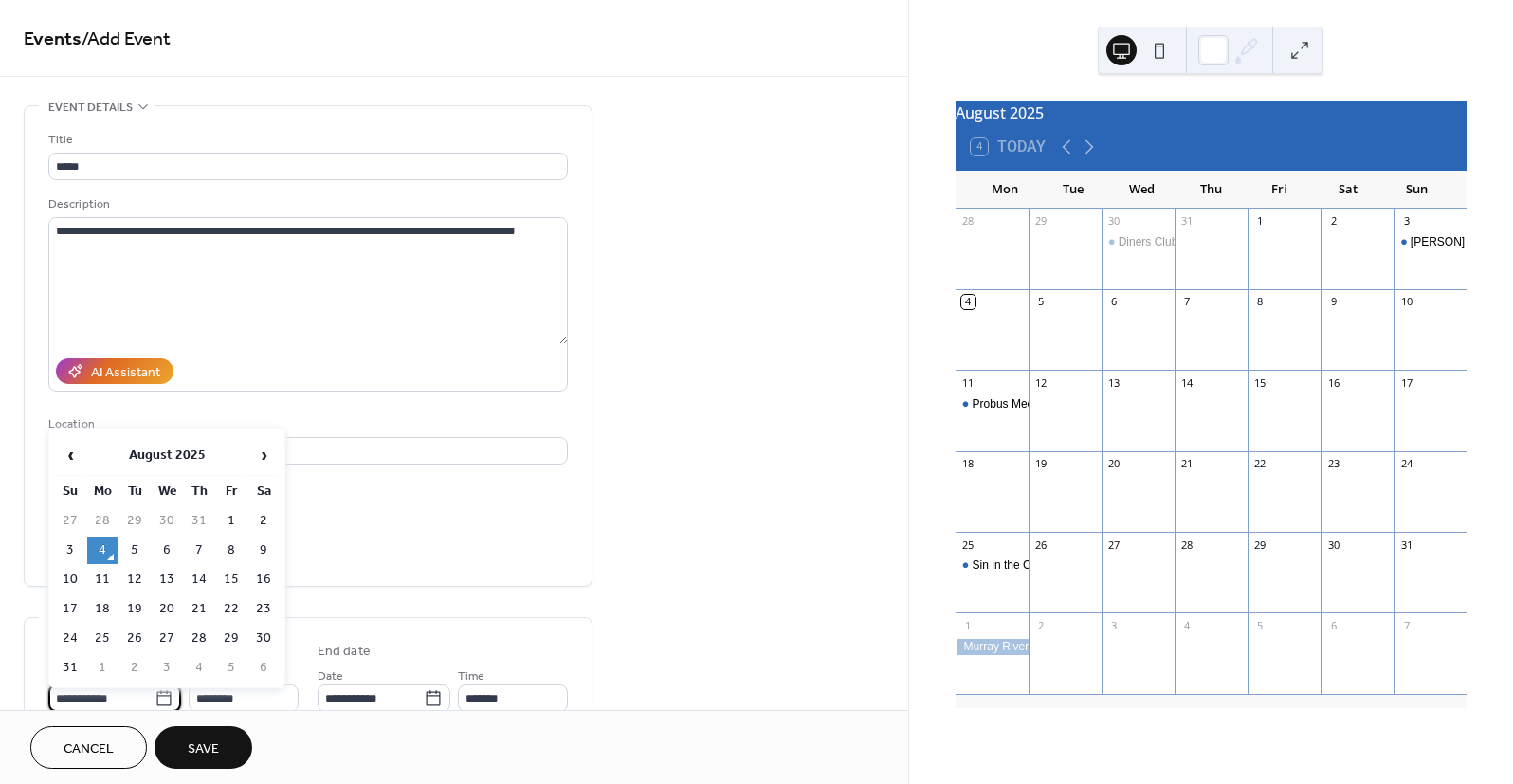 click on "**********" at bounding box center [101, 698] 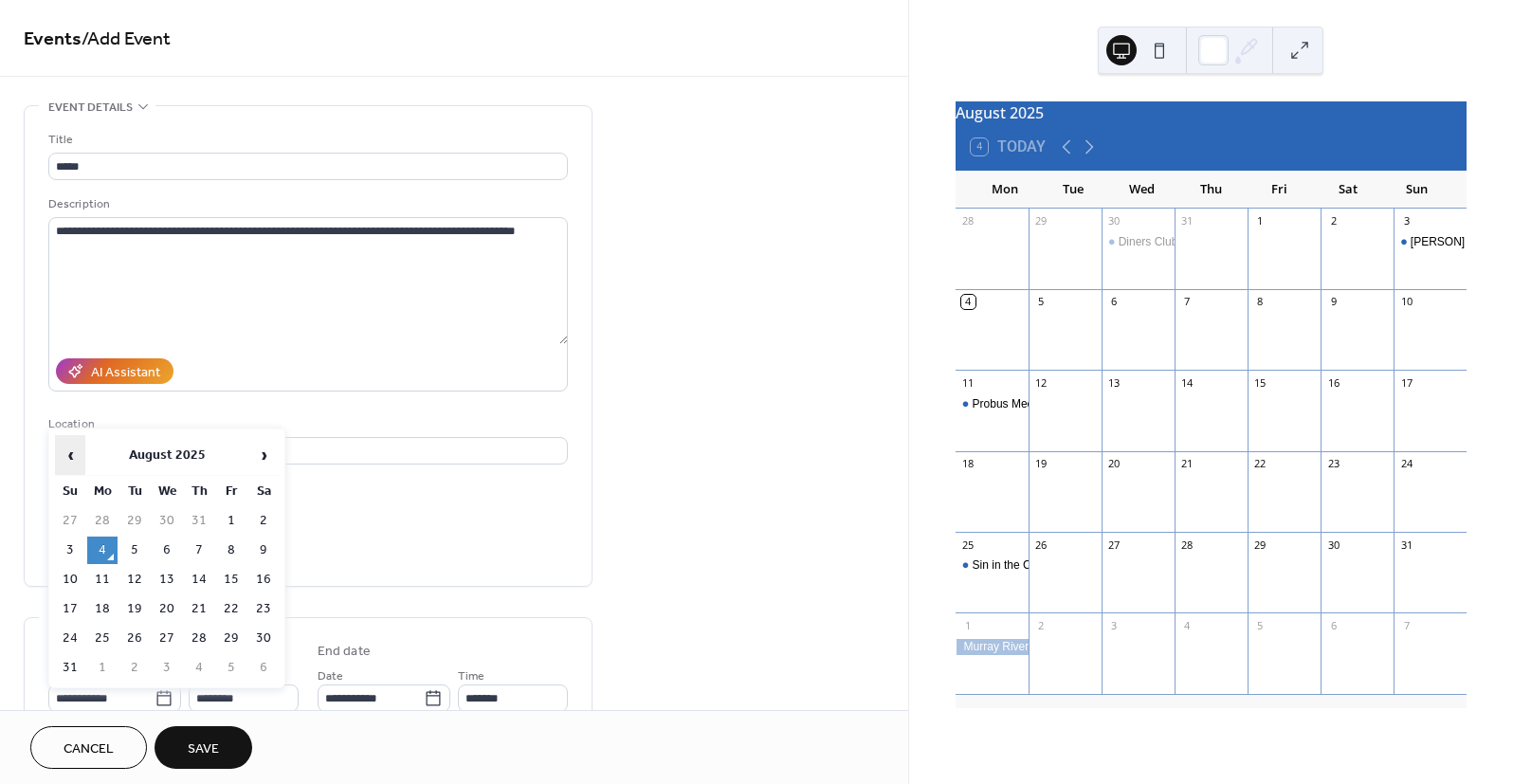click on "‹" at bounding box center (70, 455) 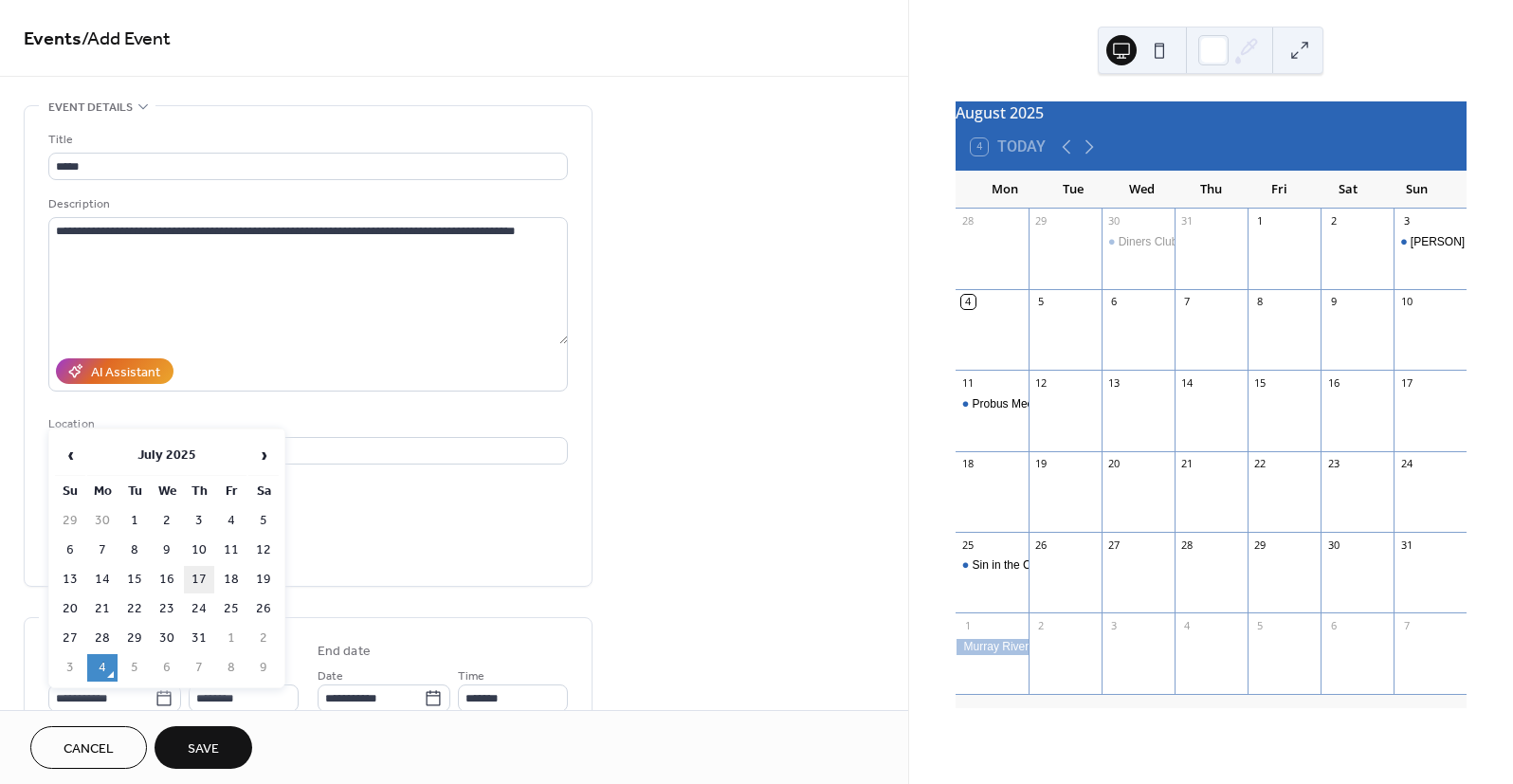 click on "17" at bounding box center [199, 579] 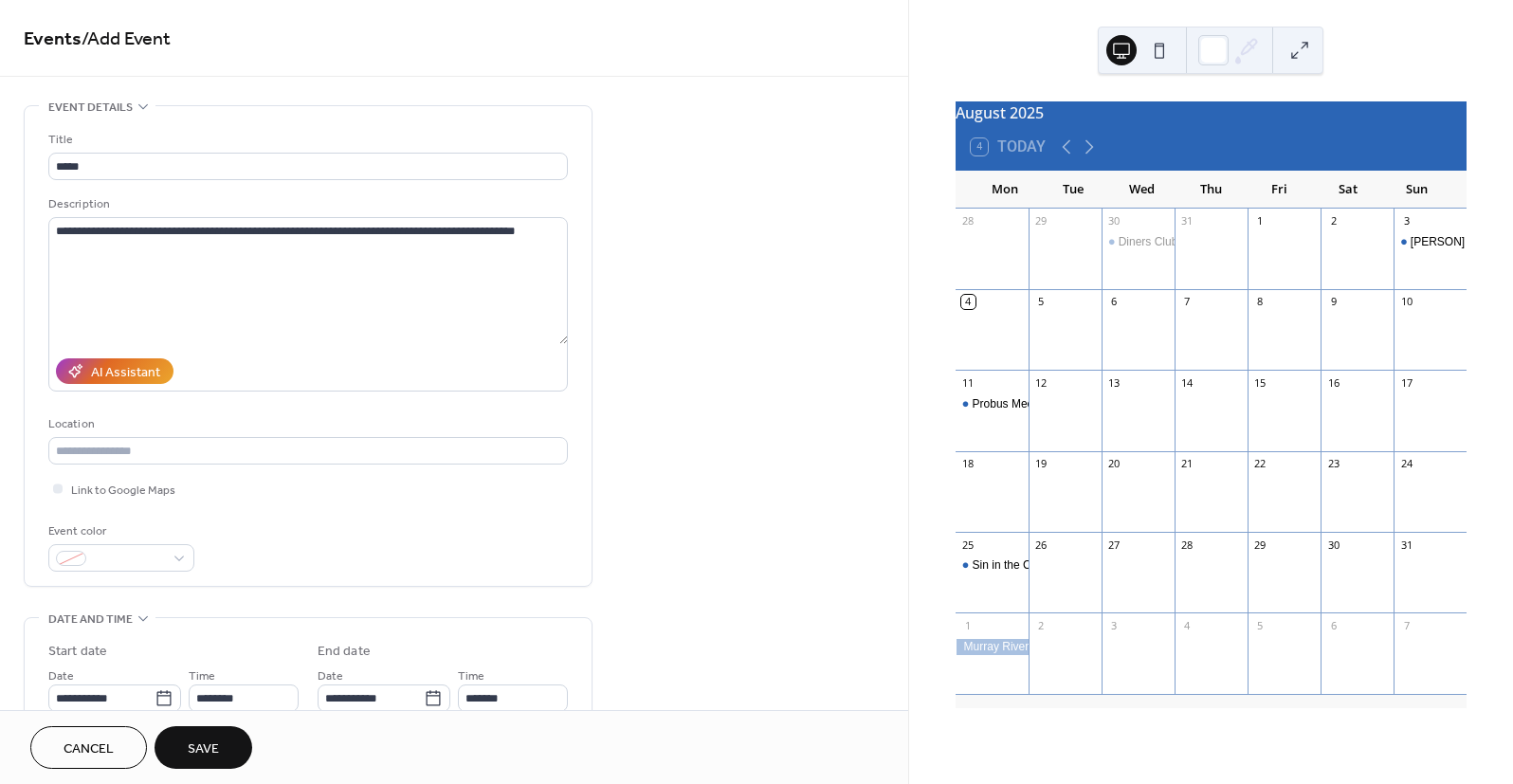 type on "**********" 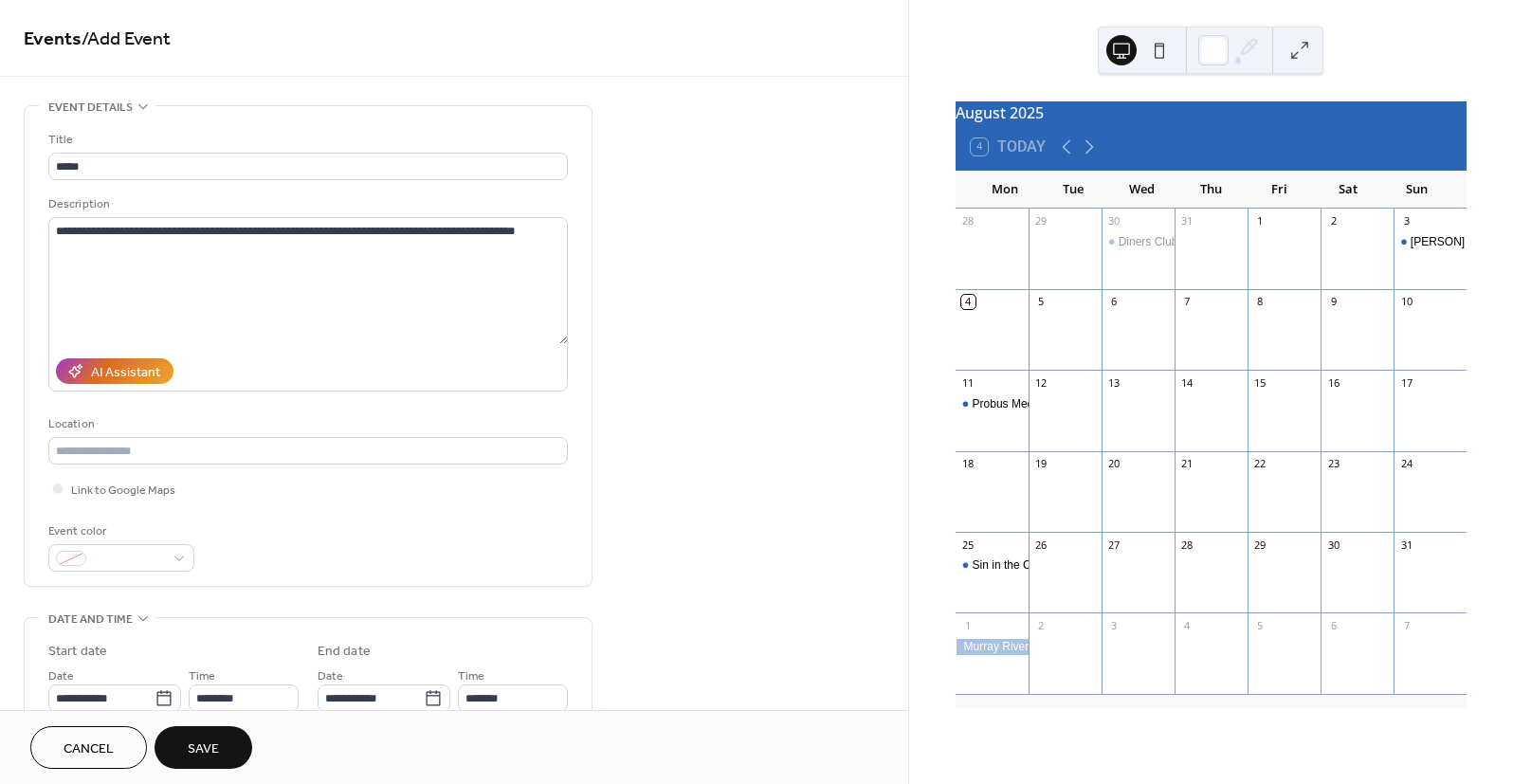 type on "**********" 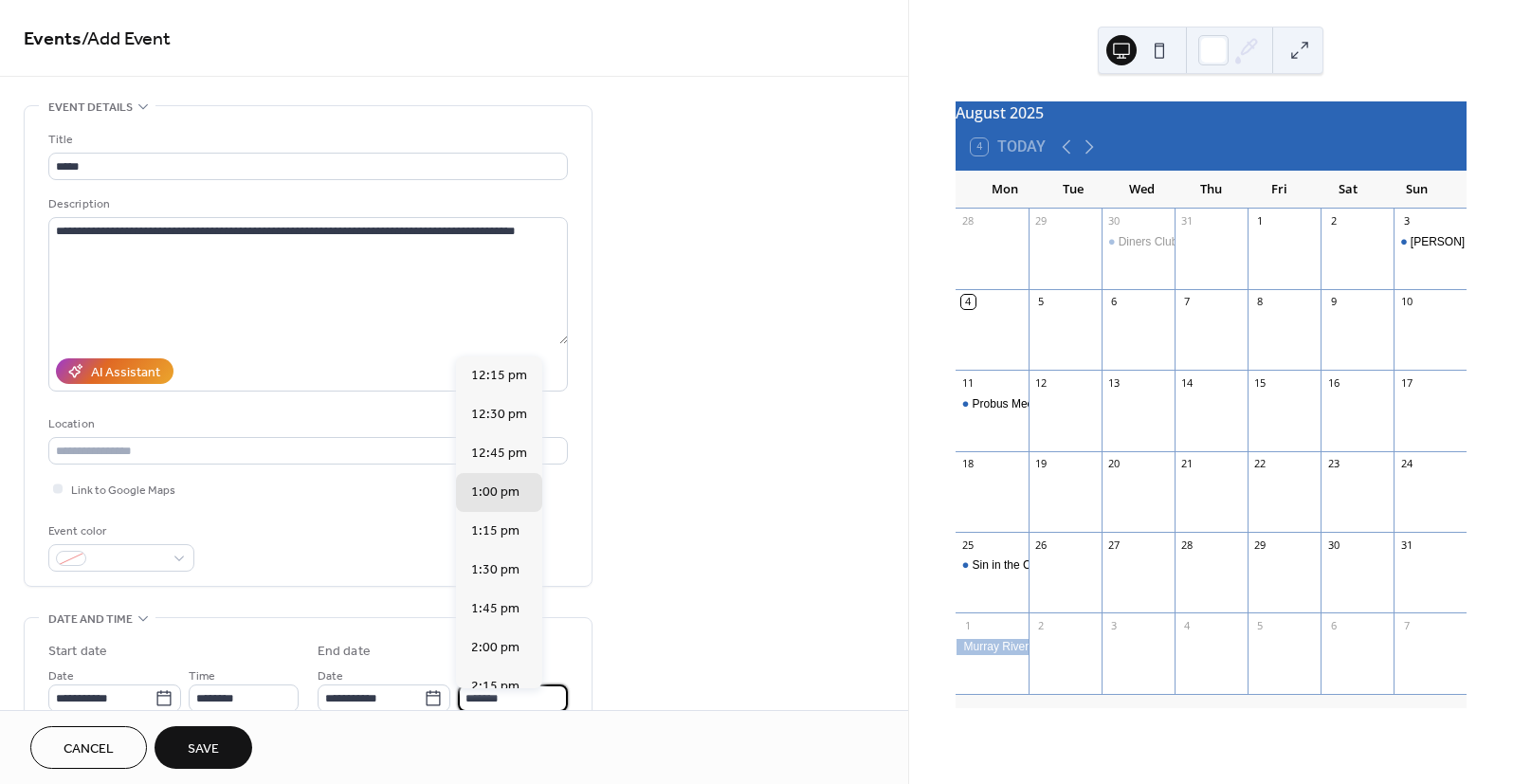 click on "*******" at bounding box center [513, 698] 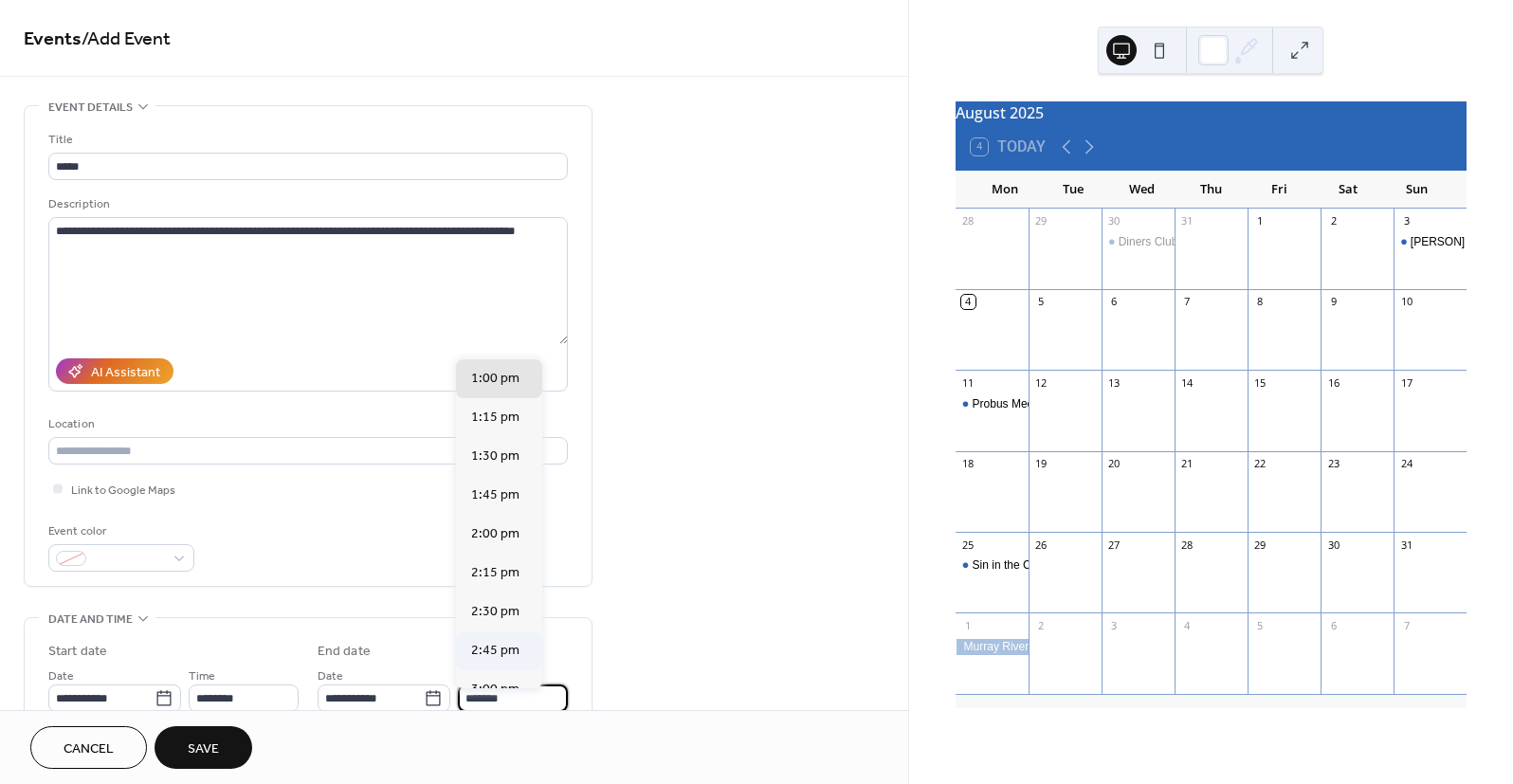 scroll, scrollTop: 303, scrollLeft: 0, axis: vertical 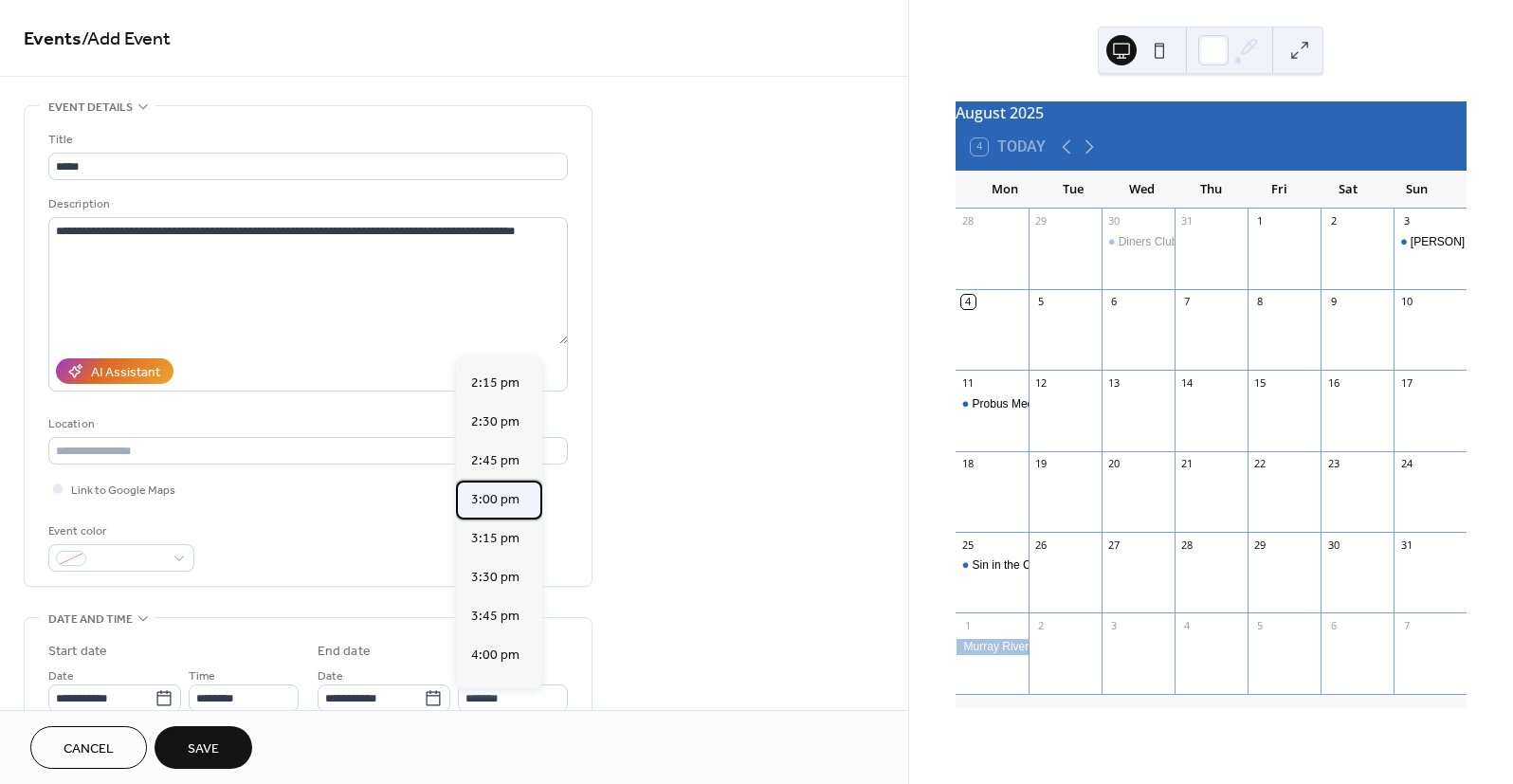 click on "3:00 pm" at bounding box center [495, 500] 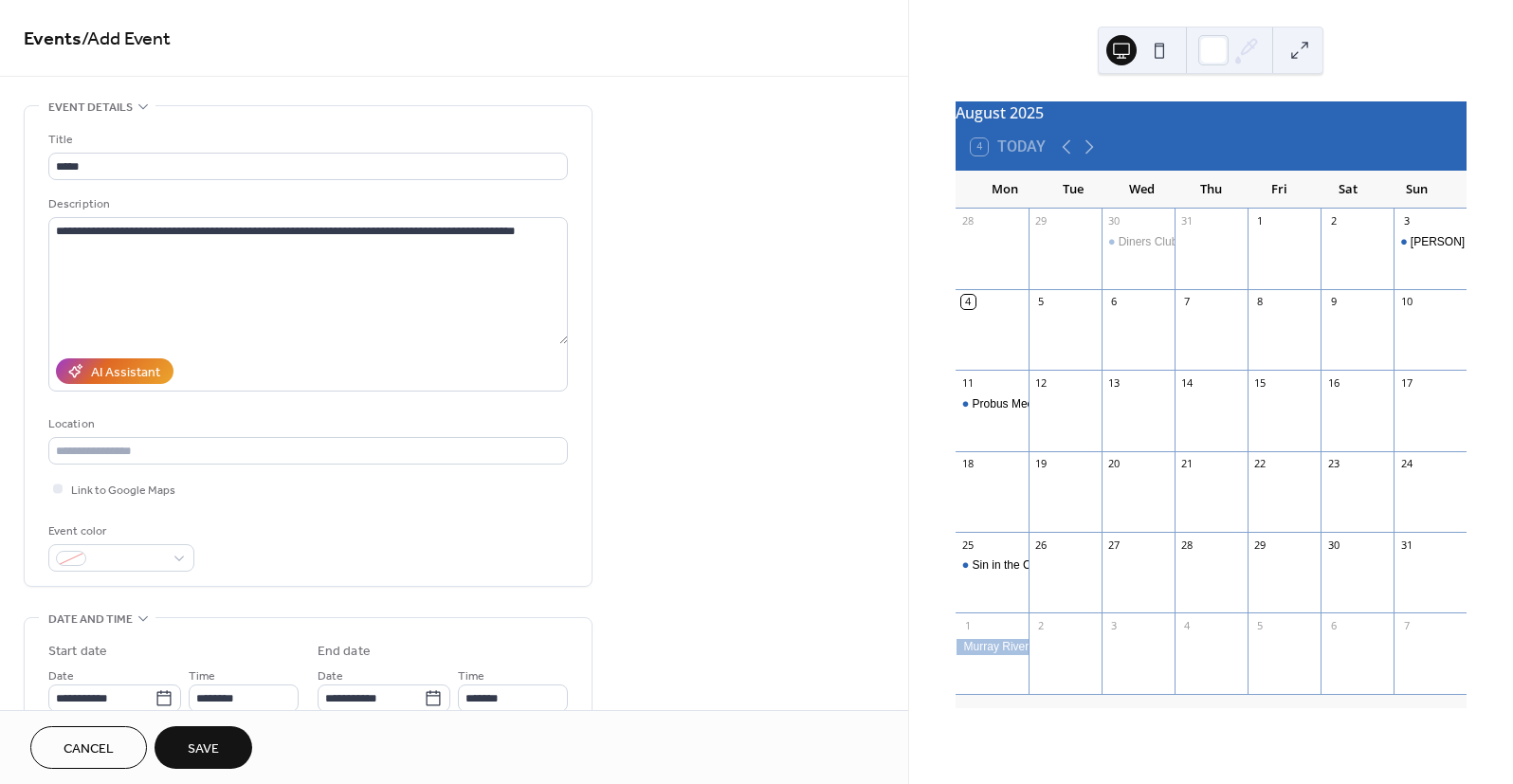 type on "*******" 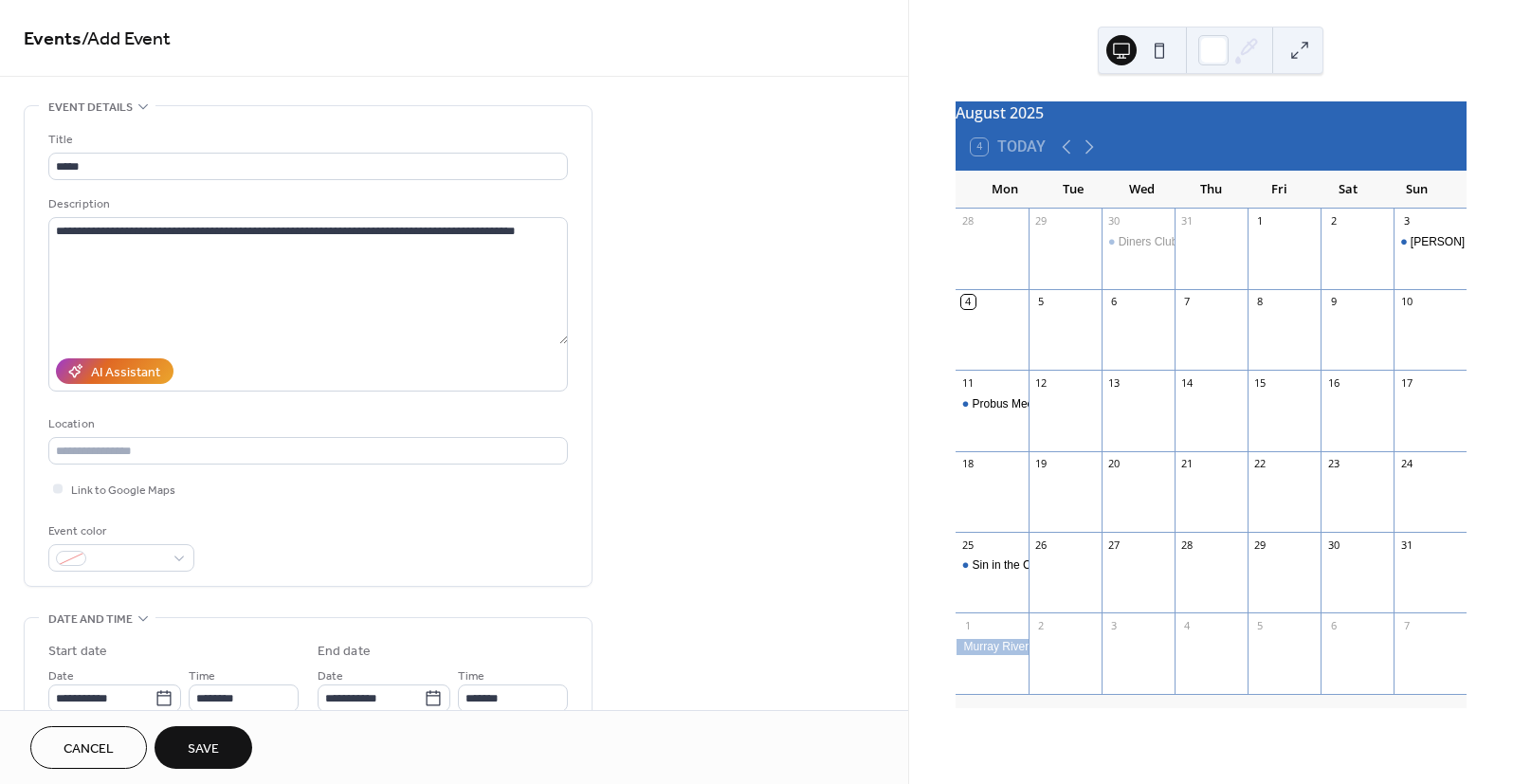click on "Save" at bounding box center [203, 749] 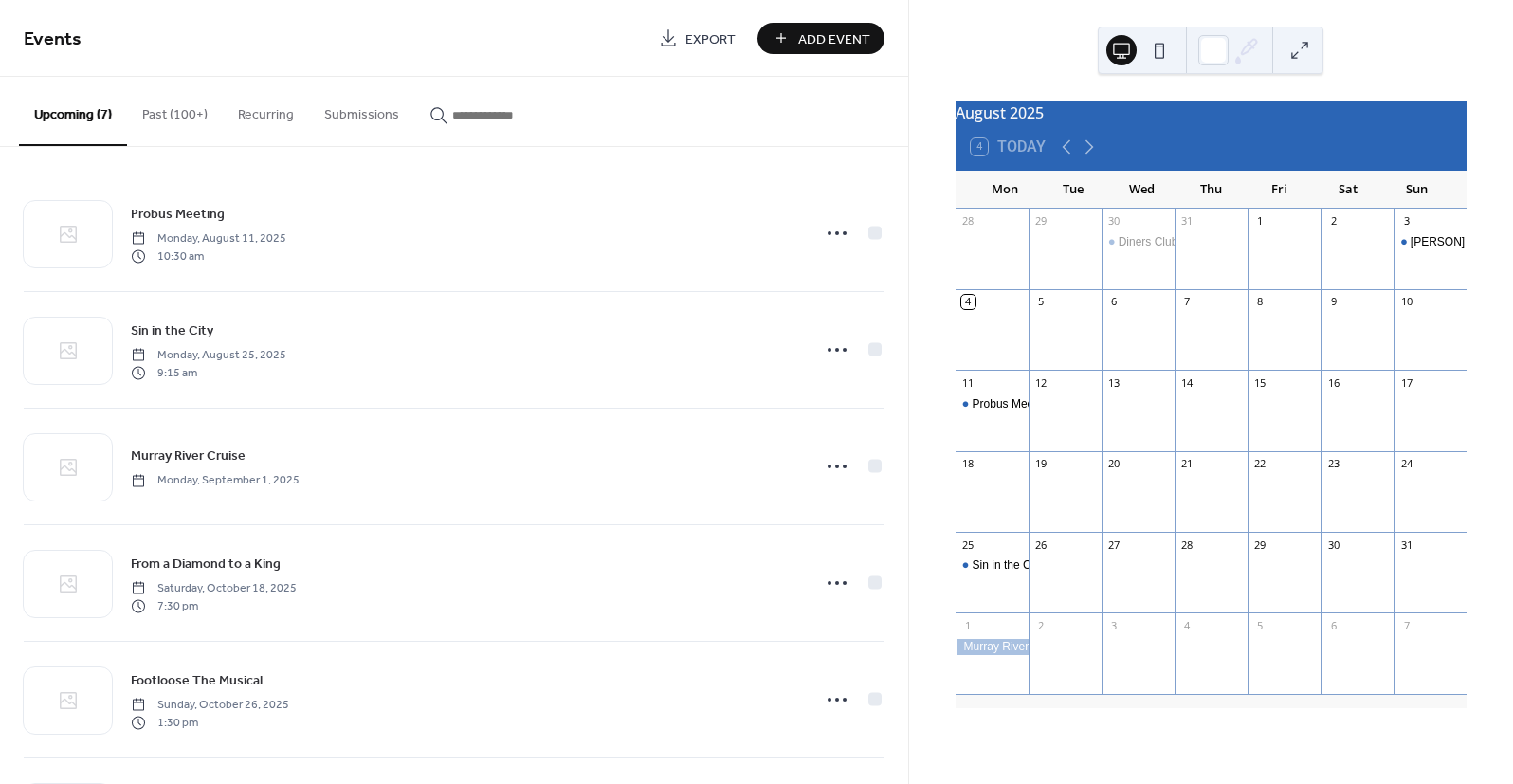 click on "Upcoming (7)" at bounding box center (73, 111) 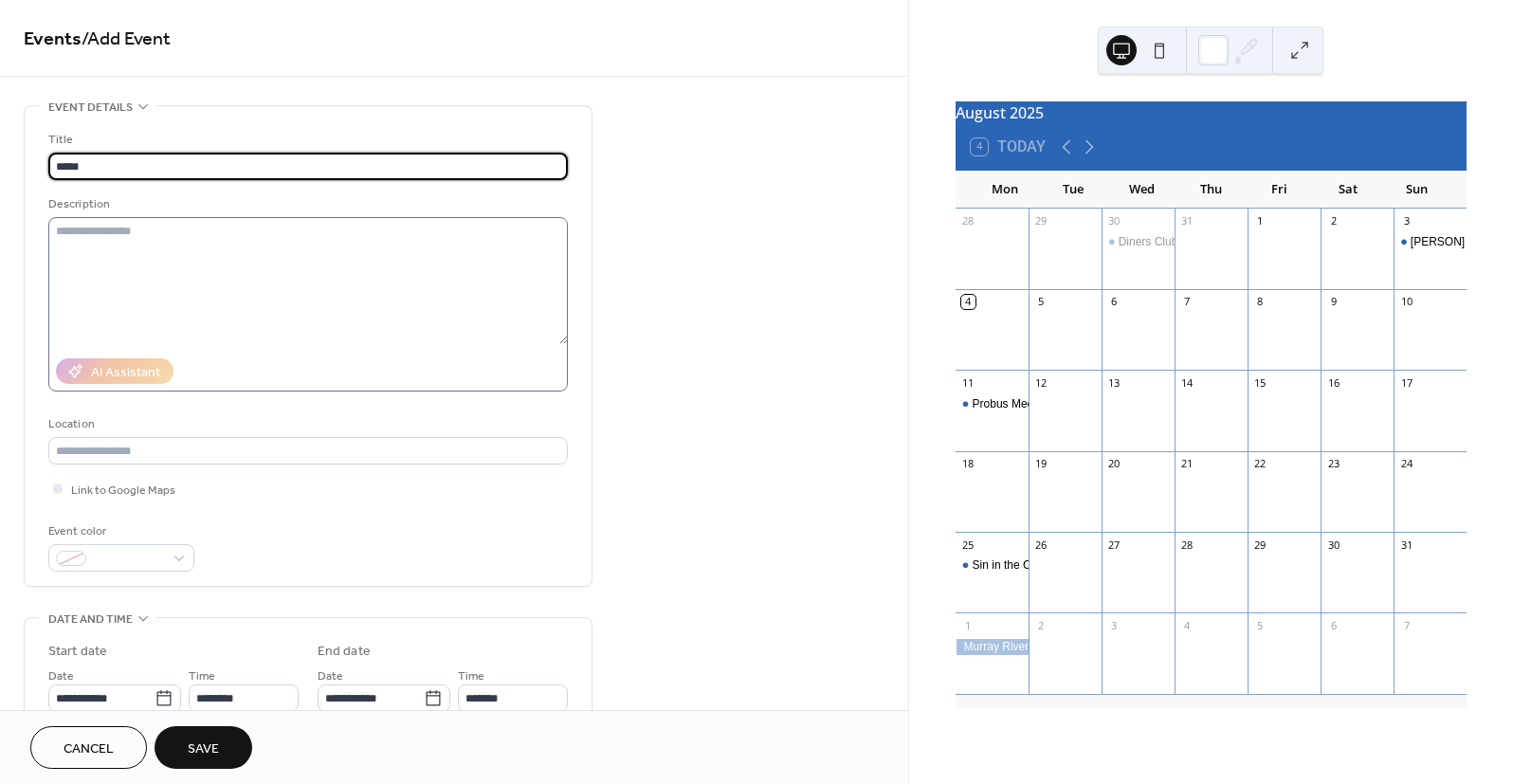 type on "*****" 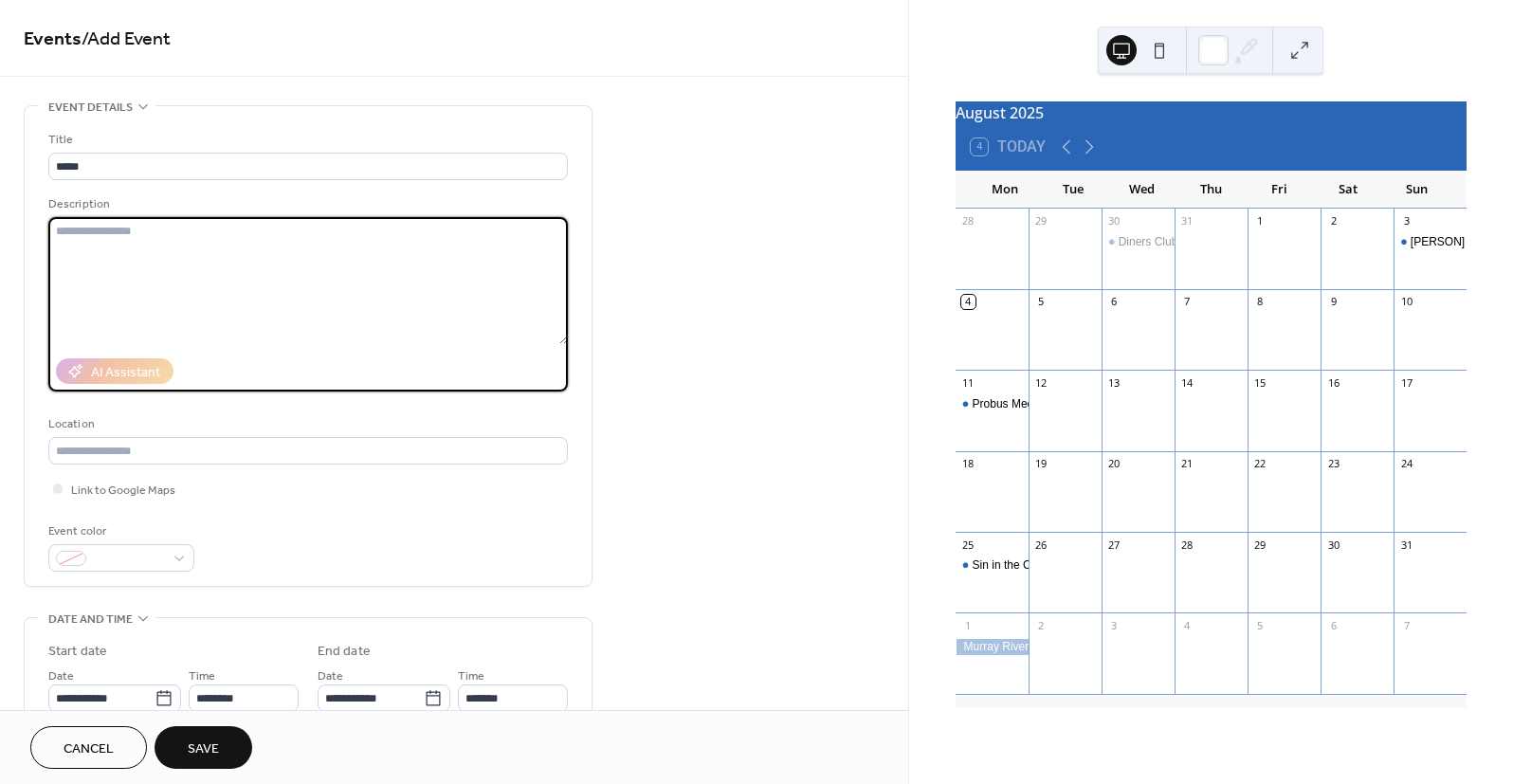click at bounding box center (308, 281) 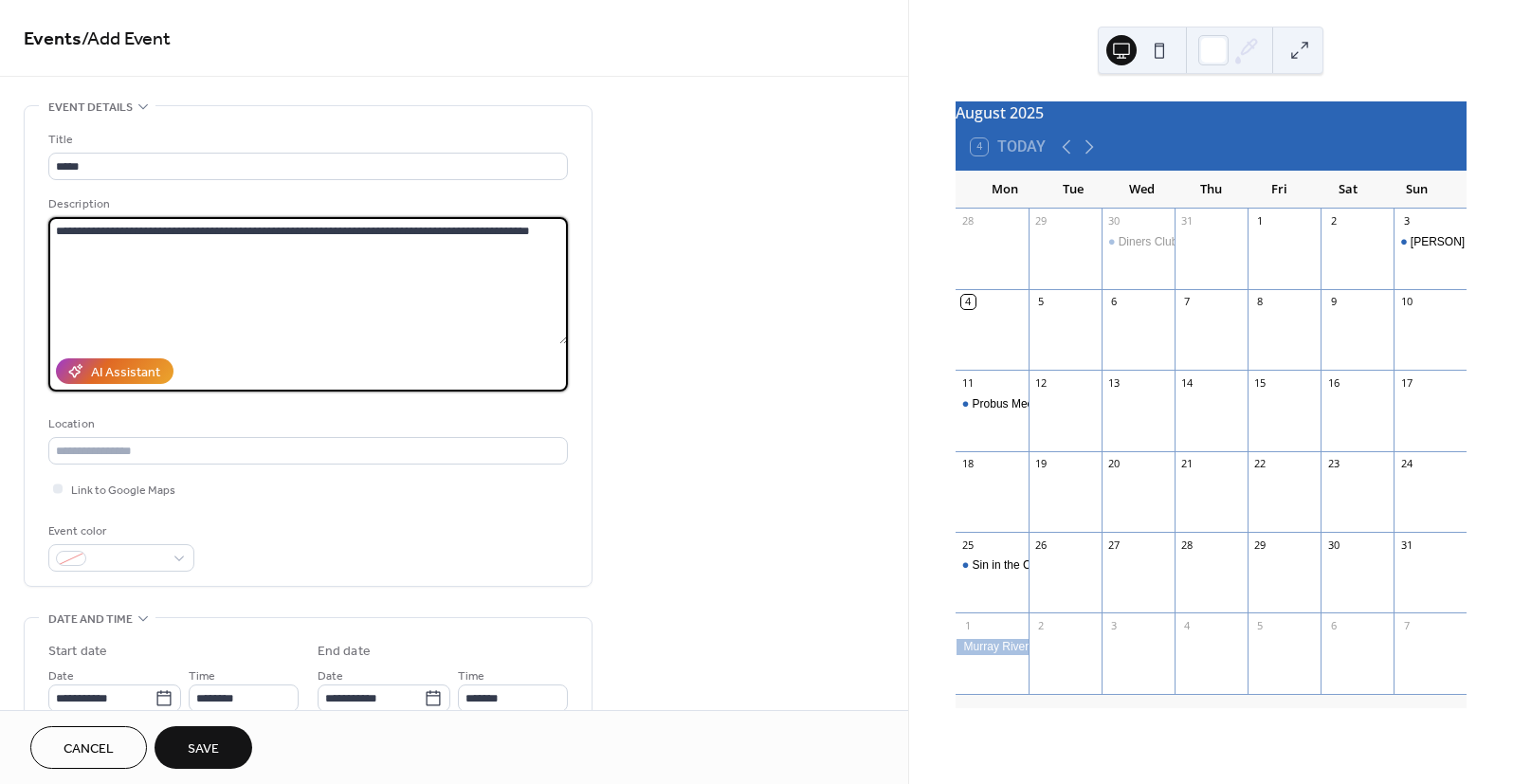 click on "**********" at bounding box center [308, 281] 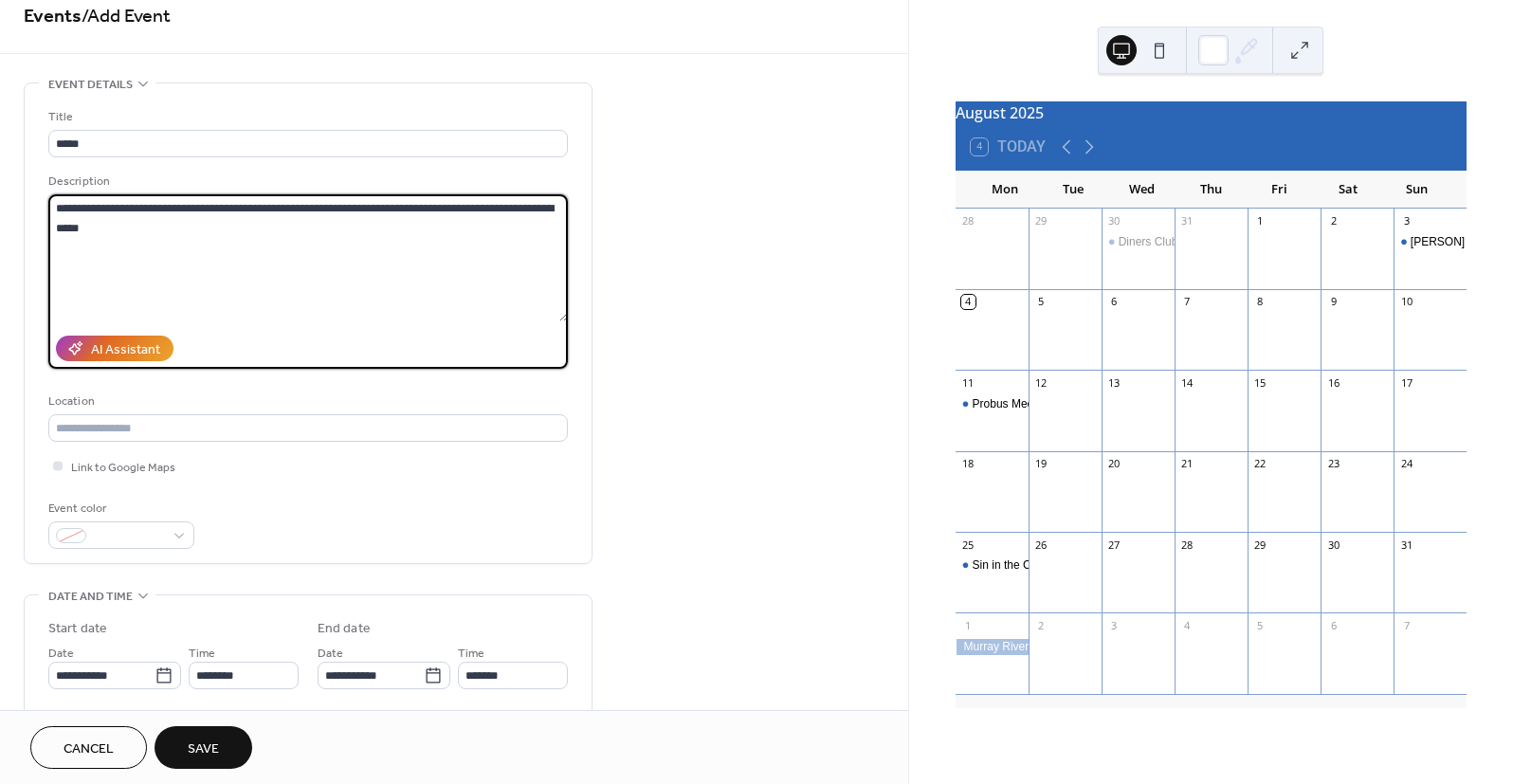 scroll, scrollTop: 153, scrollLeft: 0, axis: vertical 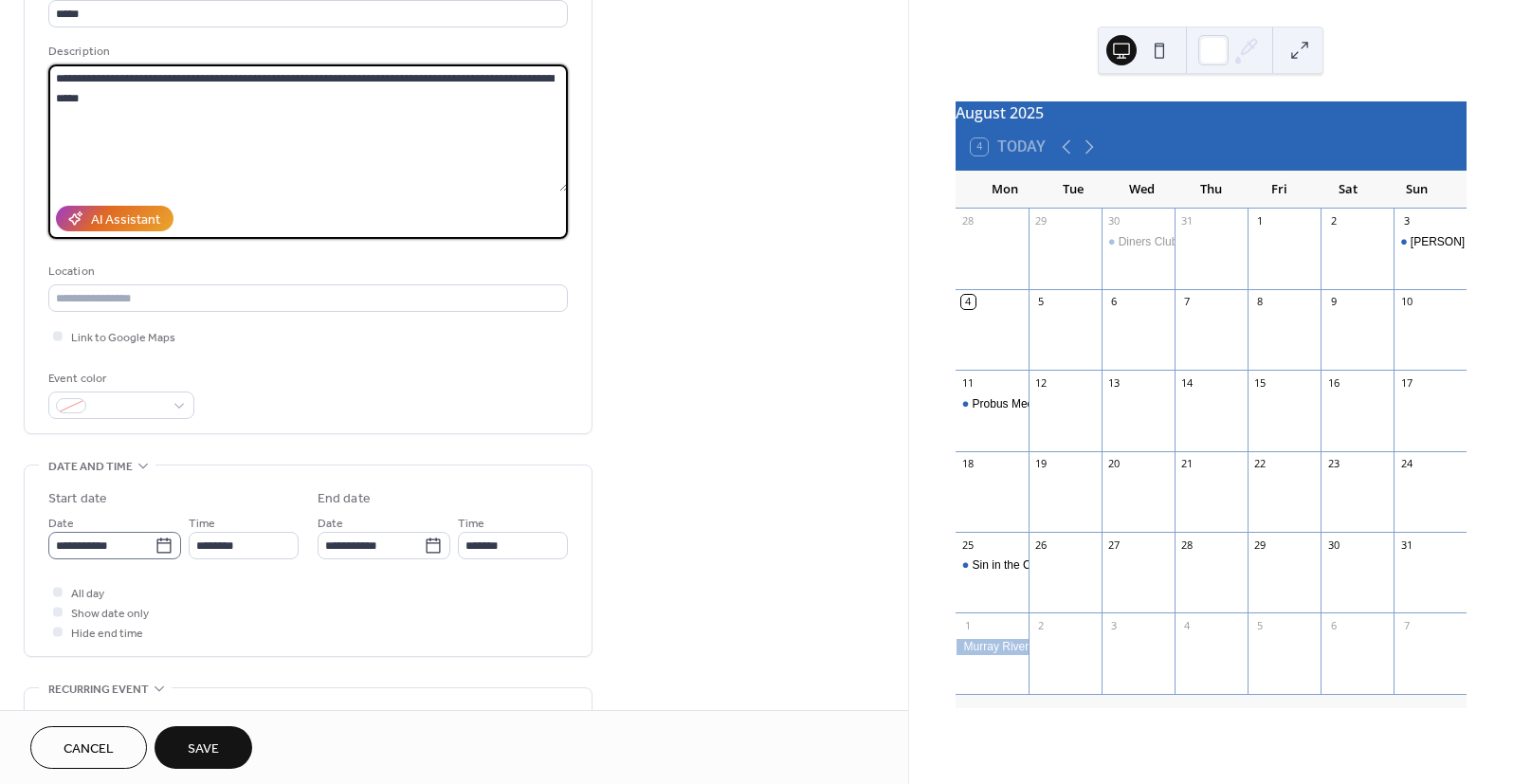 type on "**********" 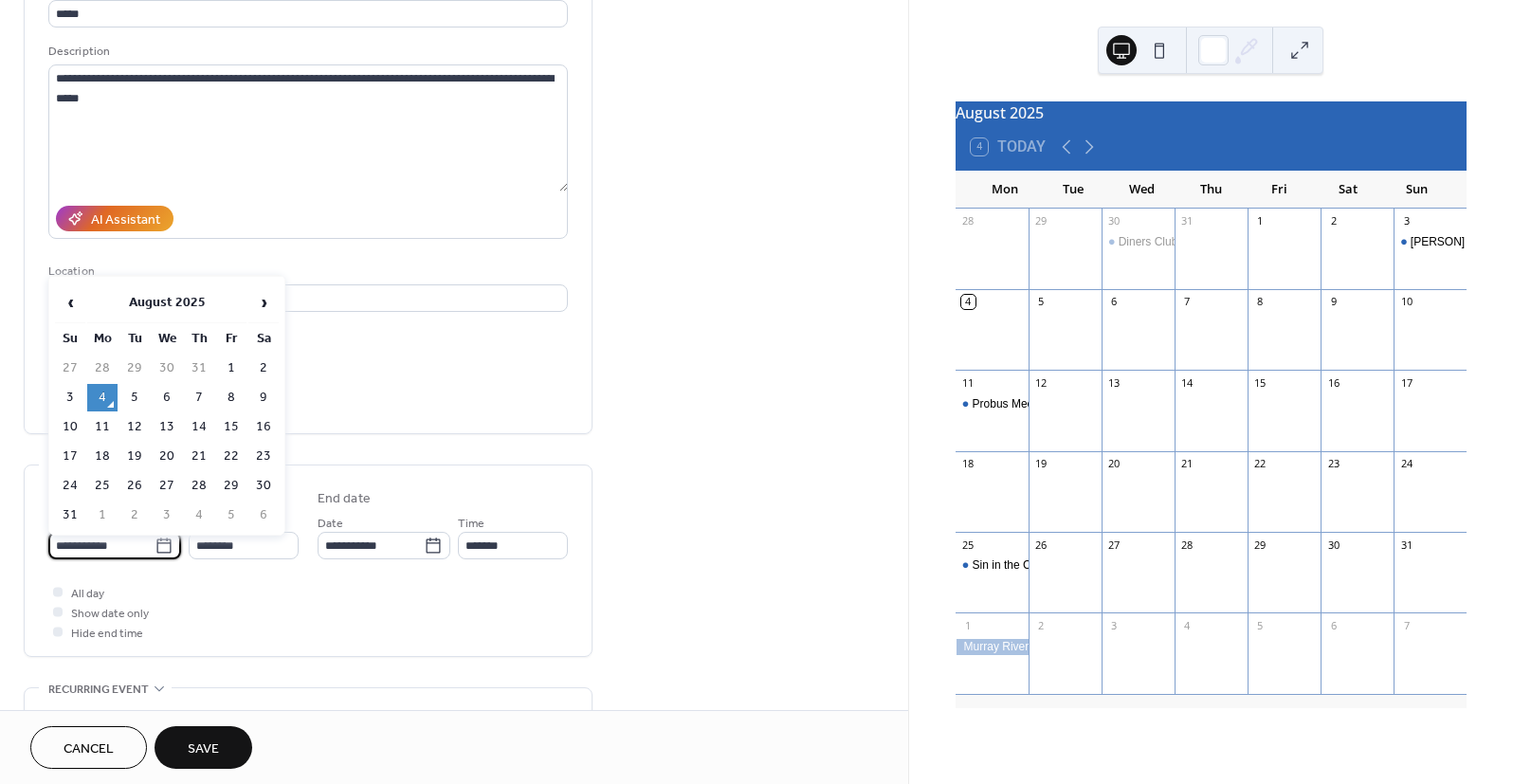 click on "**********" at bounding box center [101, 545] 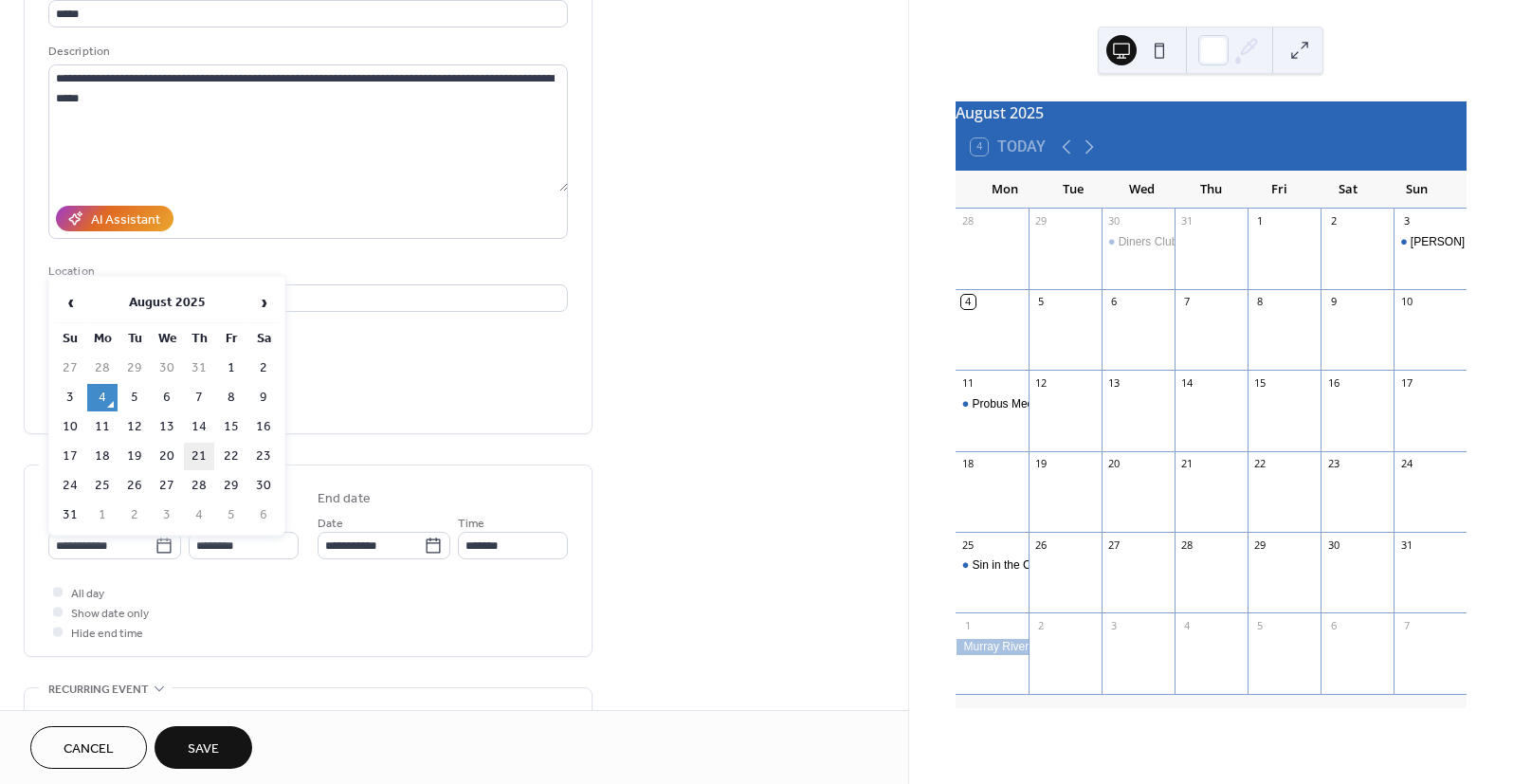 click on "21" at bounding box center (199, 456) 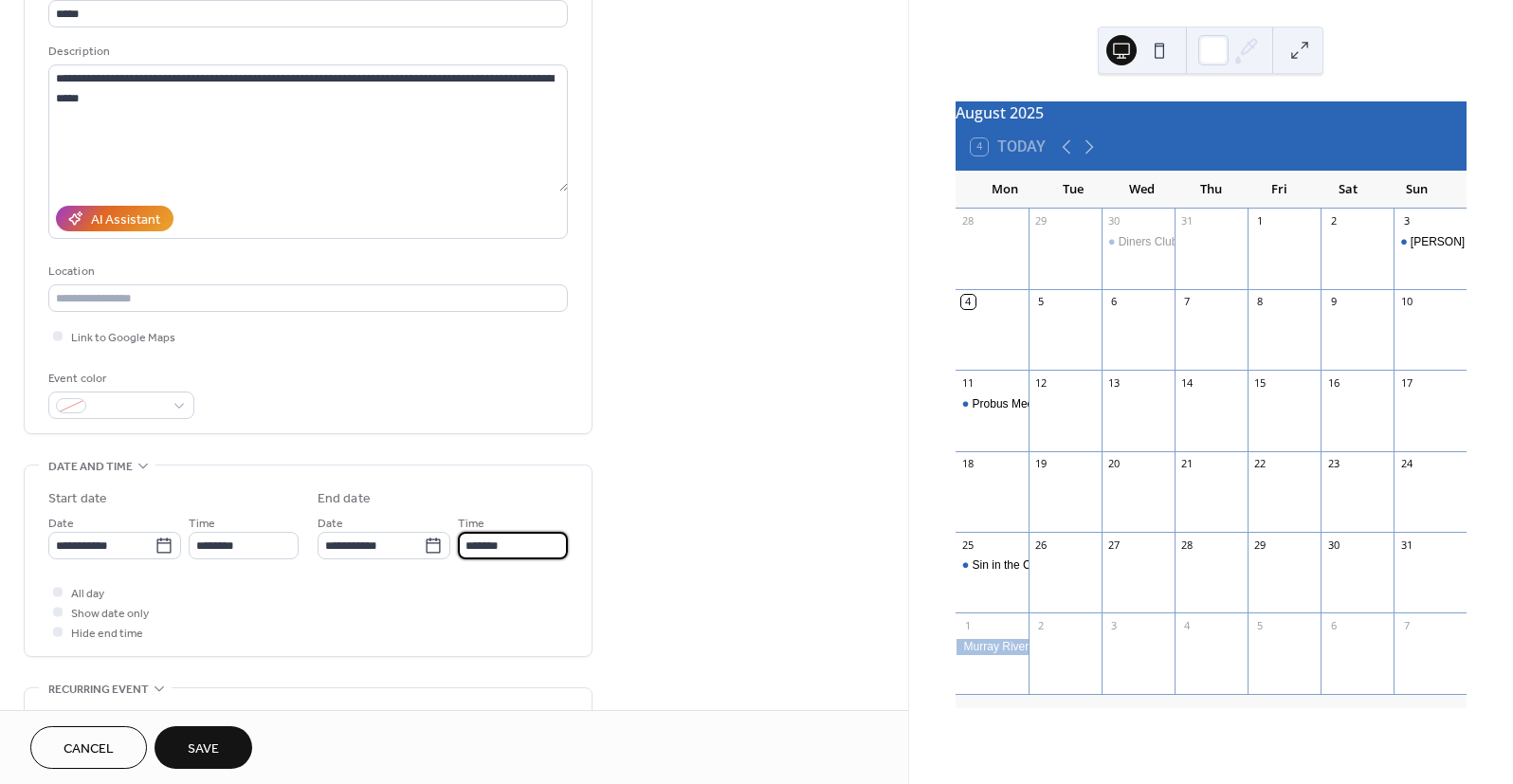 click on "*******" at bounding box center (513, 545) 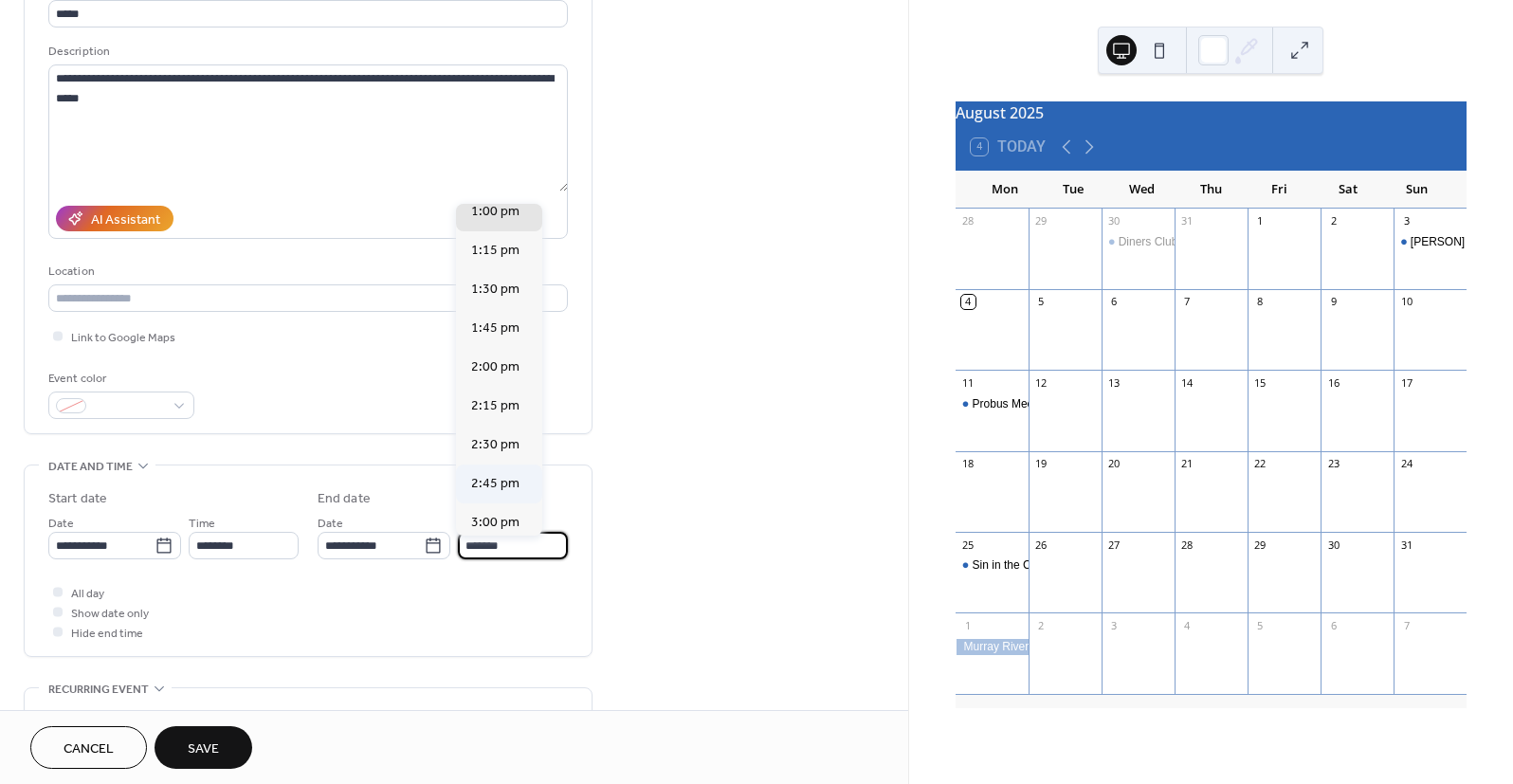 scroll, scrollTop: 264, scrollLeft: 0, axis: vertical 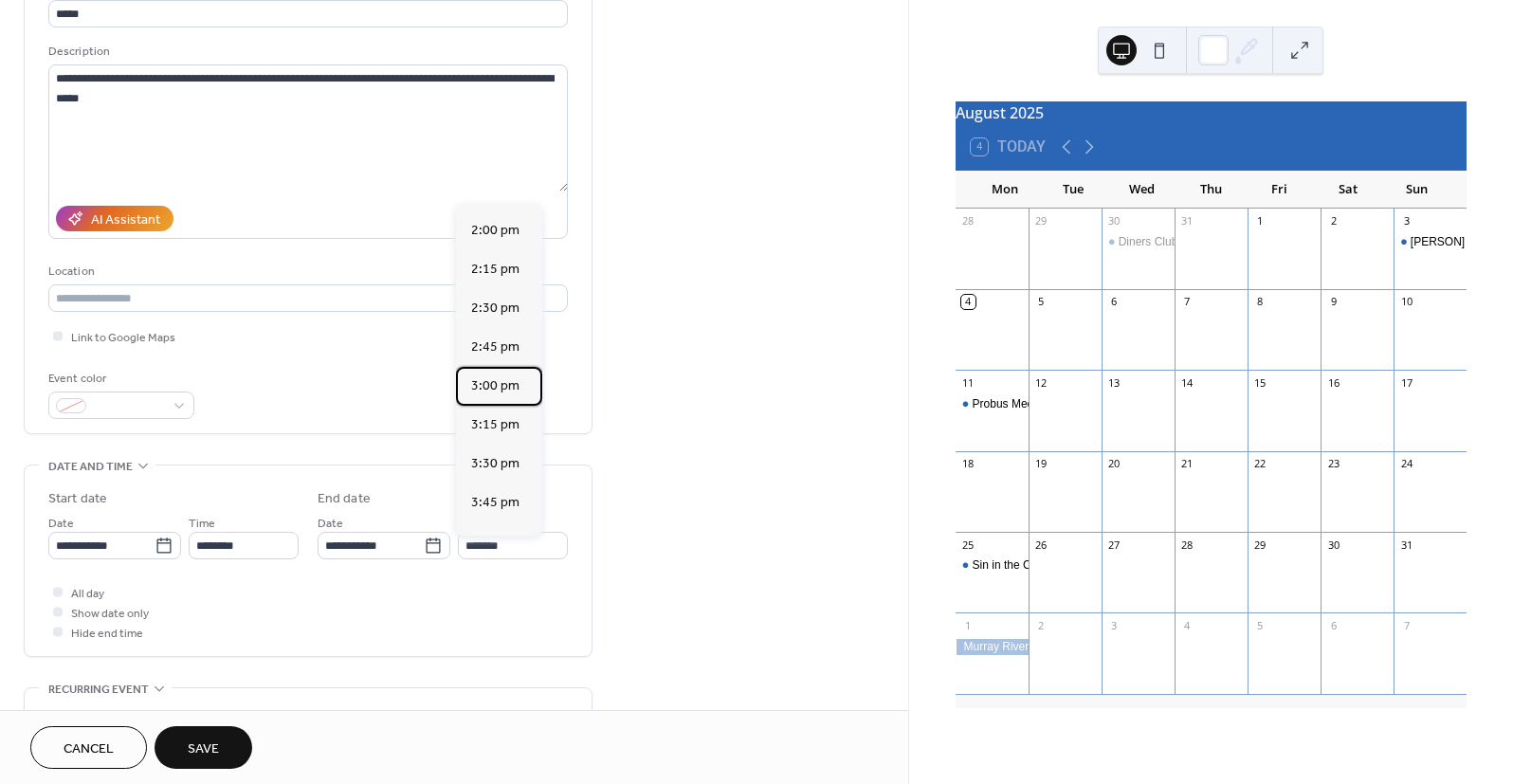 click on "3:00 pm" at bounding box center (495, 386) 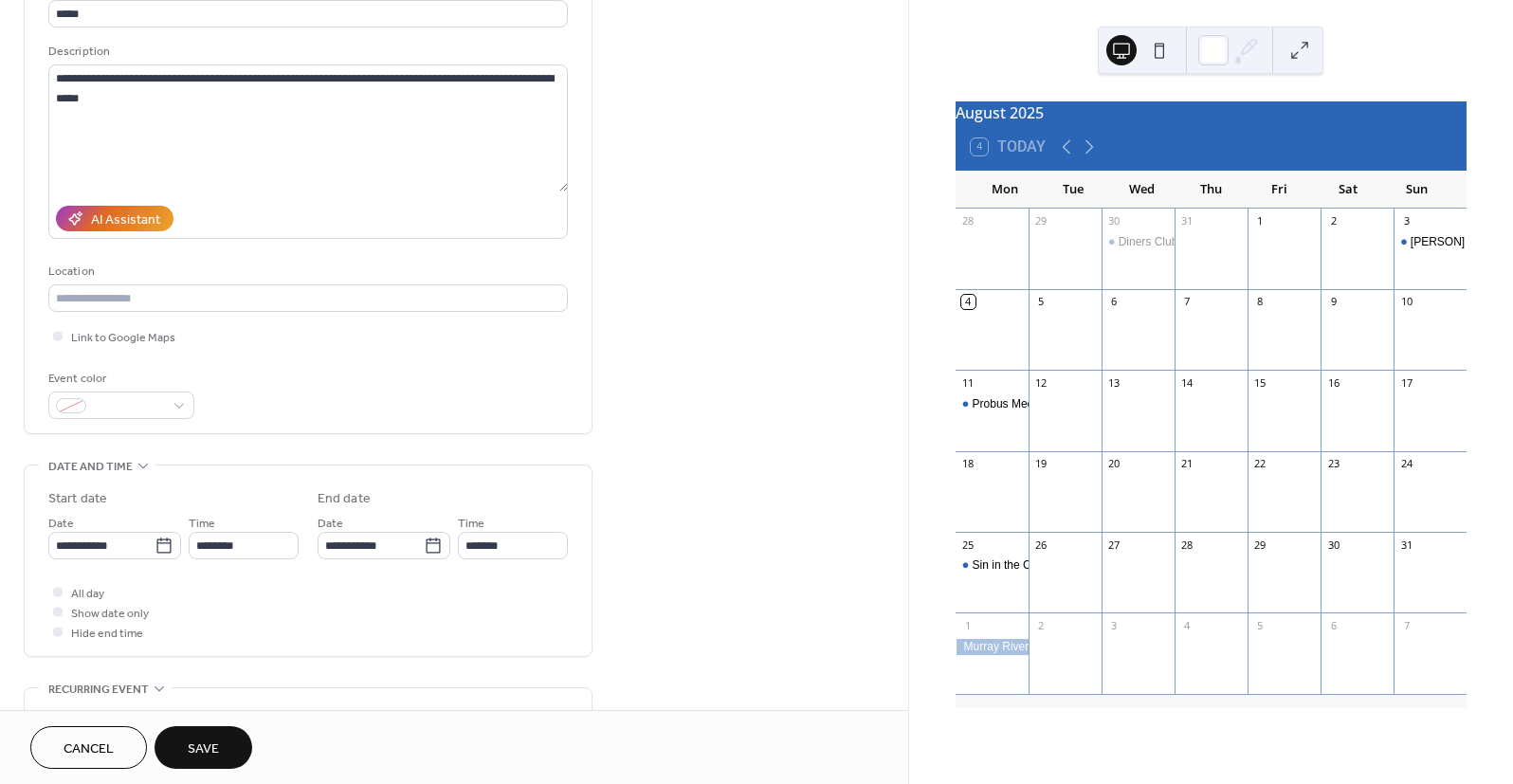 click on "Save" at bounding box center [203, 749] 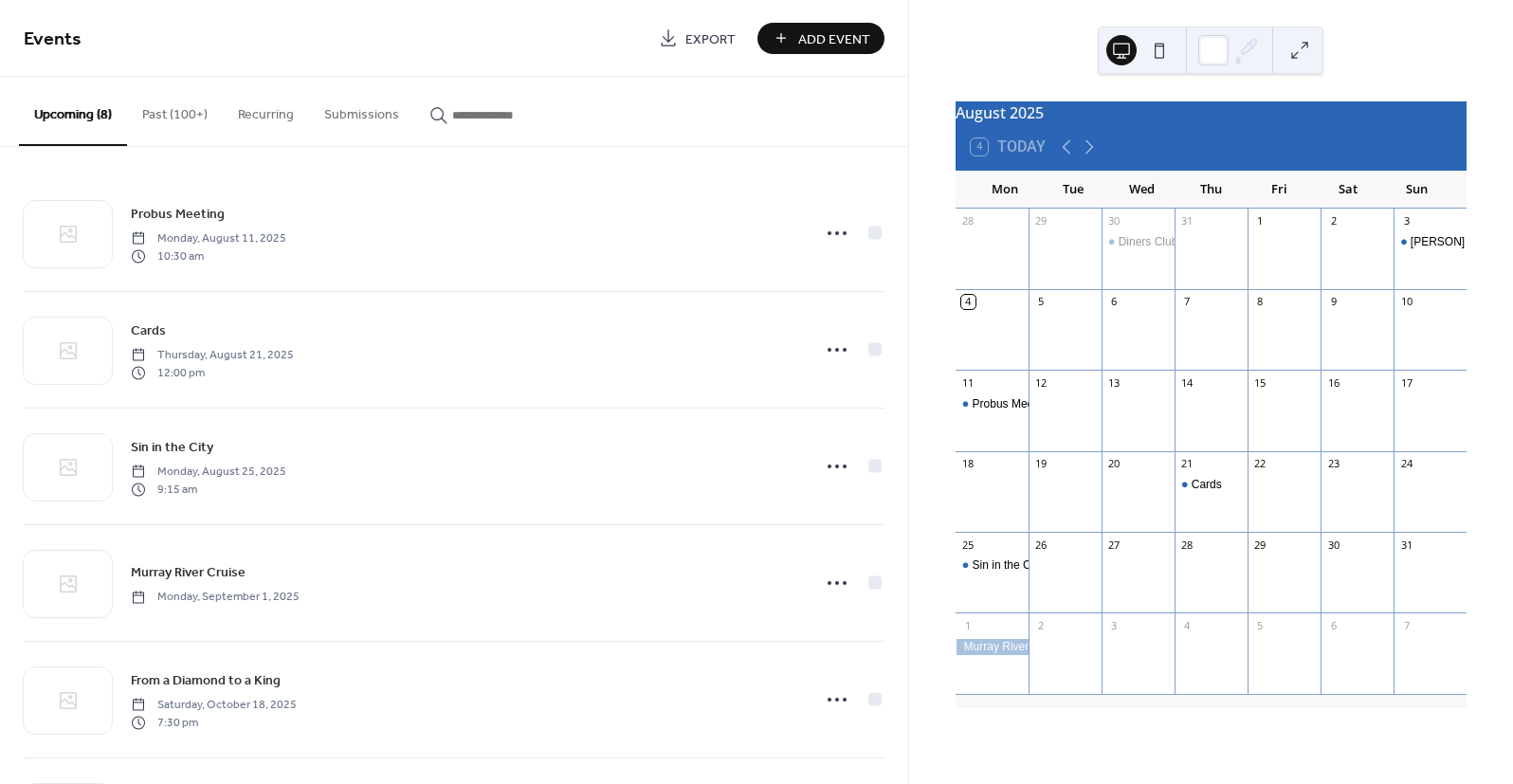 click on "Add Event" at bounding box center [834, 39] 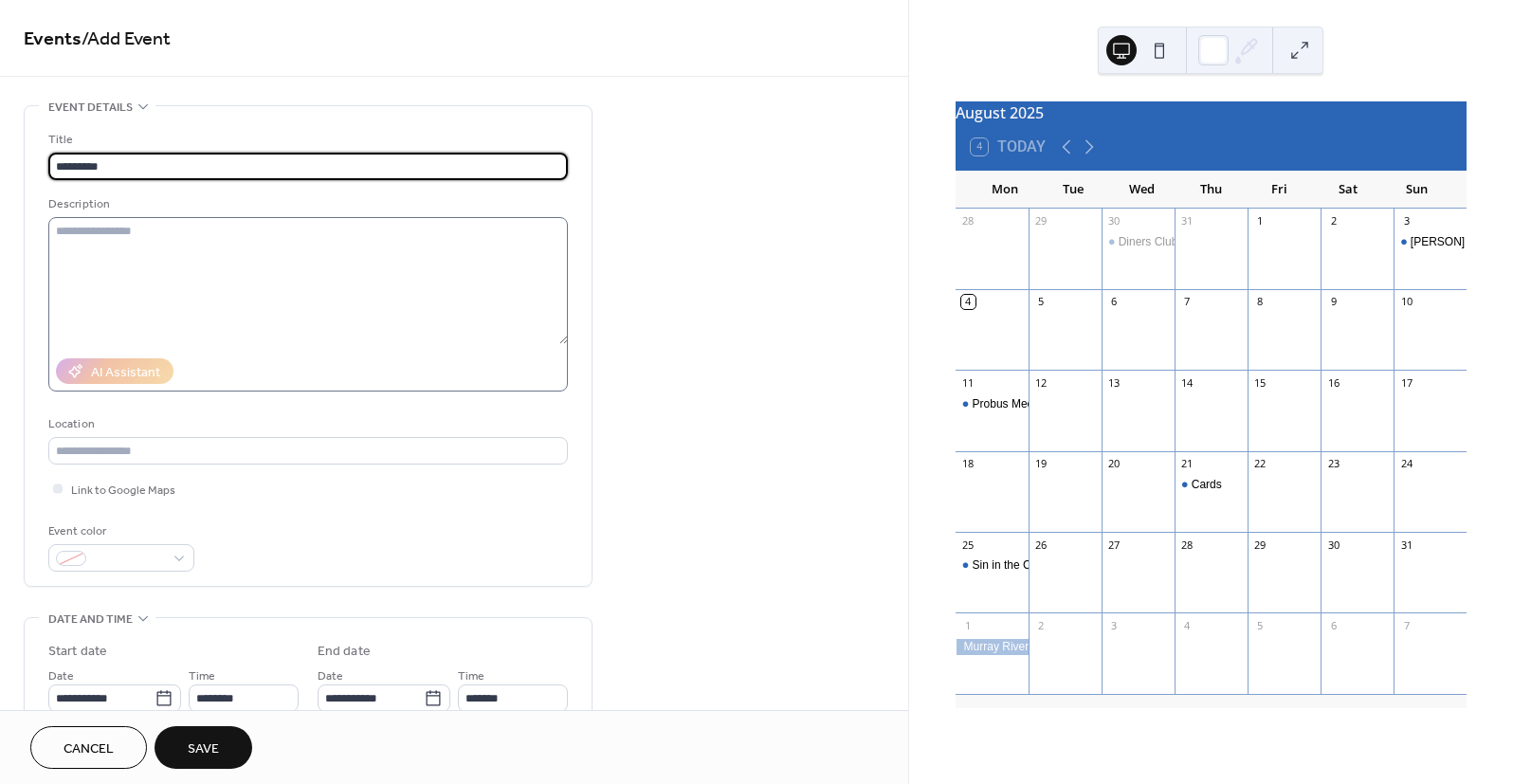type on "*********" 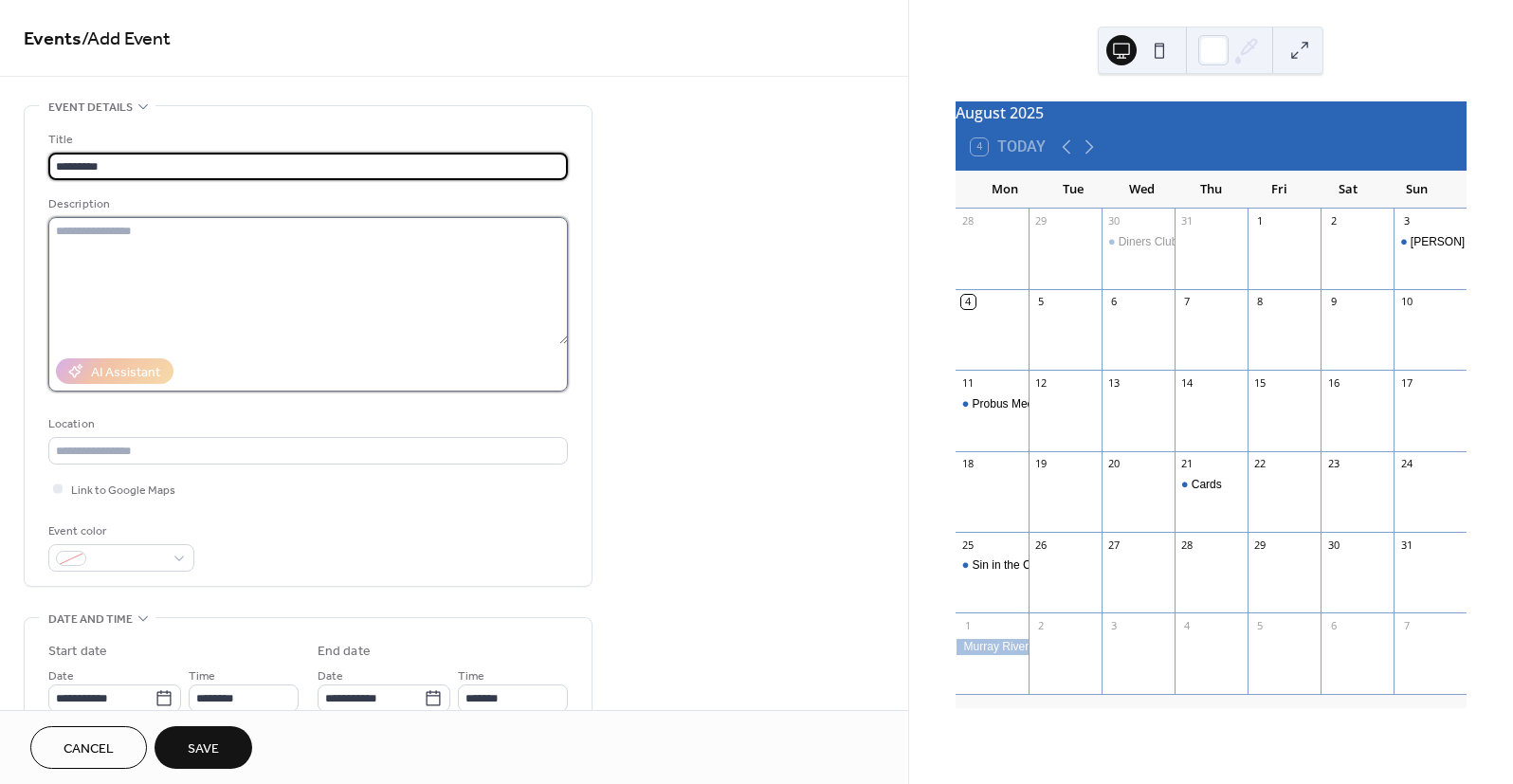 click at bounding box center (308, 281) 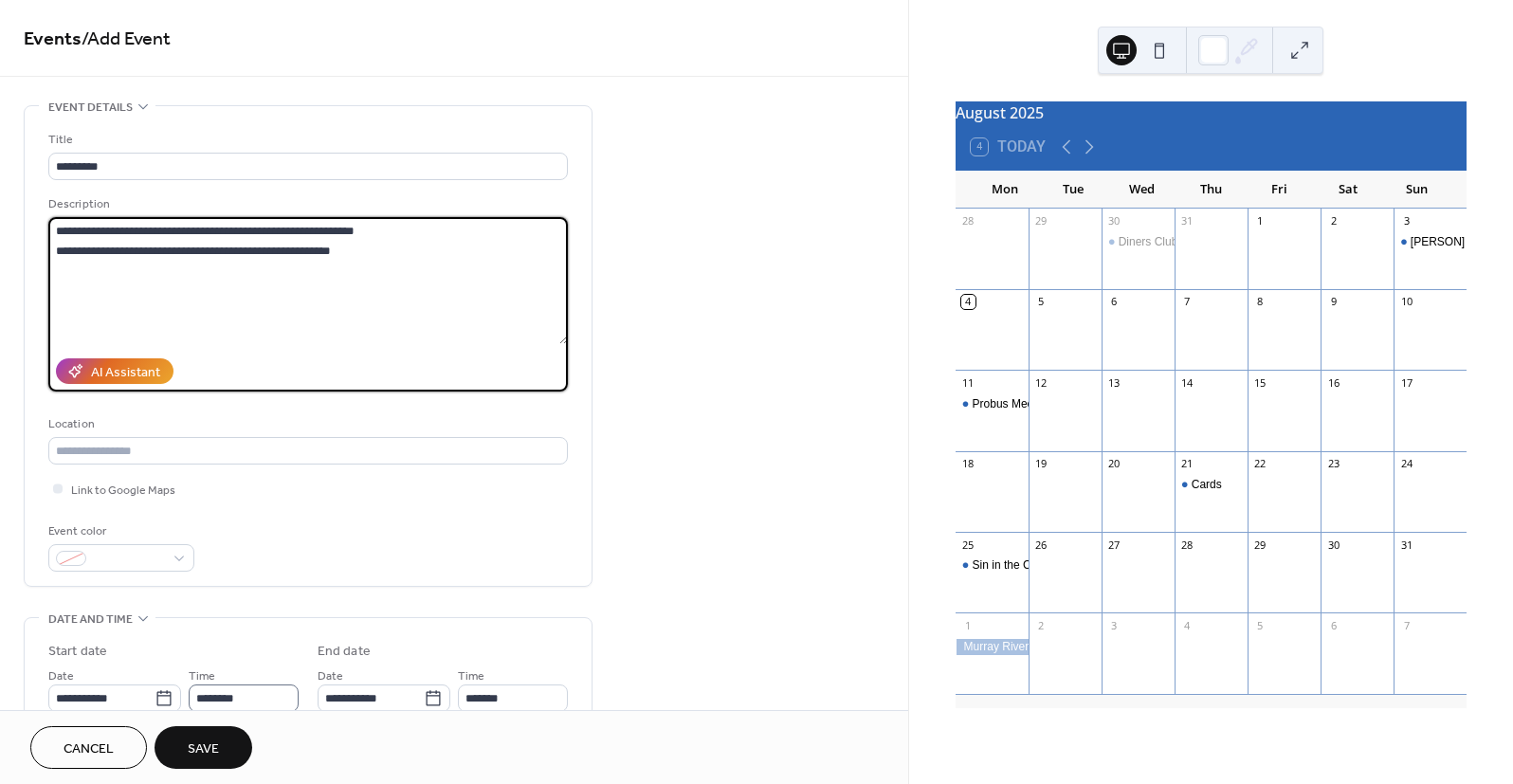 type on "**********" 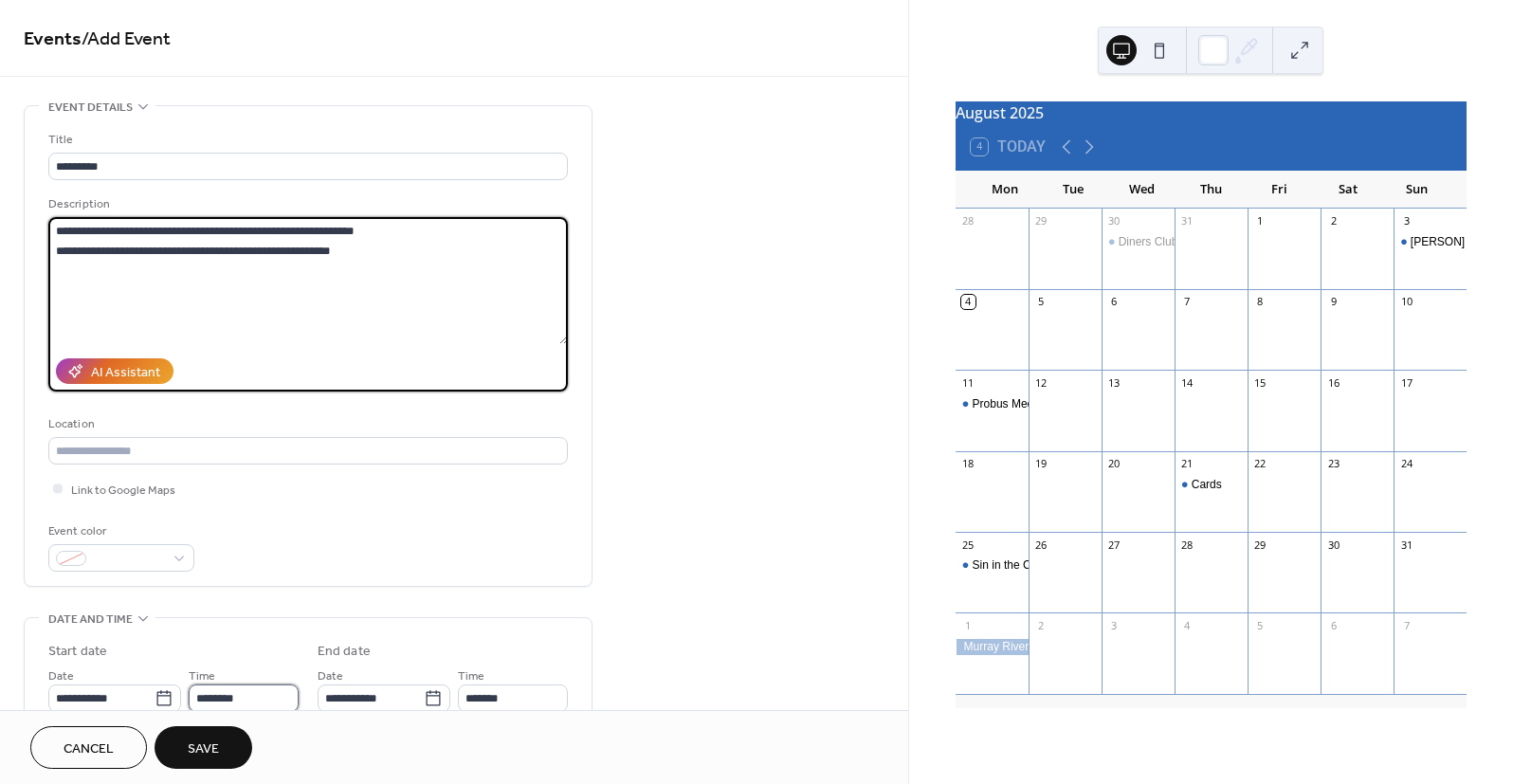 click on "********" at bounding box center (244, 698) 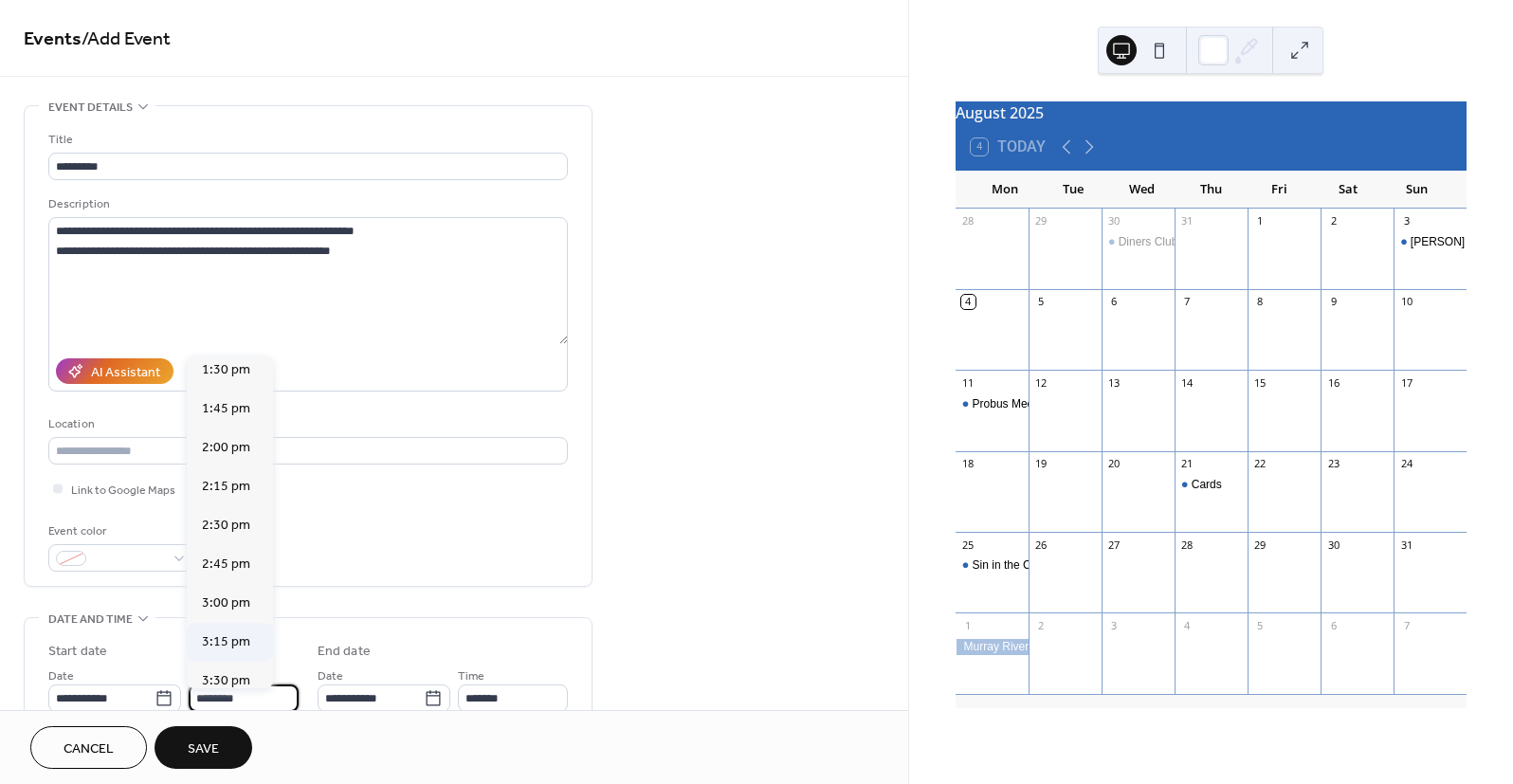 scroll, scrollTop: 2124, scrollLeft: 0, axis: vertical 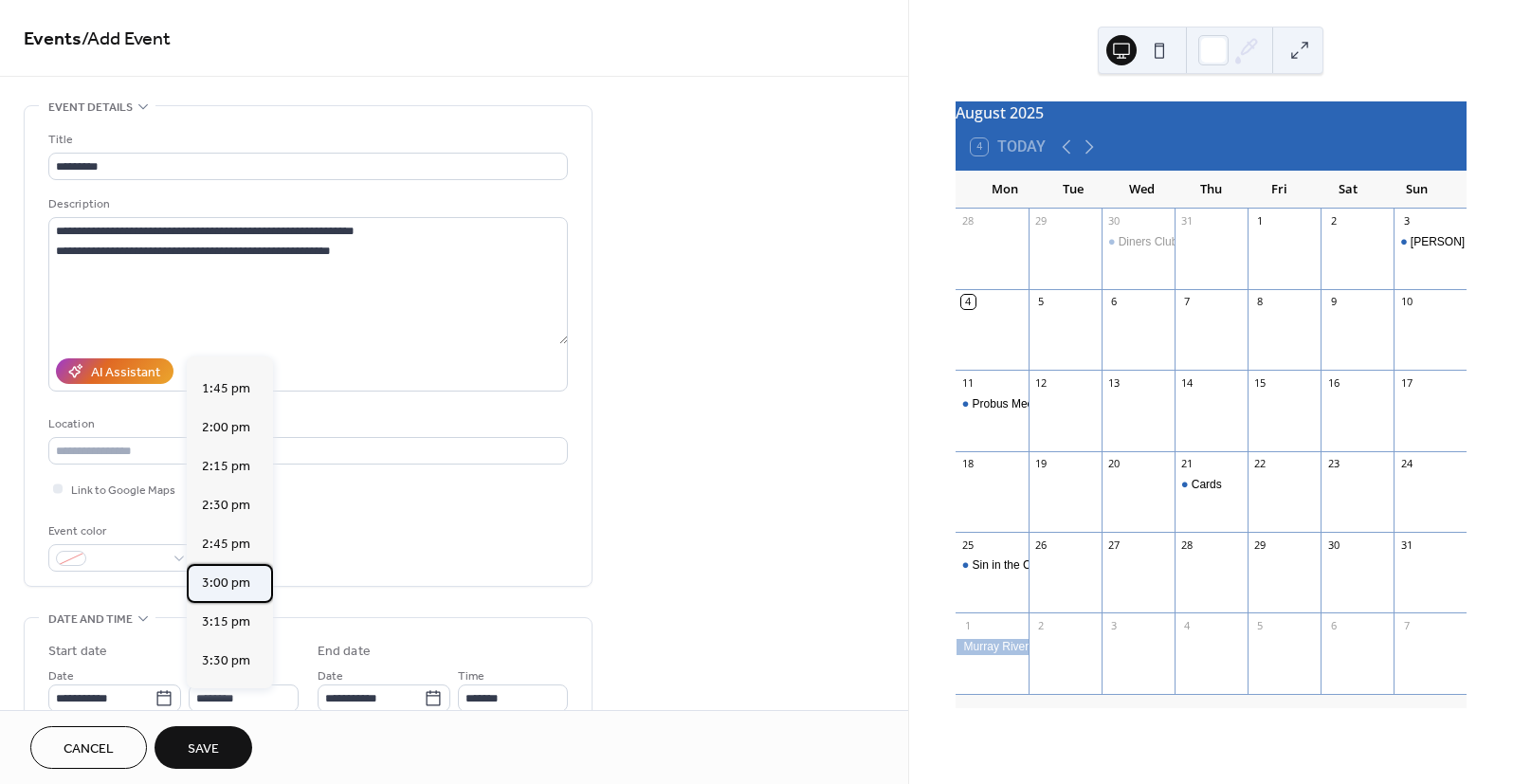 click on "3:00 pm" at bounding box center [226, 583] 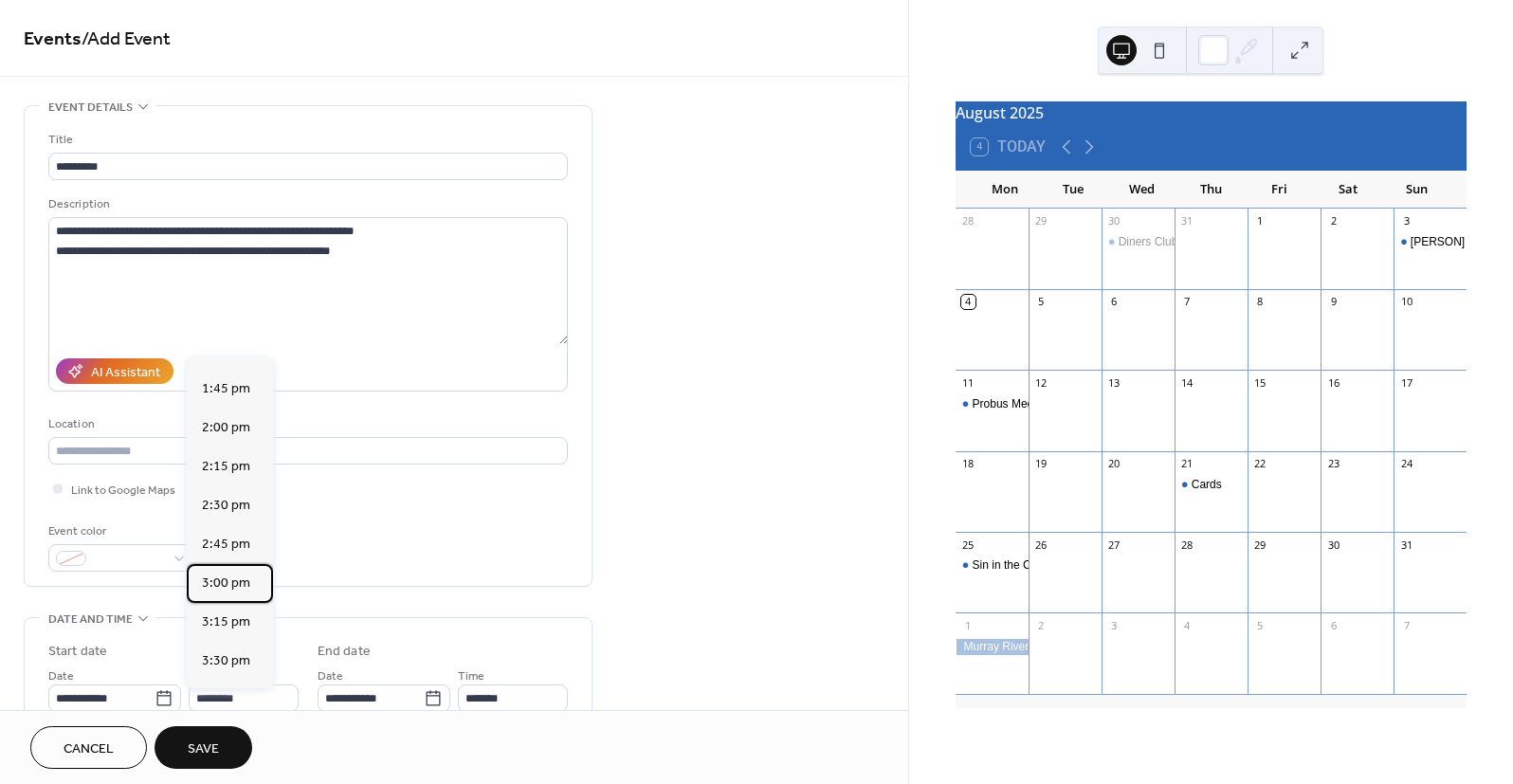 type on "*******" 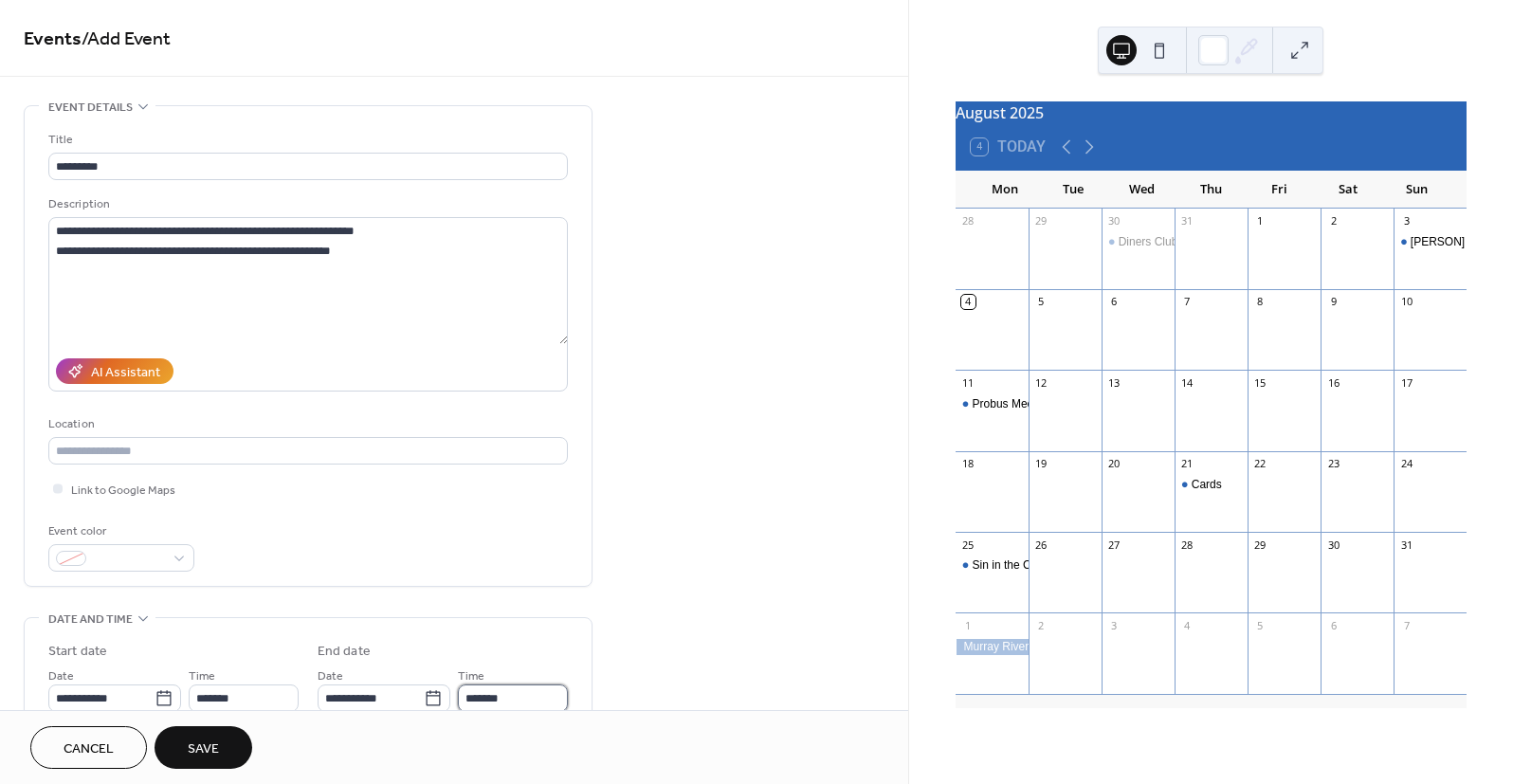 click on "*******" at bounding box center (513, 698) 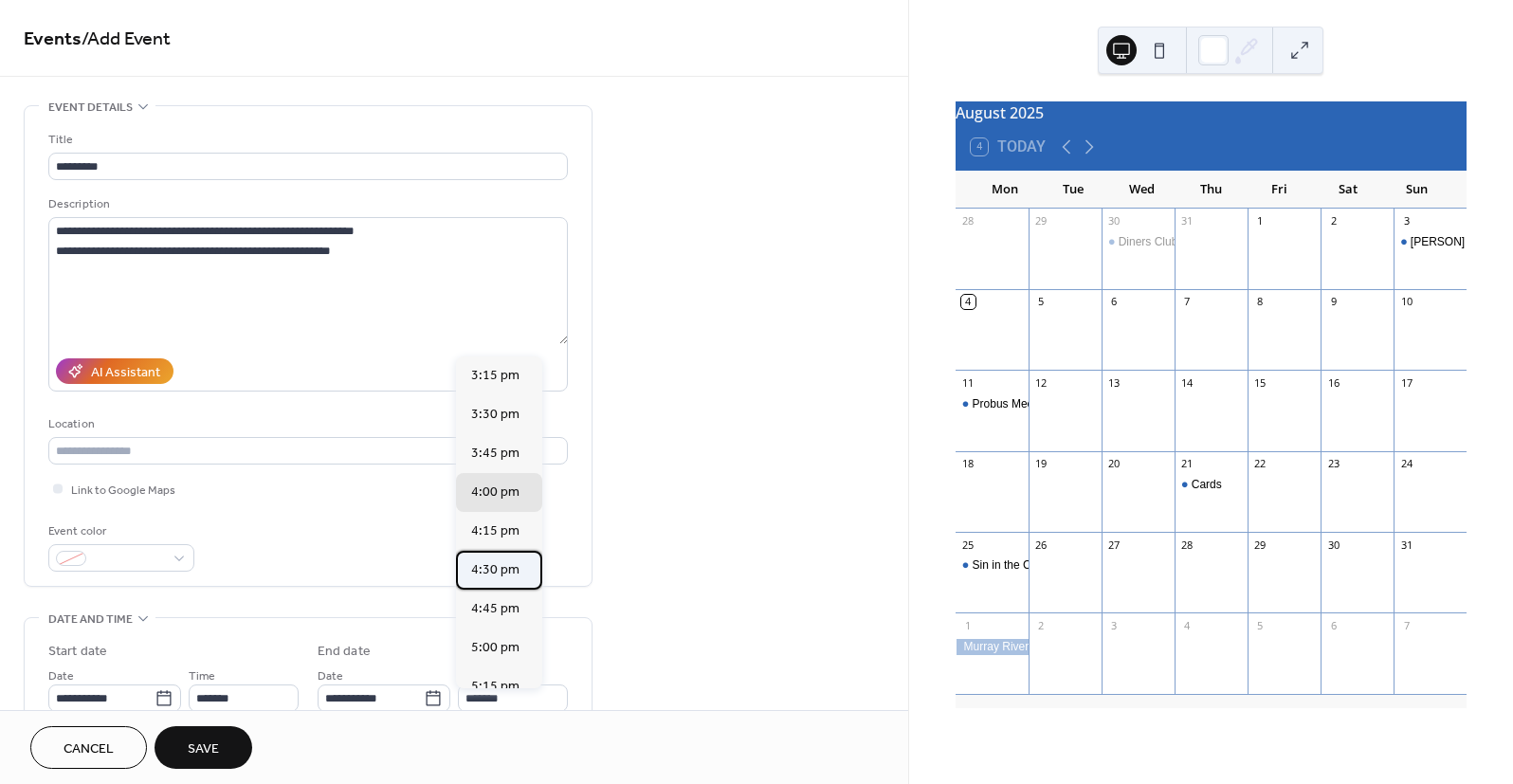 click on "4:30 pm" at bounding box center [495, 570] 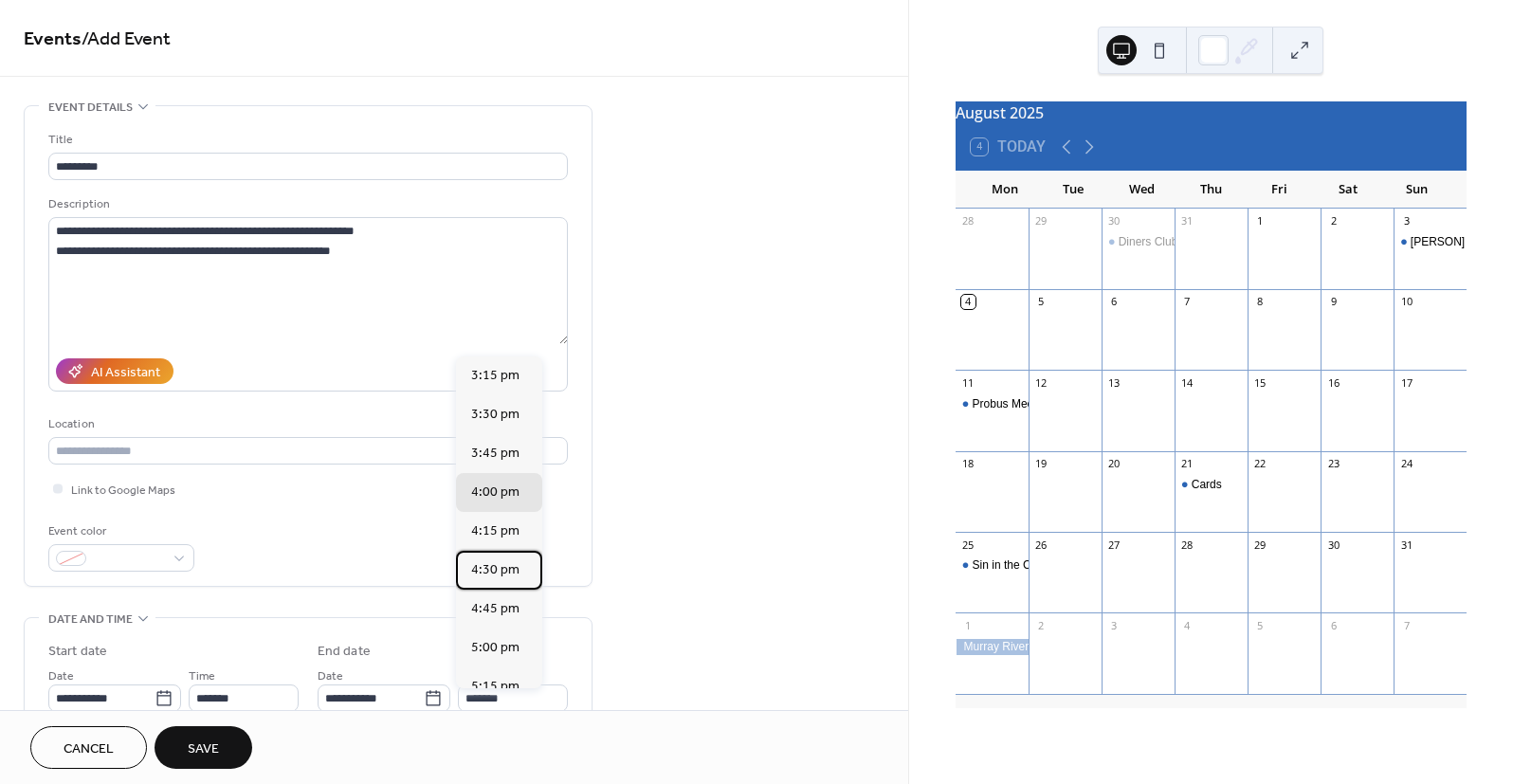 type on "*******" 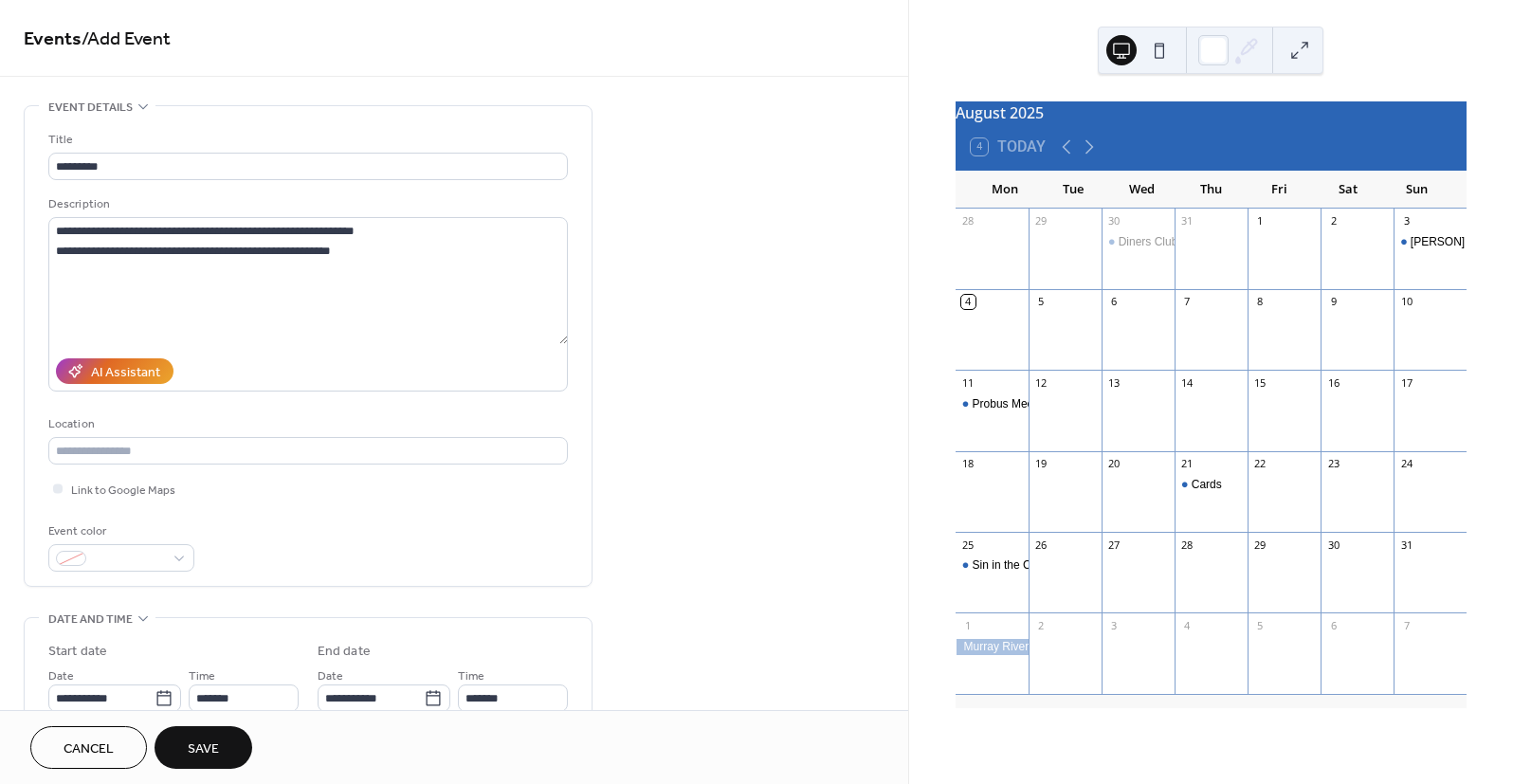 click on "Save" at bounding box center [203, 747] 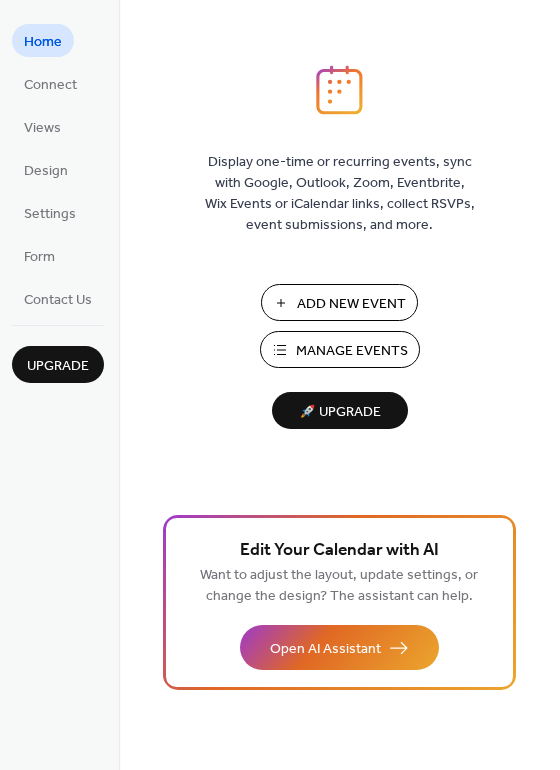 scroll, scrollTop: 0, scrollLeft: 0, axis: both 